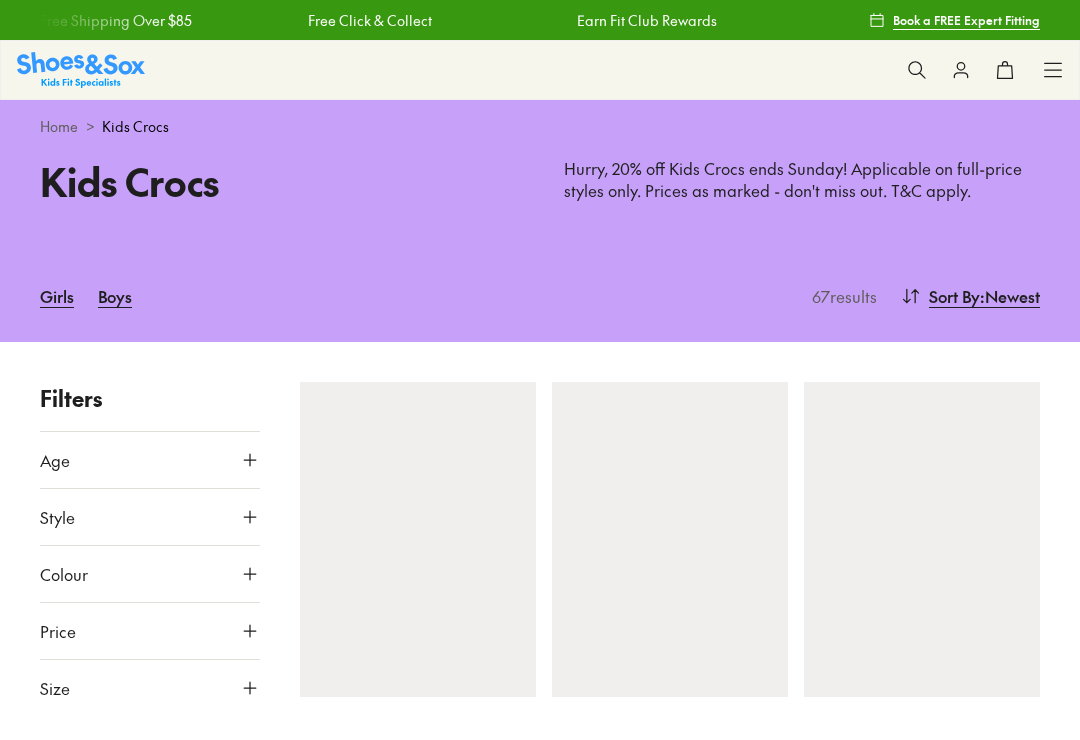 scroll, scrollTop: 0, scrollLeft: 0, axis: both 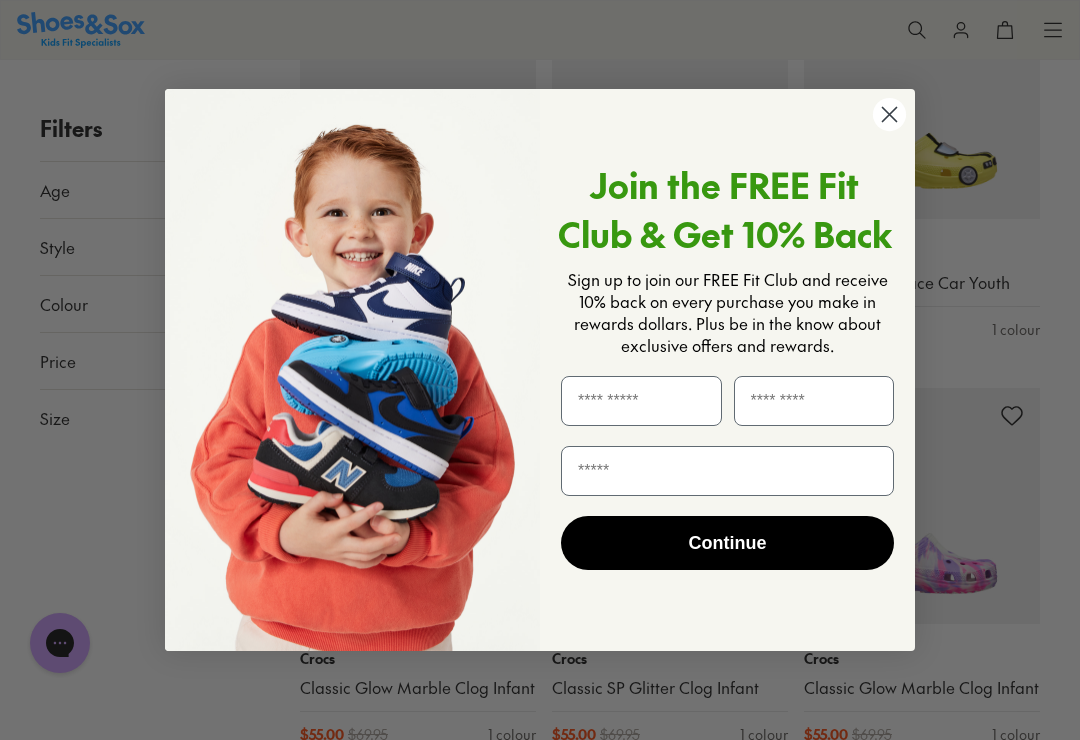 click 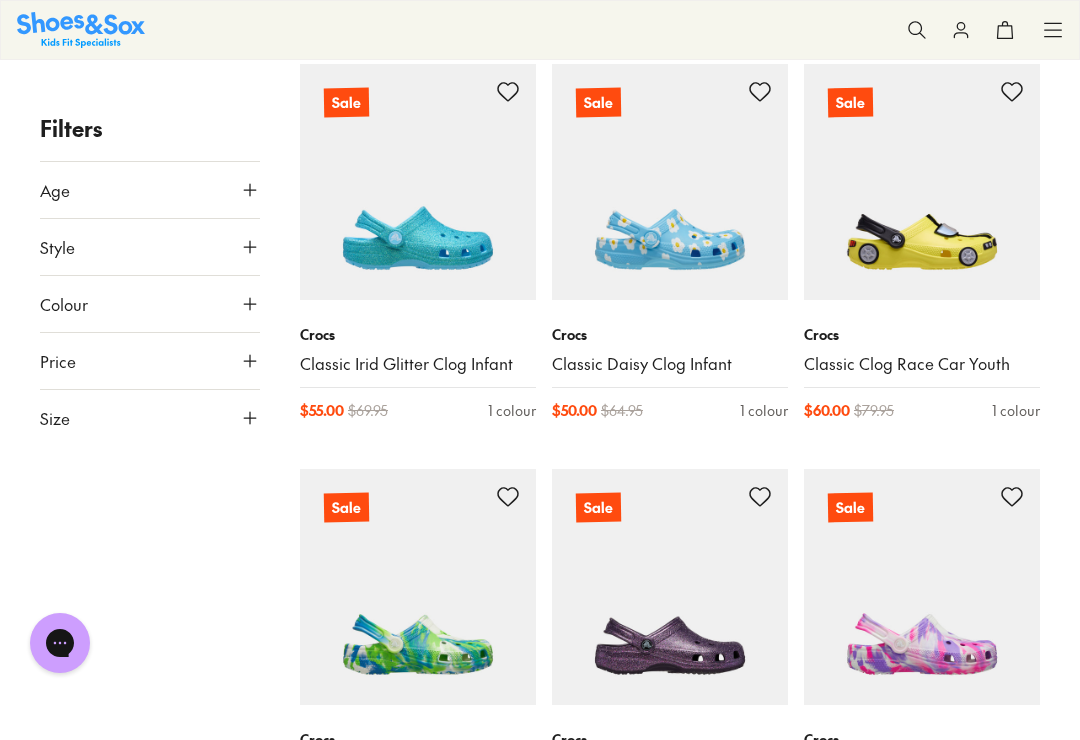 scroll, scrollTop: 8410, scrollLeft: 0, axis: vertical 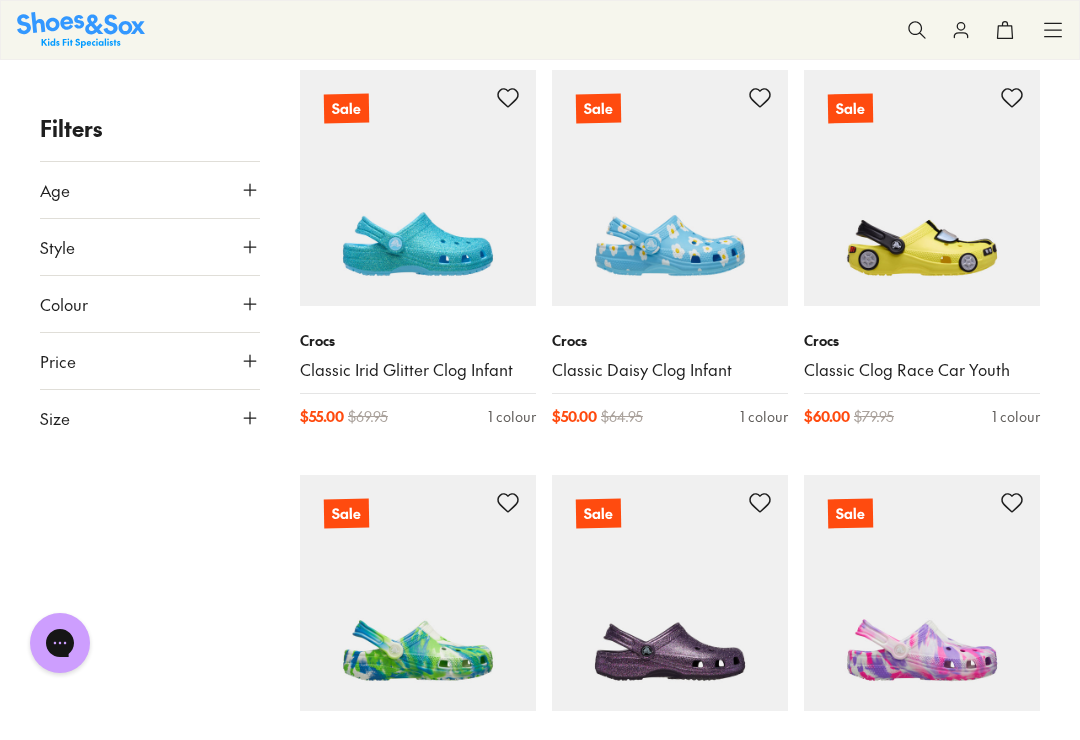 click at bounding box center (670, 188) 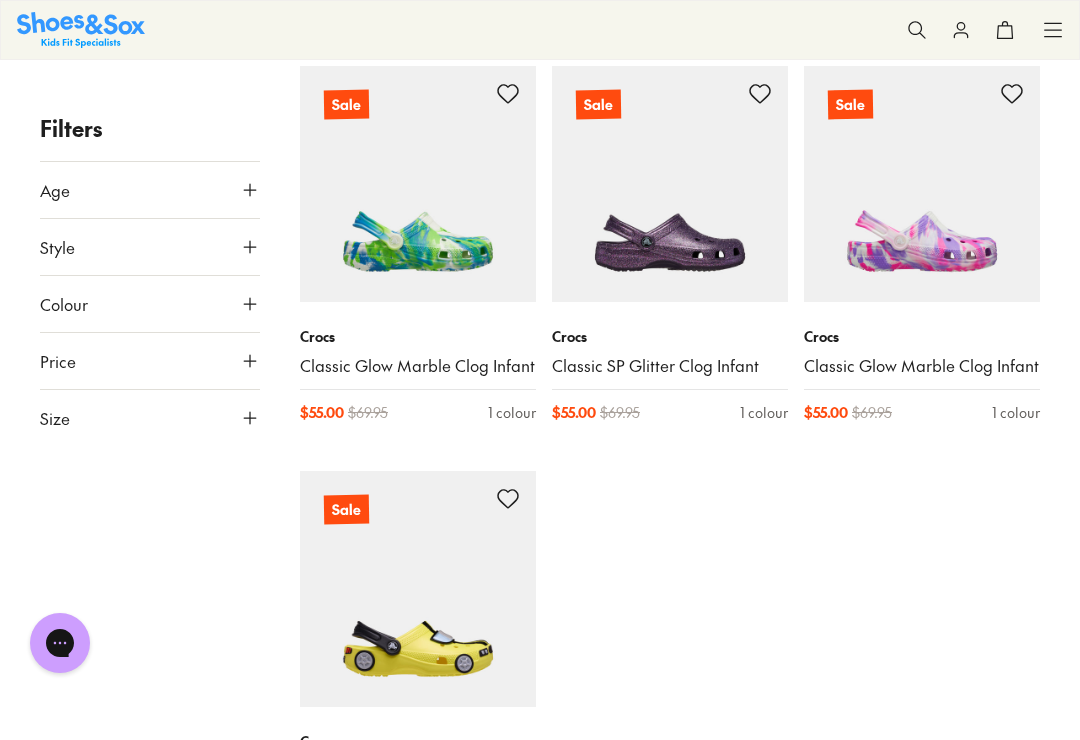 scroll, scrollTop: 8770, scrollLeft: 0, axis: vertical 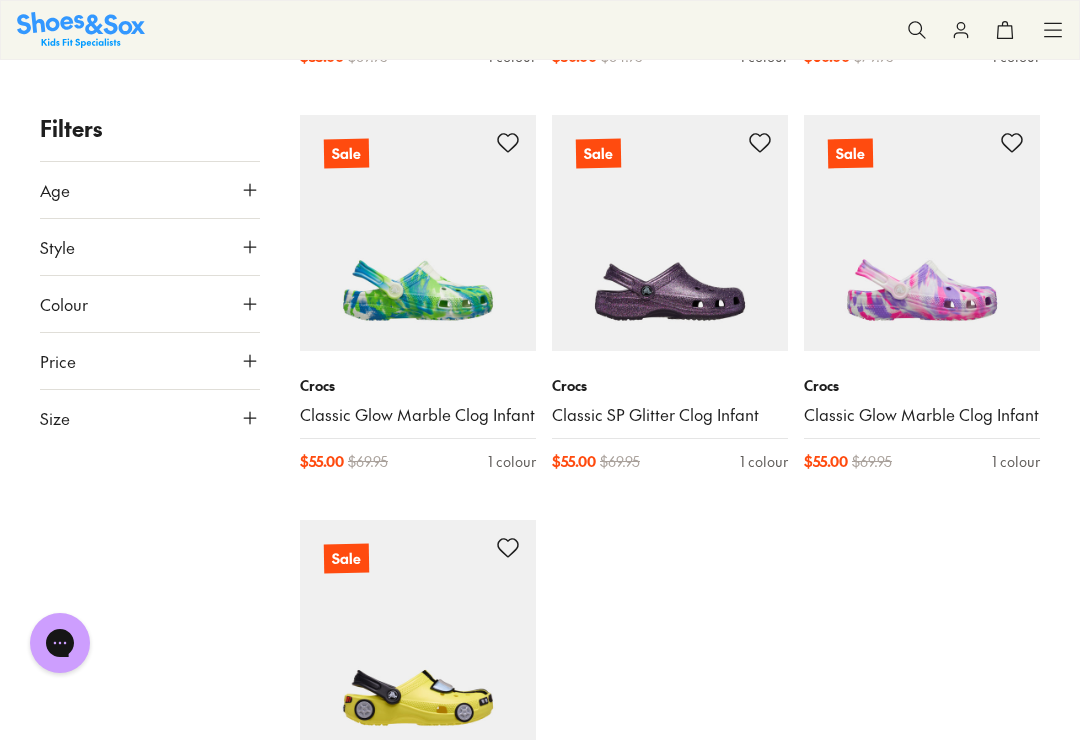 click at bounding box center [922, 233] 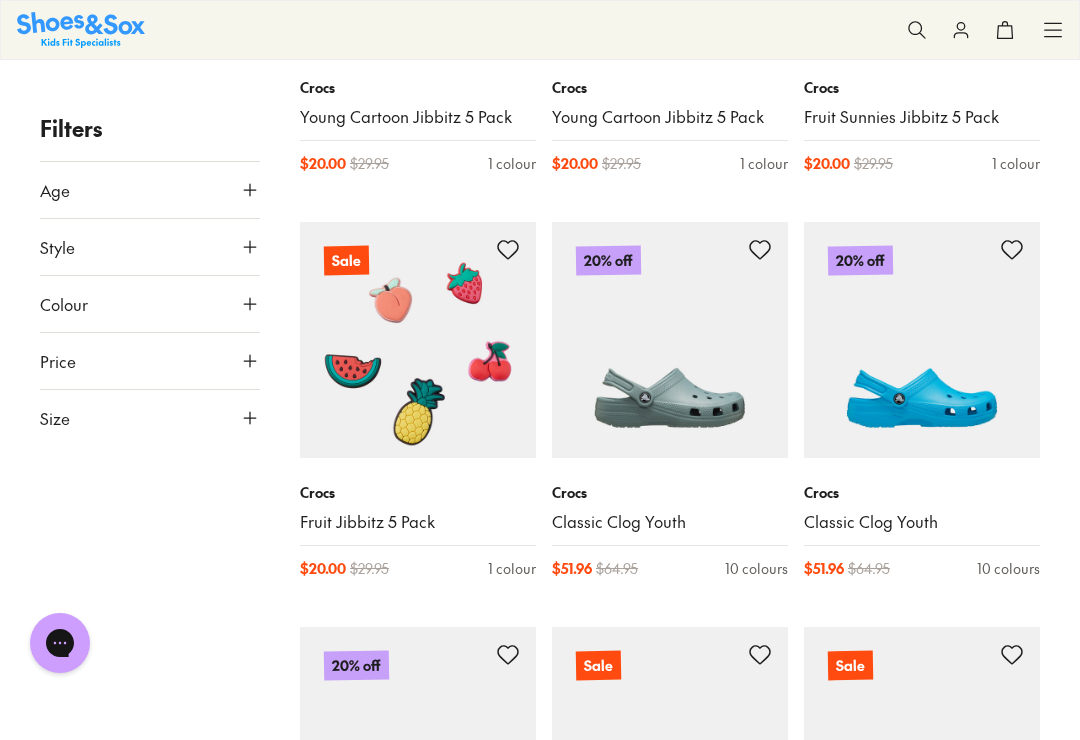 scroll, scrollTop: 7038, scrollLeft: 0, axis: vertical 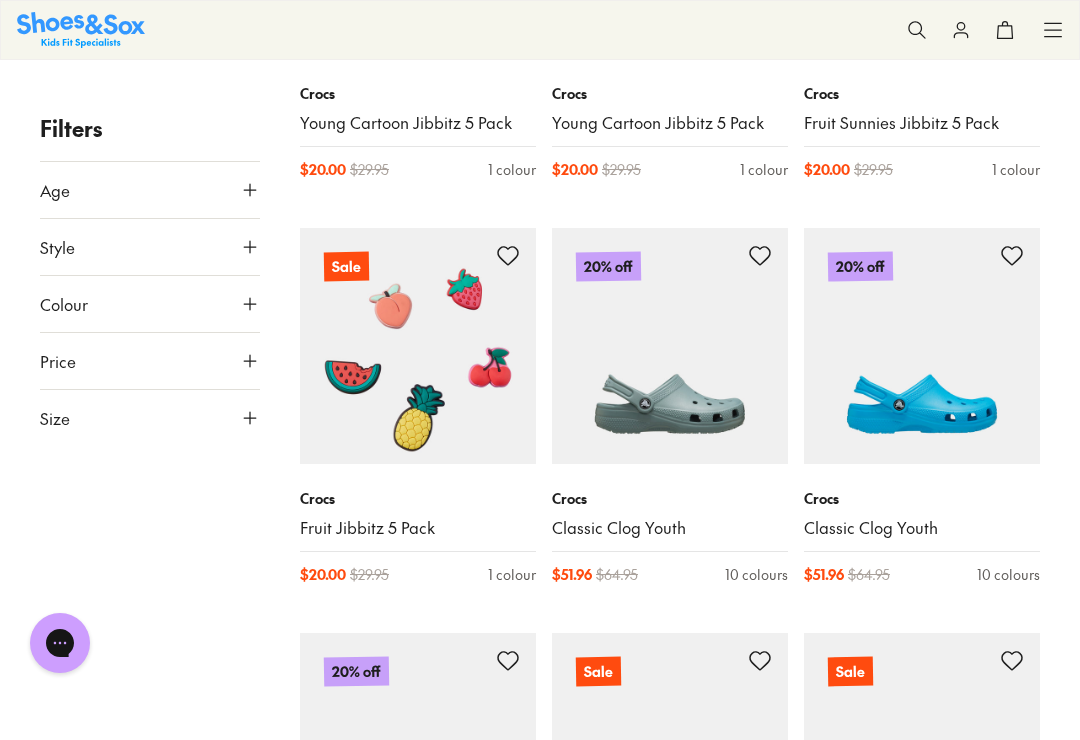 click at bounding box center [670, 346] 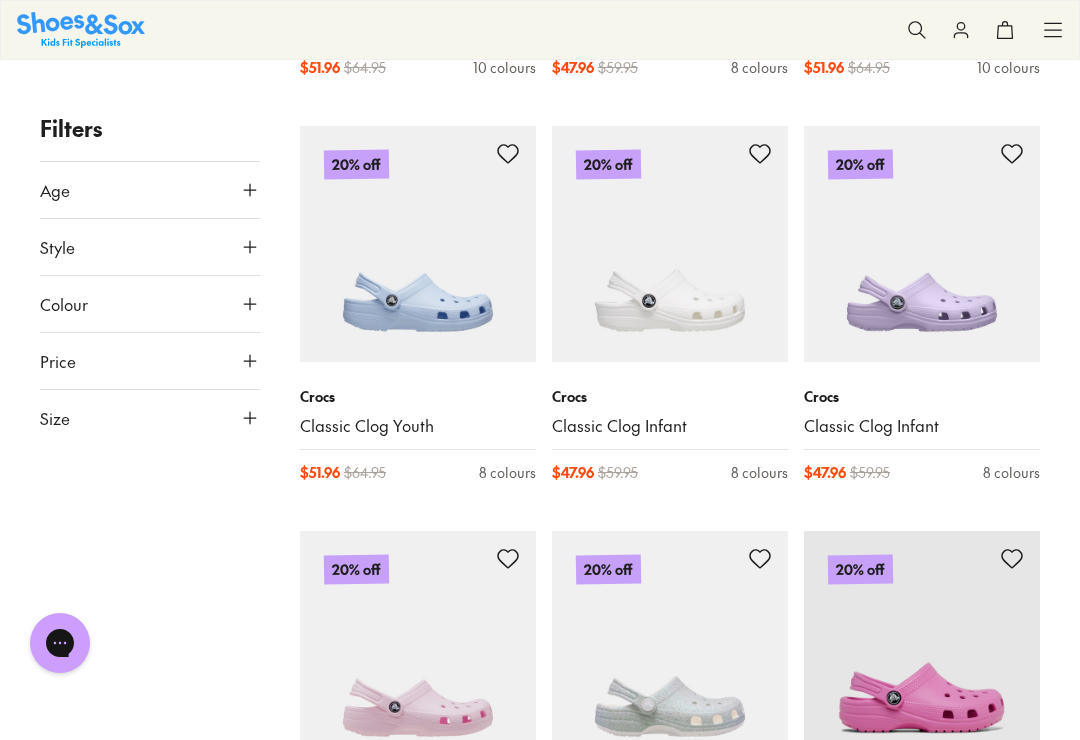 scroll, scrollTop: 2267, scrollLeft: 0, axis: vertical 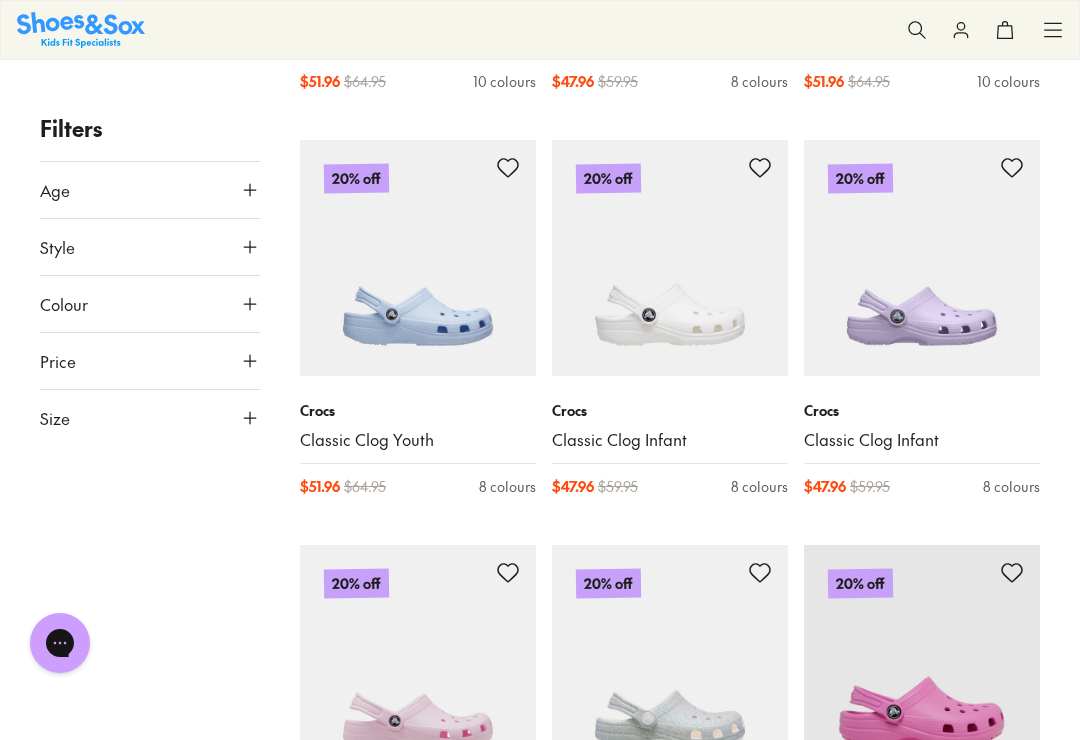 click at bounding box center [922, 258] 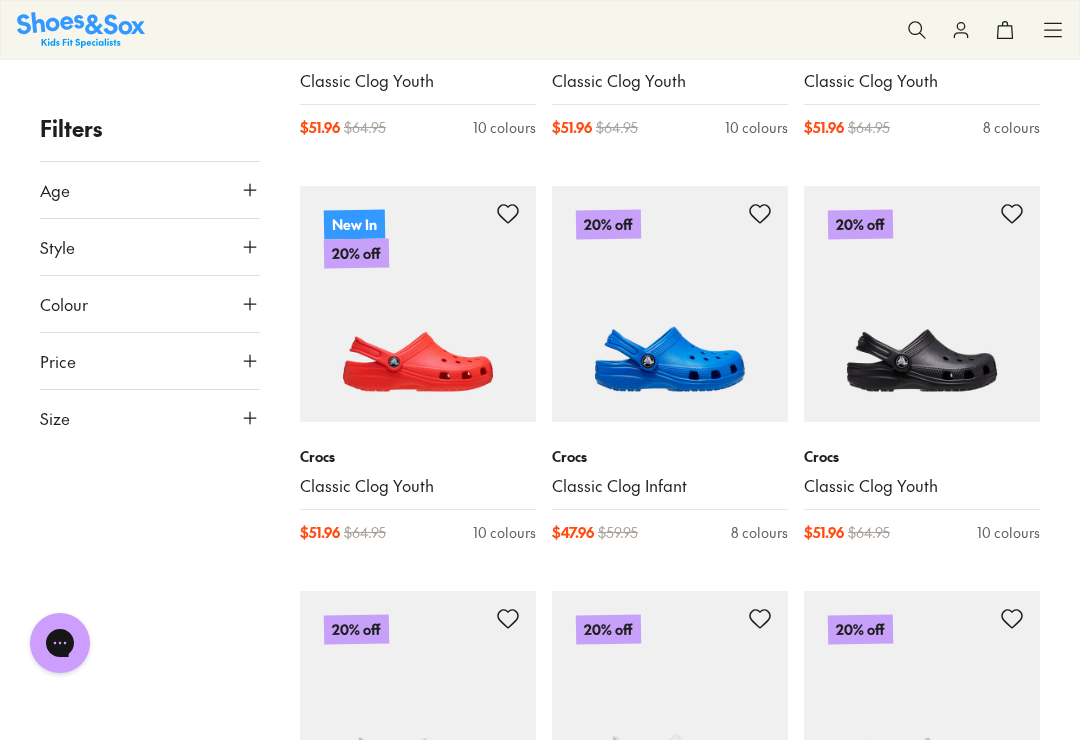 scroll, scrollTop: 1814, scrollLeft: 0, axis: vertical 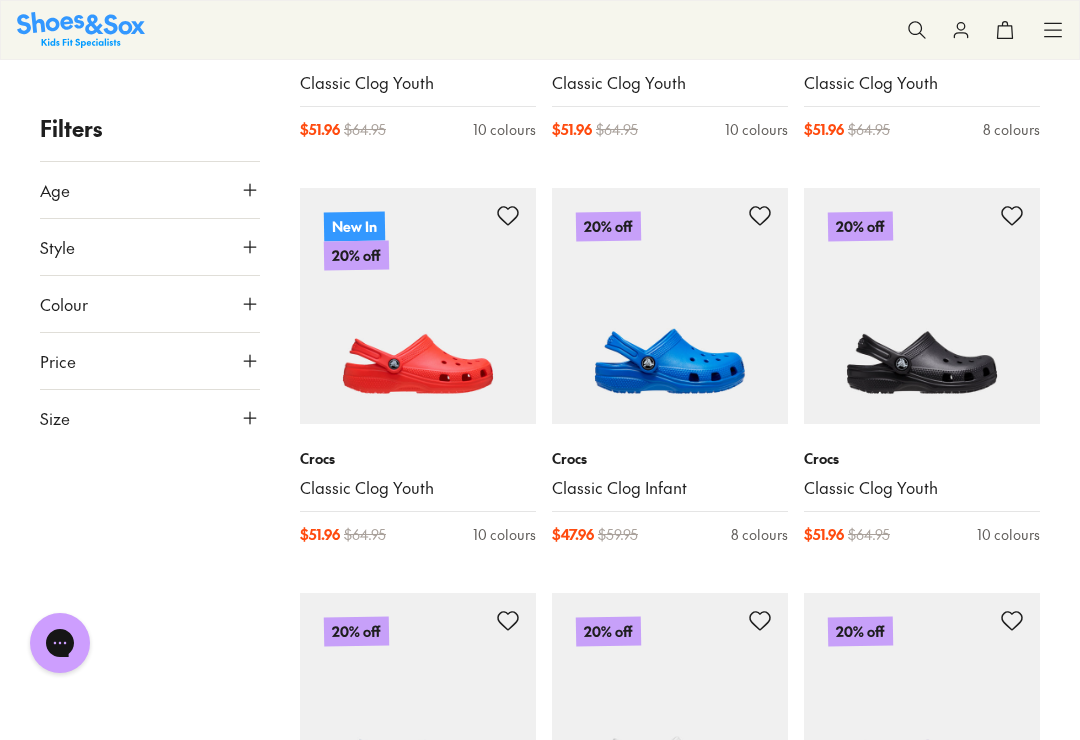 click at bounding box center (922, 306) 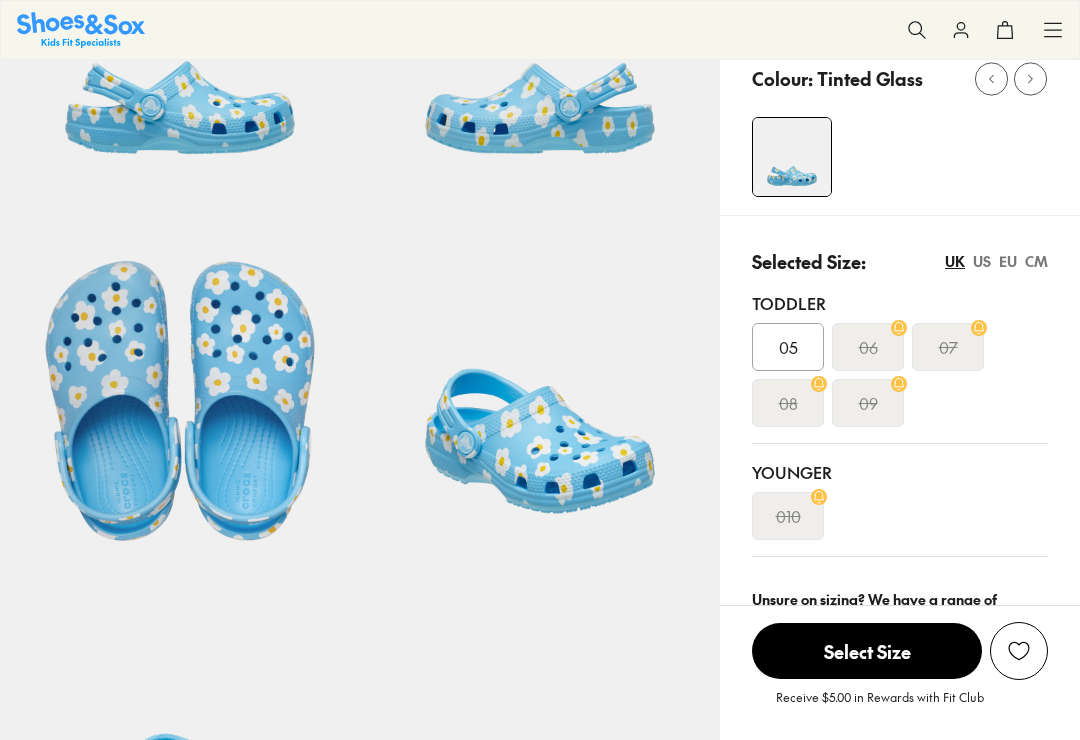 scroll, scrollTop: 275, scrollLeft: 0, axis: vertical 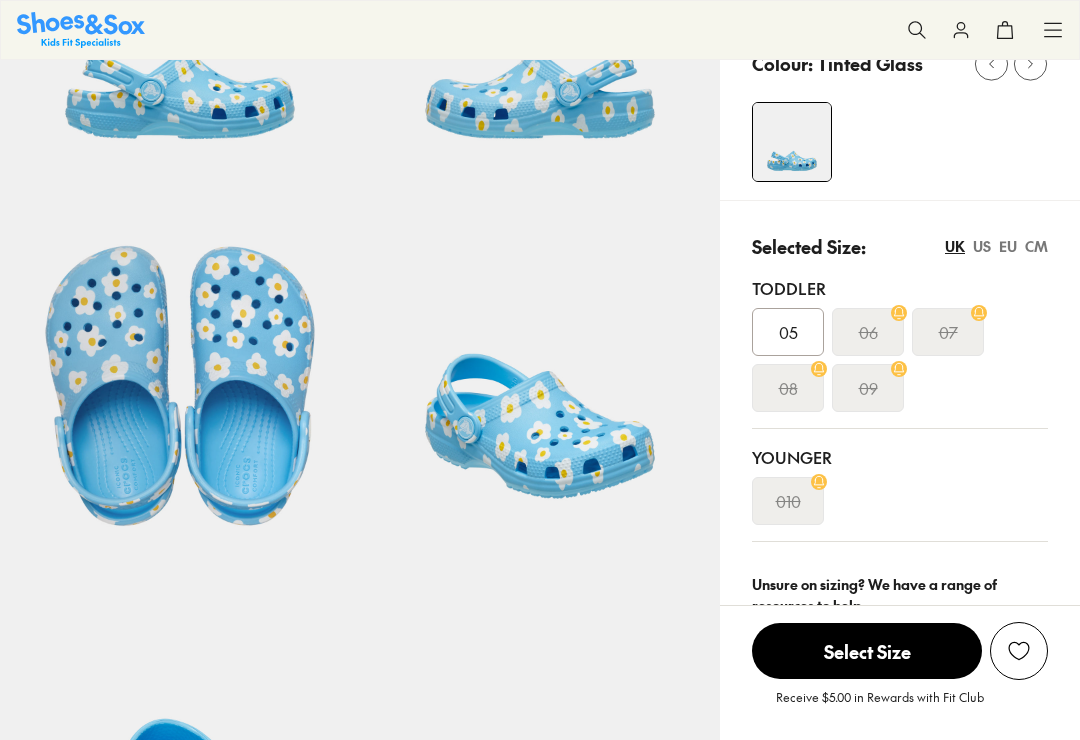 select on "*" 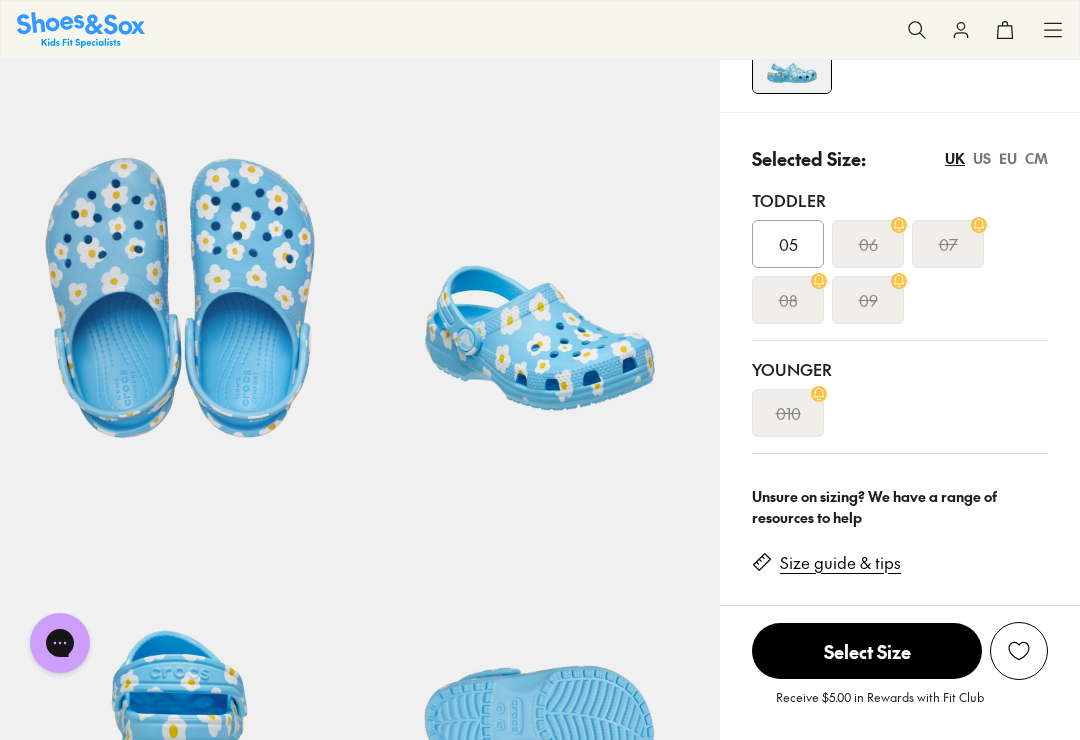 scroll, scrollTop: 321, scrollLeft: 0, axis: vertical 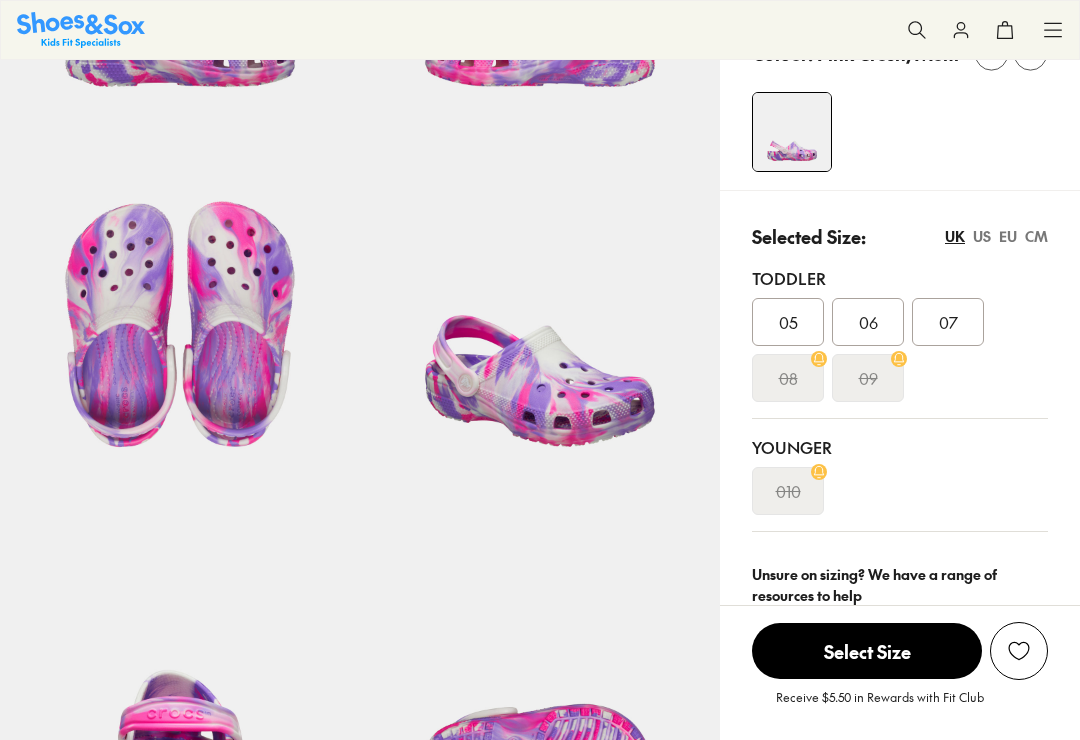 select on "*" 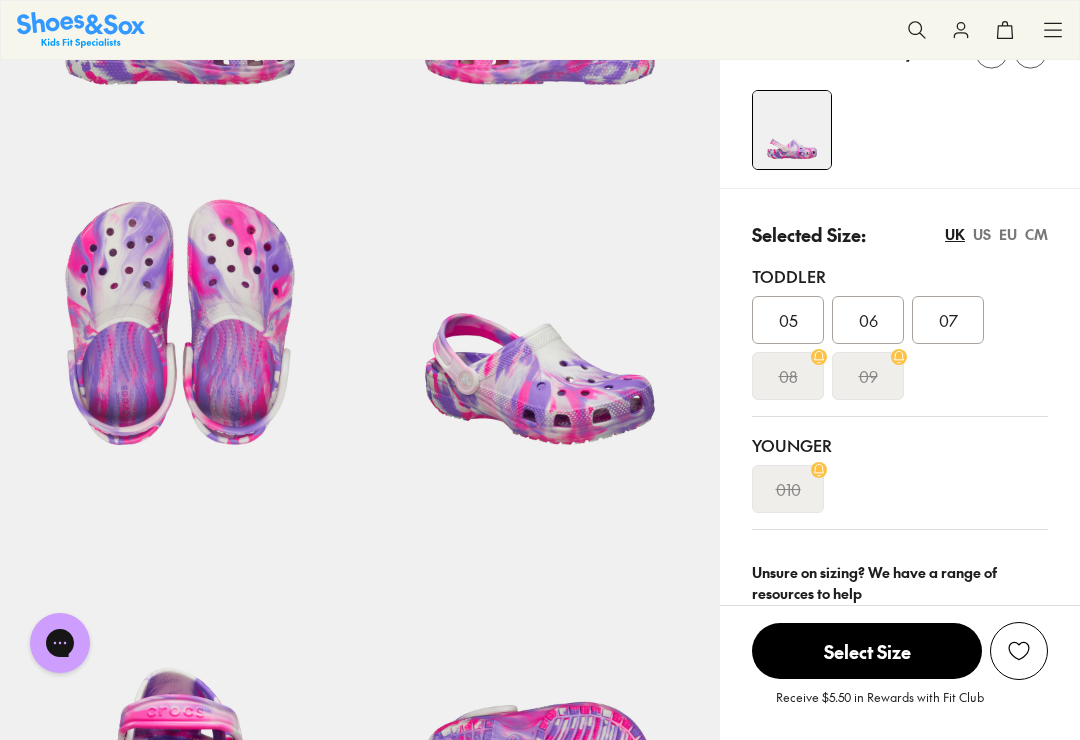scroll, scrollTop: 0, scrollLeft: 0, axis: both 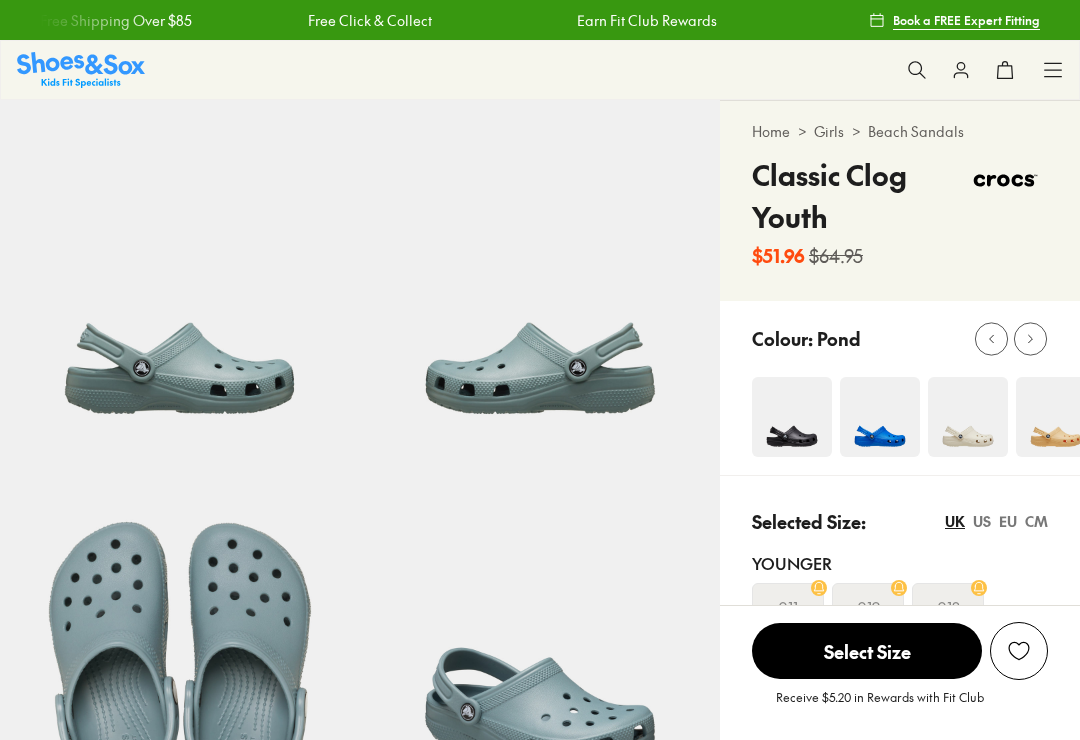 select on "*" 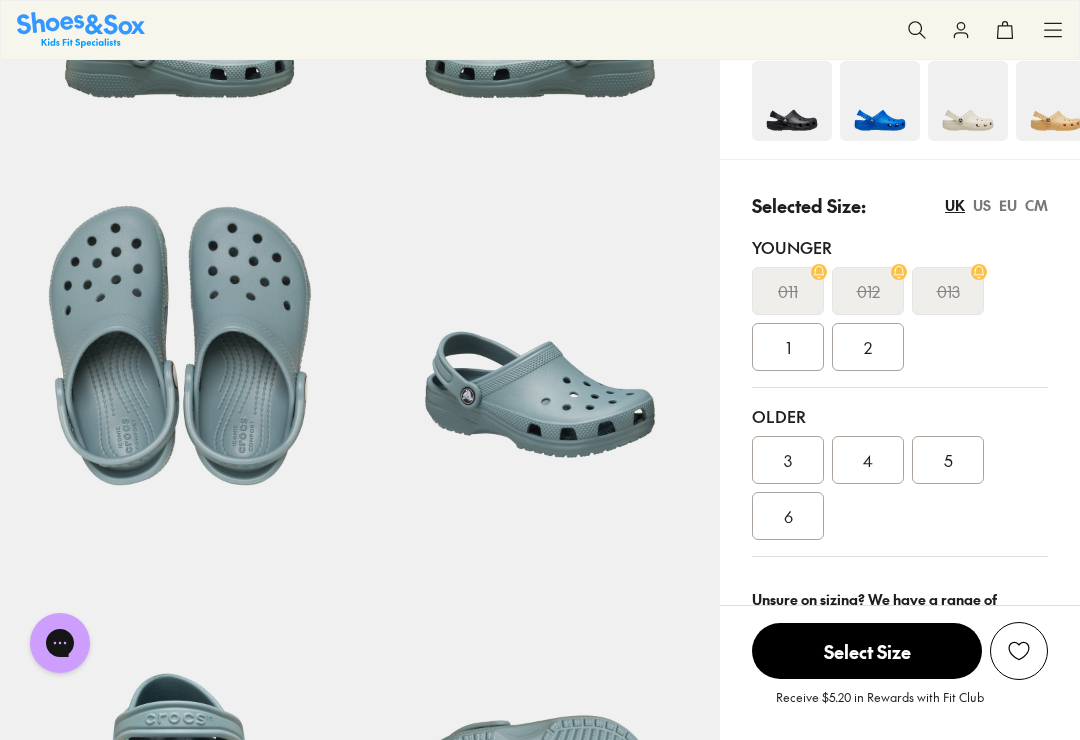 scroll, scrollTop: 315, scrollLeft: 0, axis: vertical 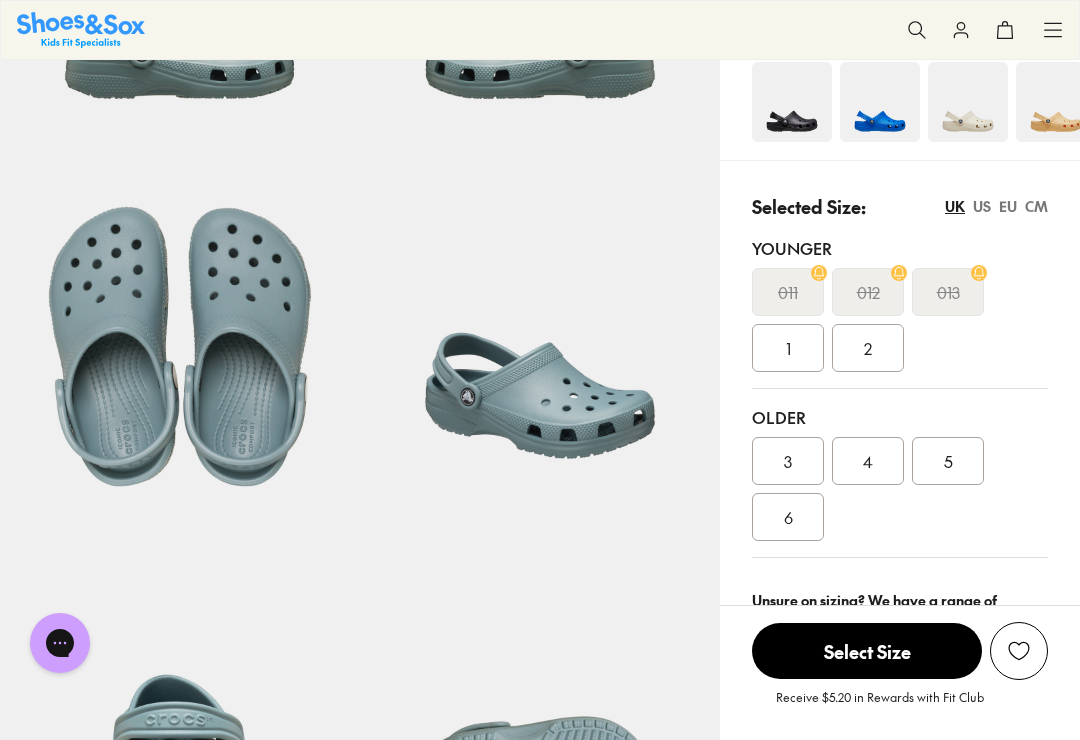 click on "1" at bounding box center [788, 348] 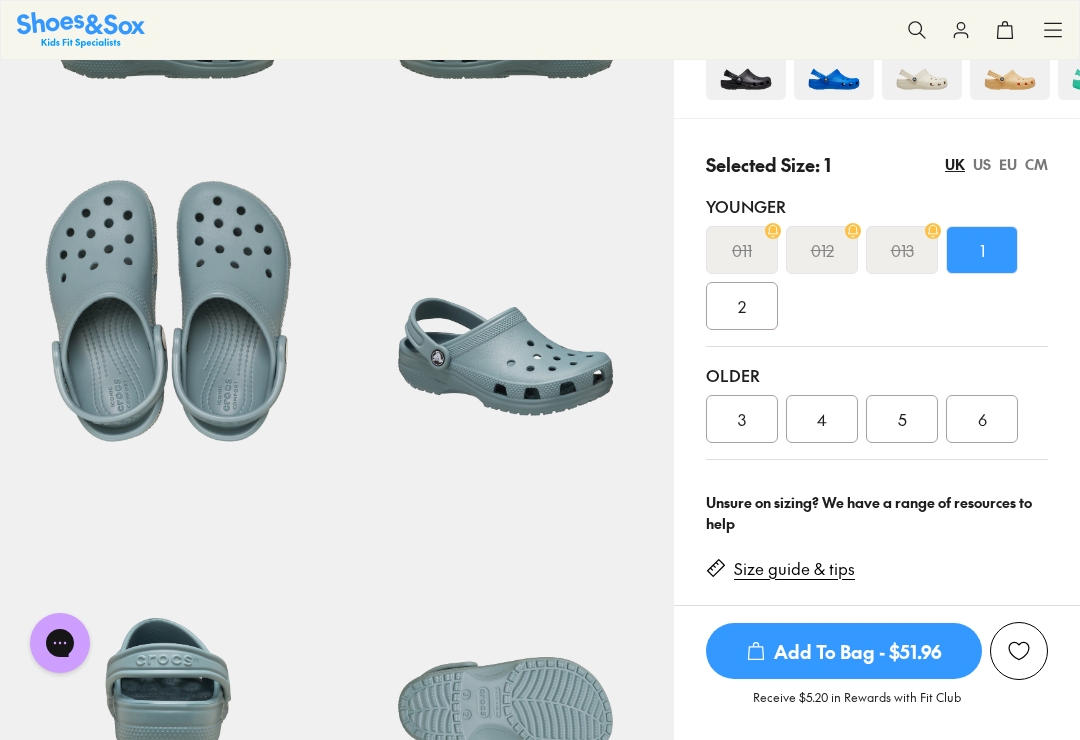 click on "Add To Bag - $51.96" at bounding box center [844, 651] 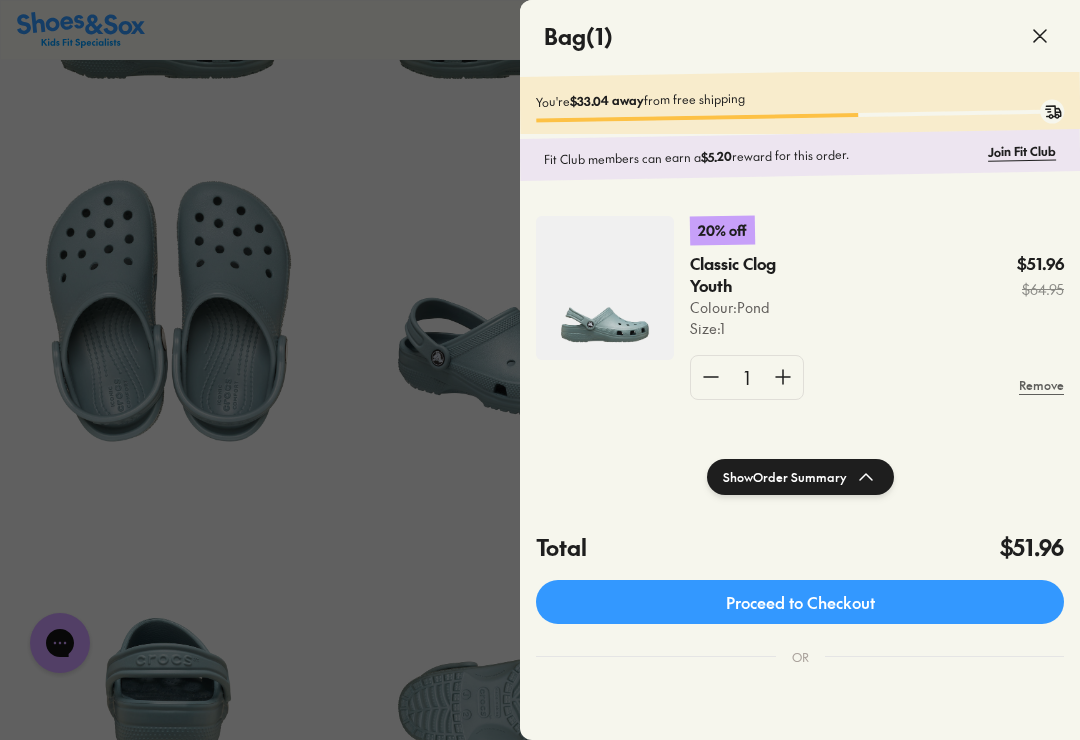 click 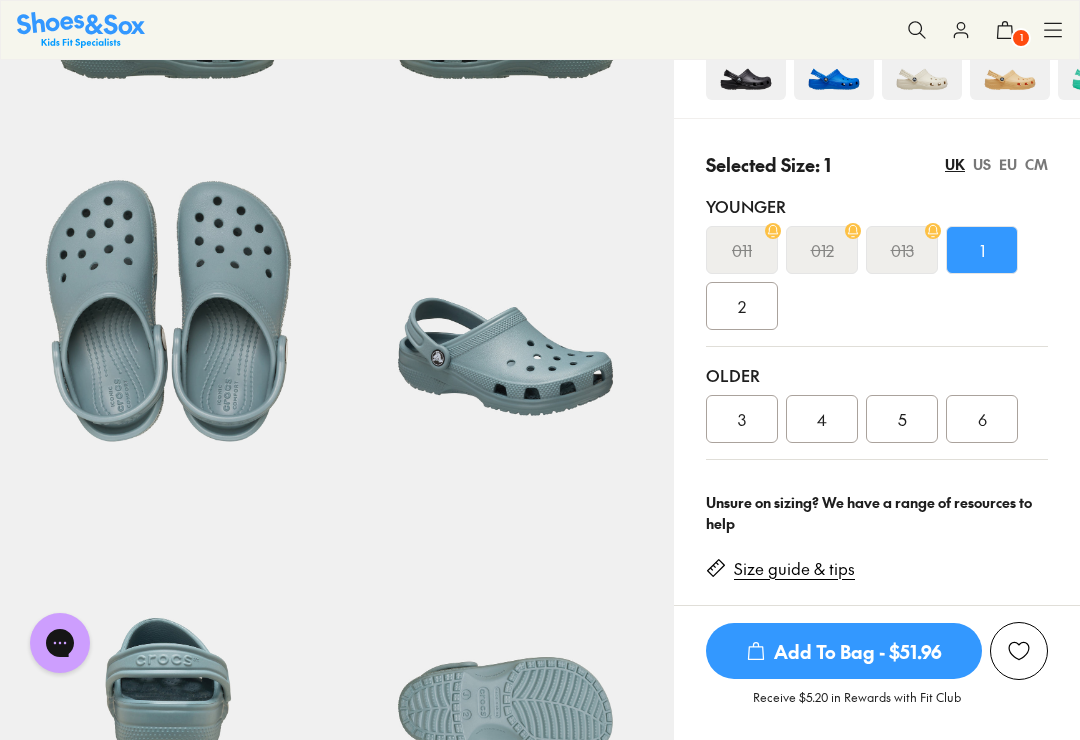 click on "Size guide & tips" at bounding box center [794, 569] 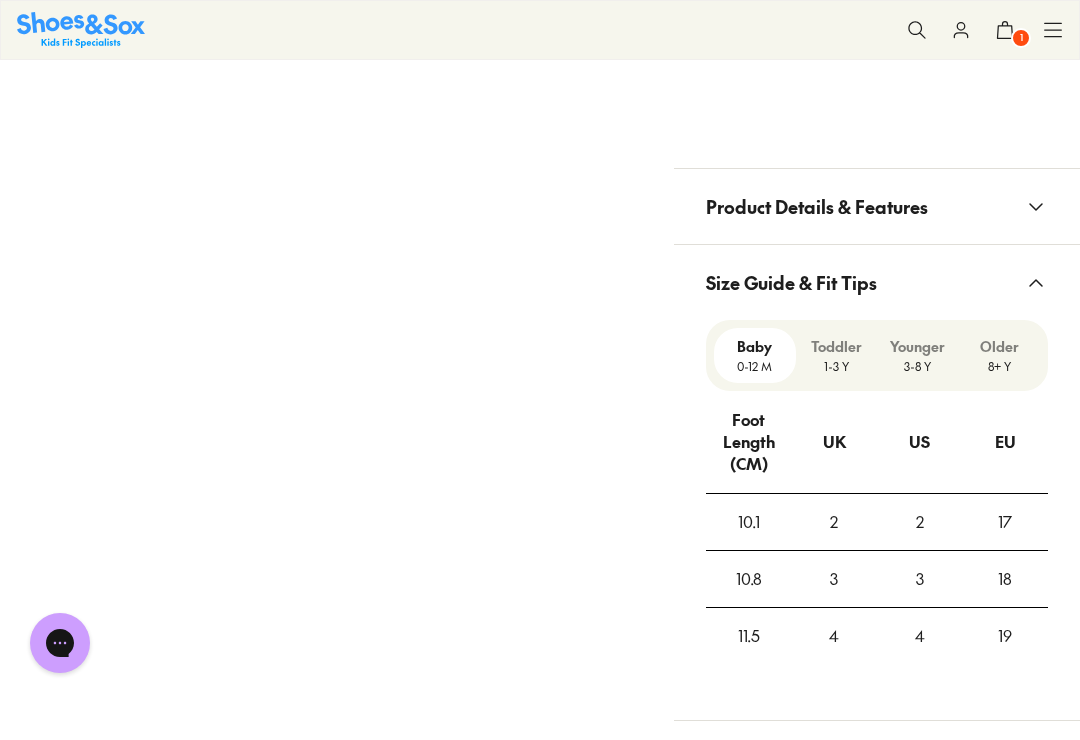 scroll, scrollTop: 1249, scrollLeft: 0, axis: vertical 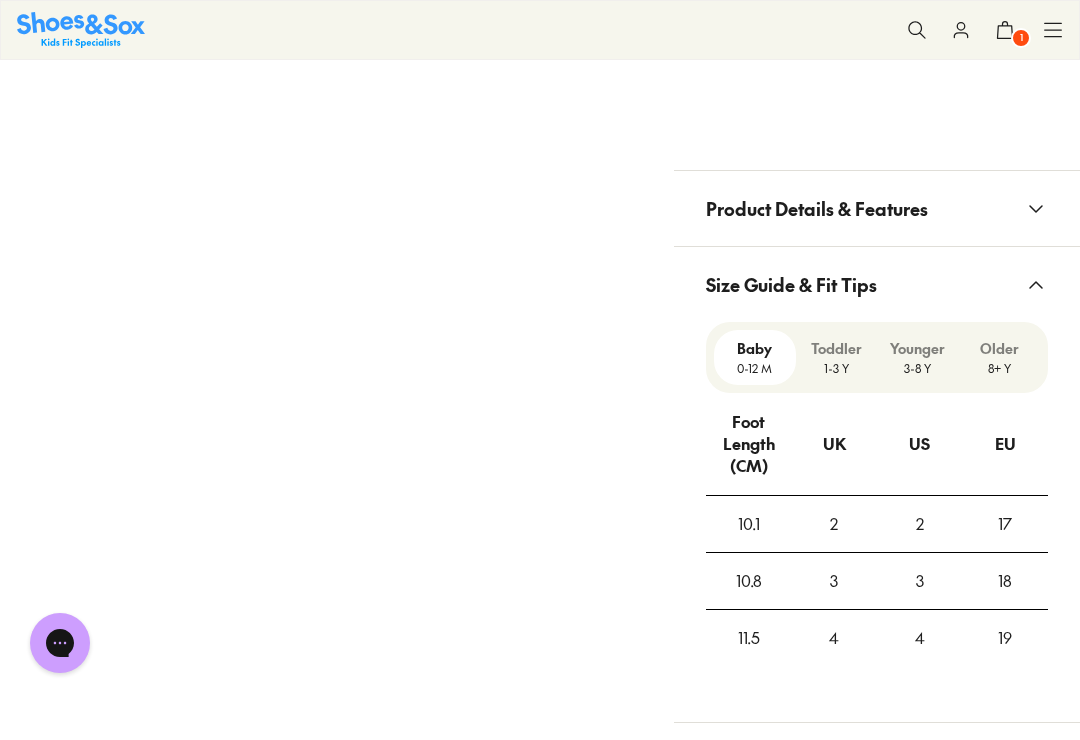 click on "3-8 Y" at bounding box center (918, 368) 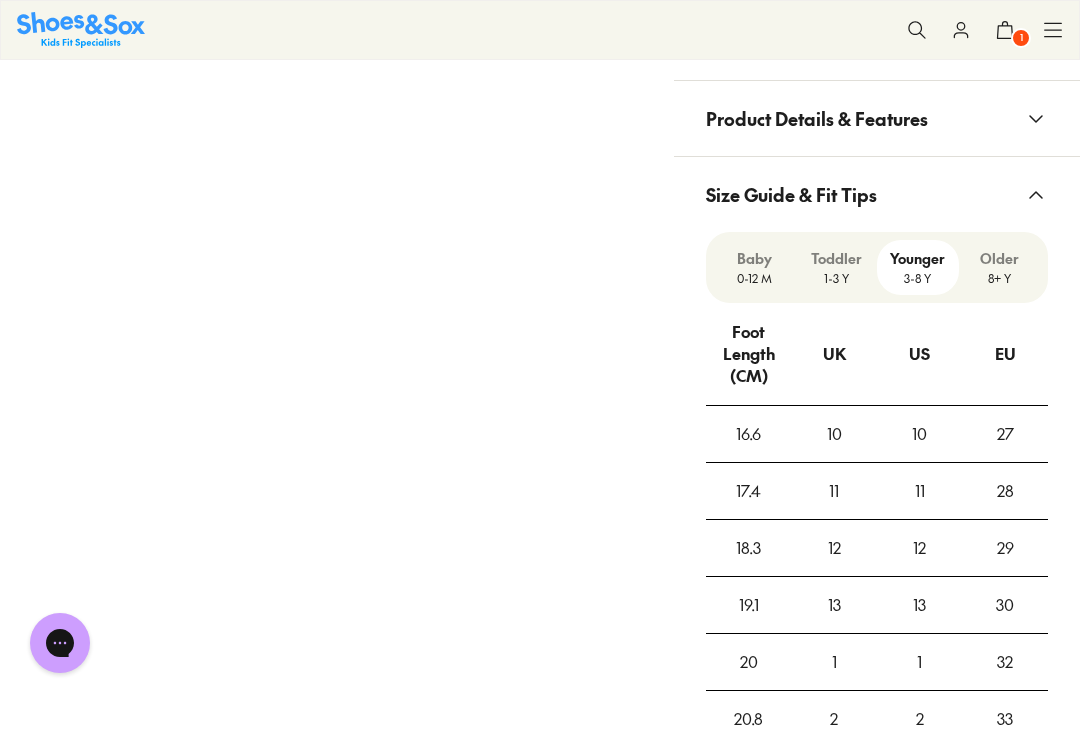 scroll, scrollTop: 1338, scrollLeft: 0, axis: vertical 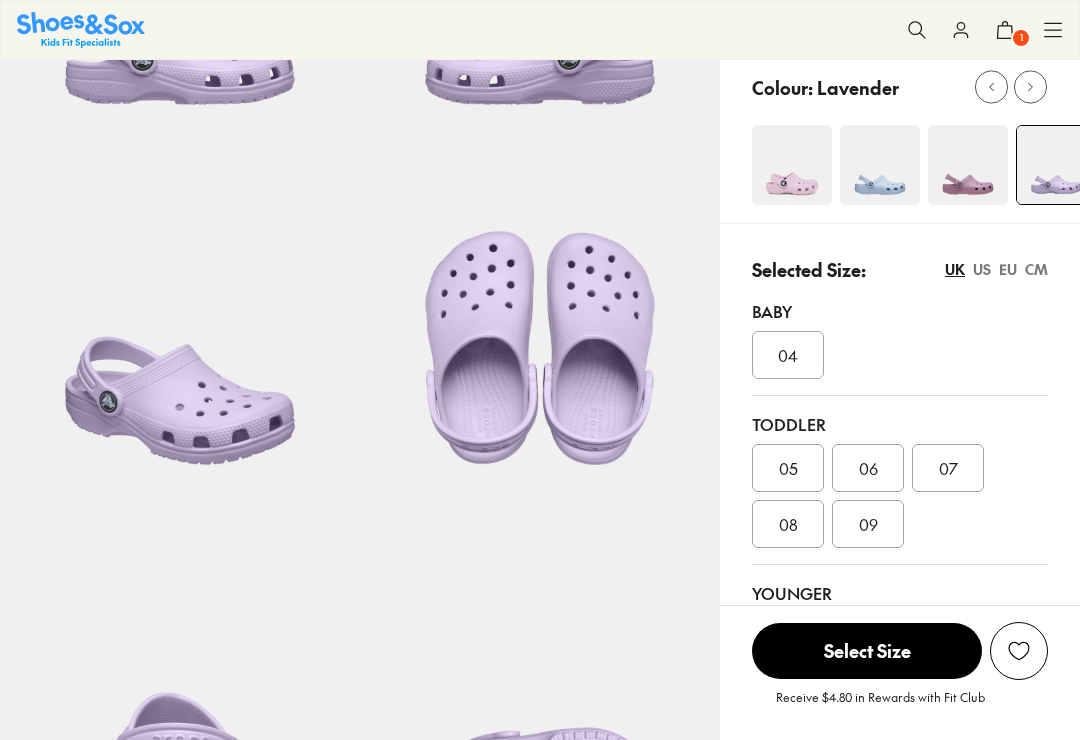 select on "*" 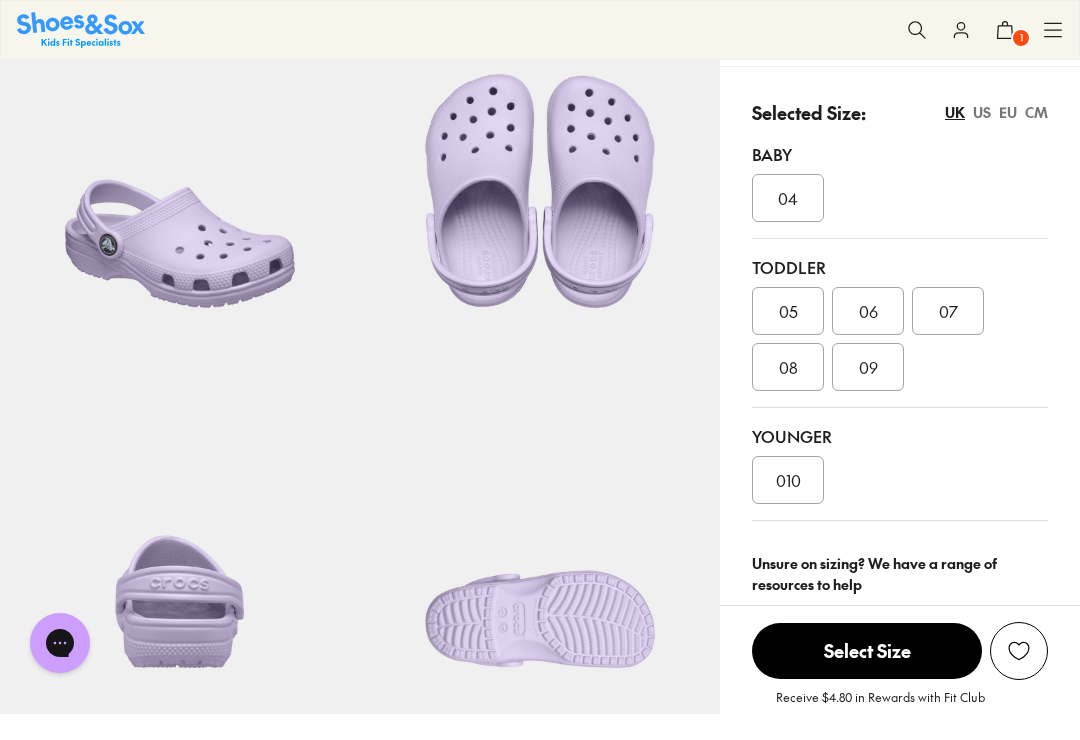 scroll, scrollTop: 0, scrollLeft: 0, axis: both 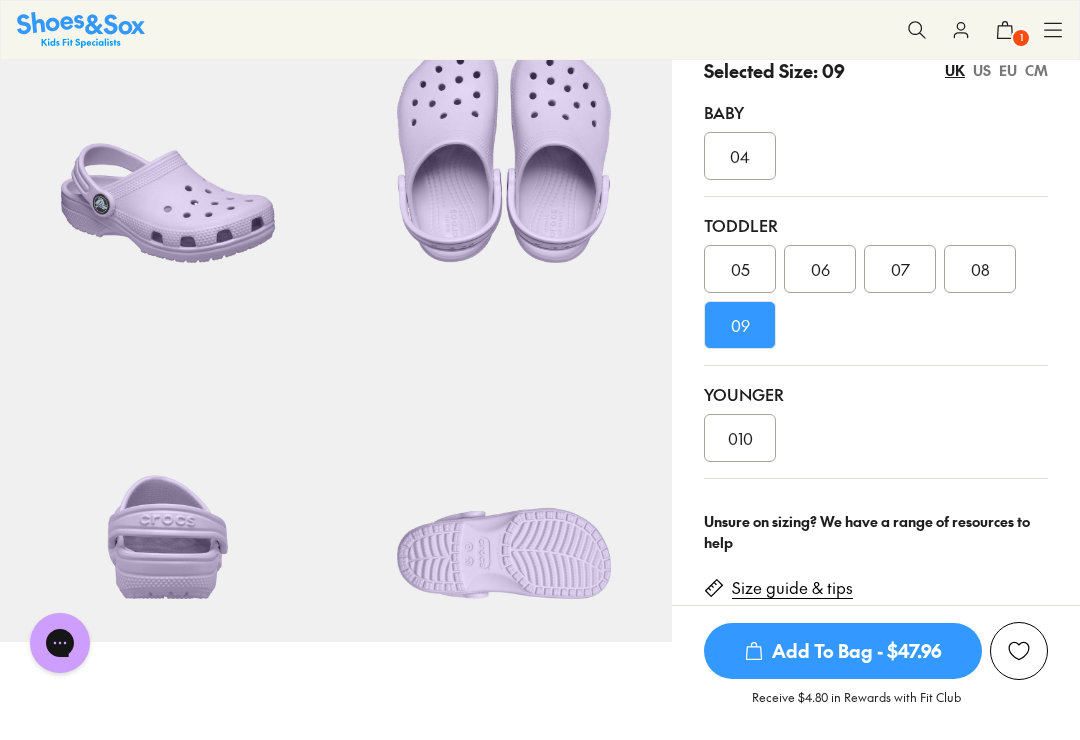 click on "Add To Bag - $47.96" at bounding box center [843, 651] 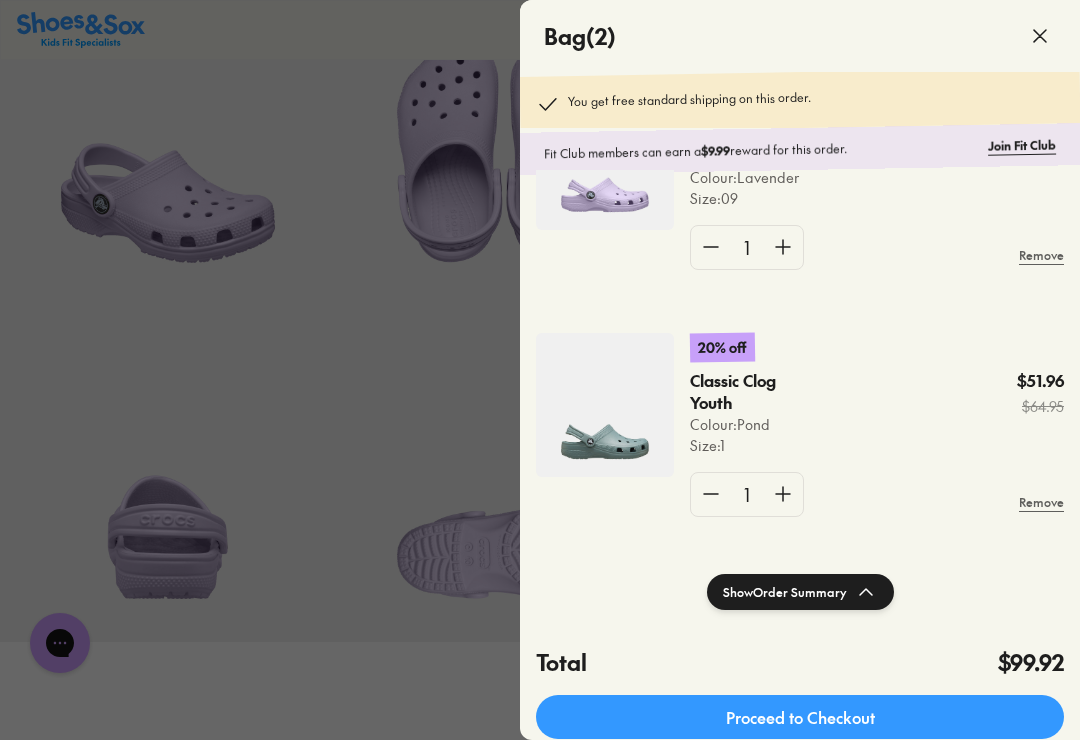 scroll, scrollTop: 122, scrollLeft: 0, axis: vertical 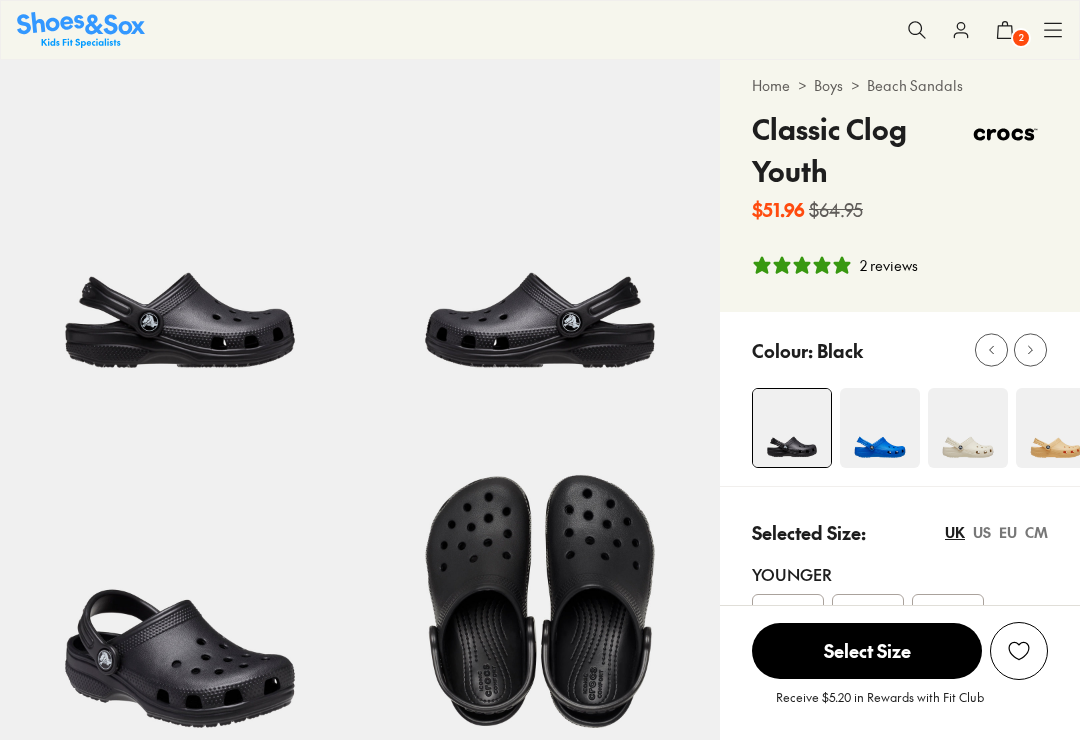 select on "*" 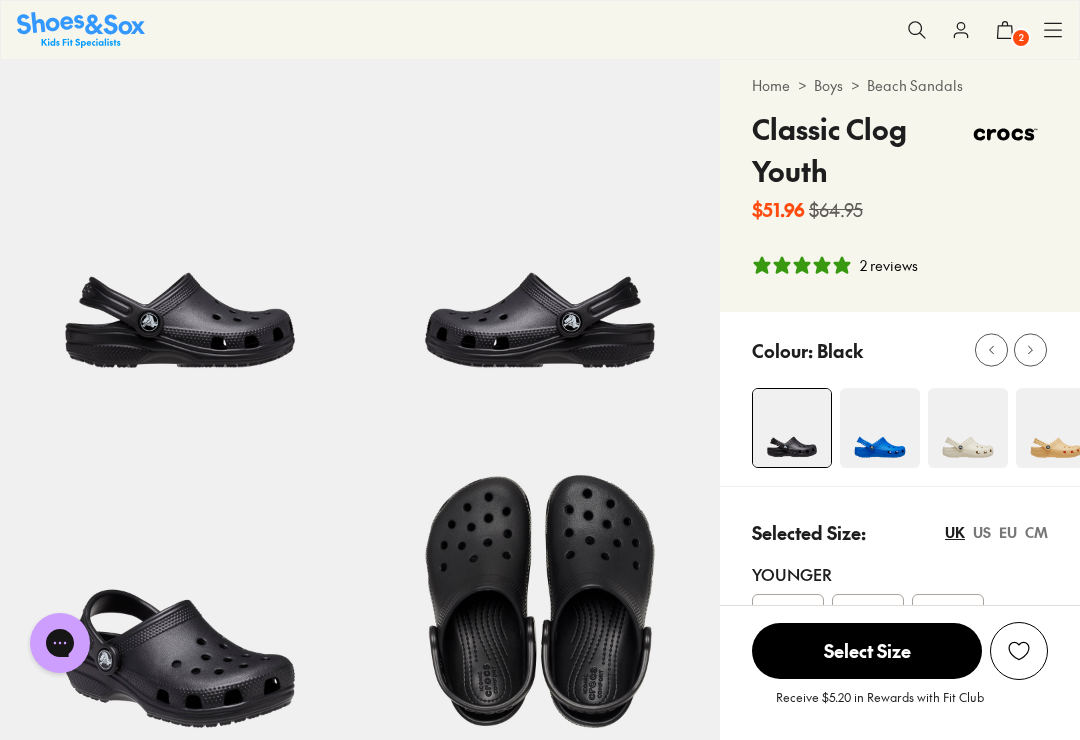 scroll, scrollTop: 0, scrollLeft: 0, axis: both 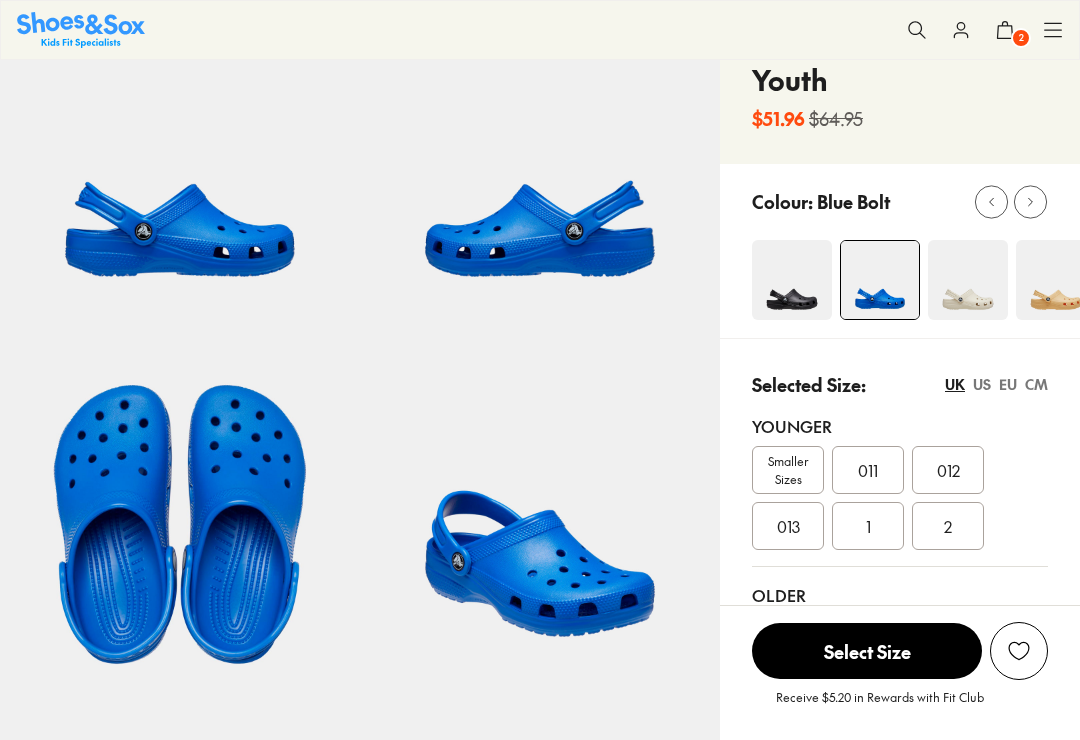 select on "*" 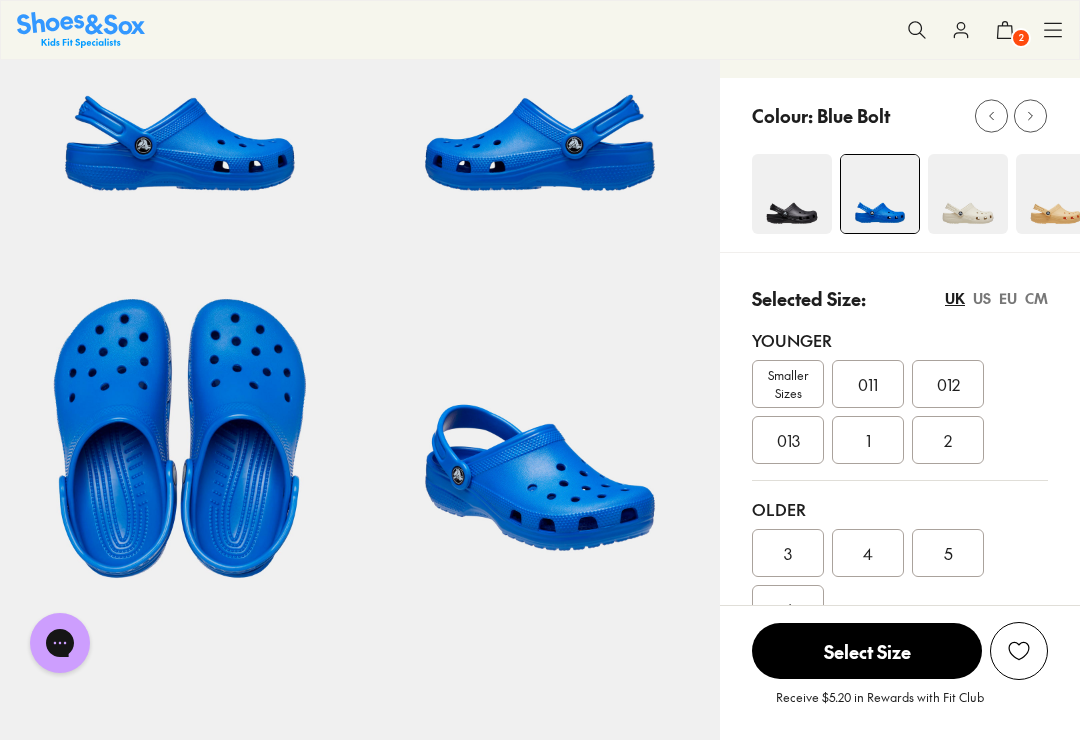 scroll, scrollTop: 266, scrollLeft: 0, axis: vertical 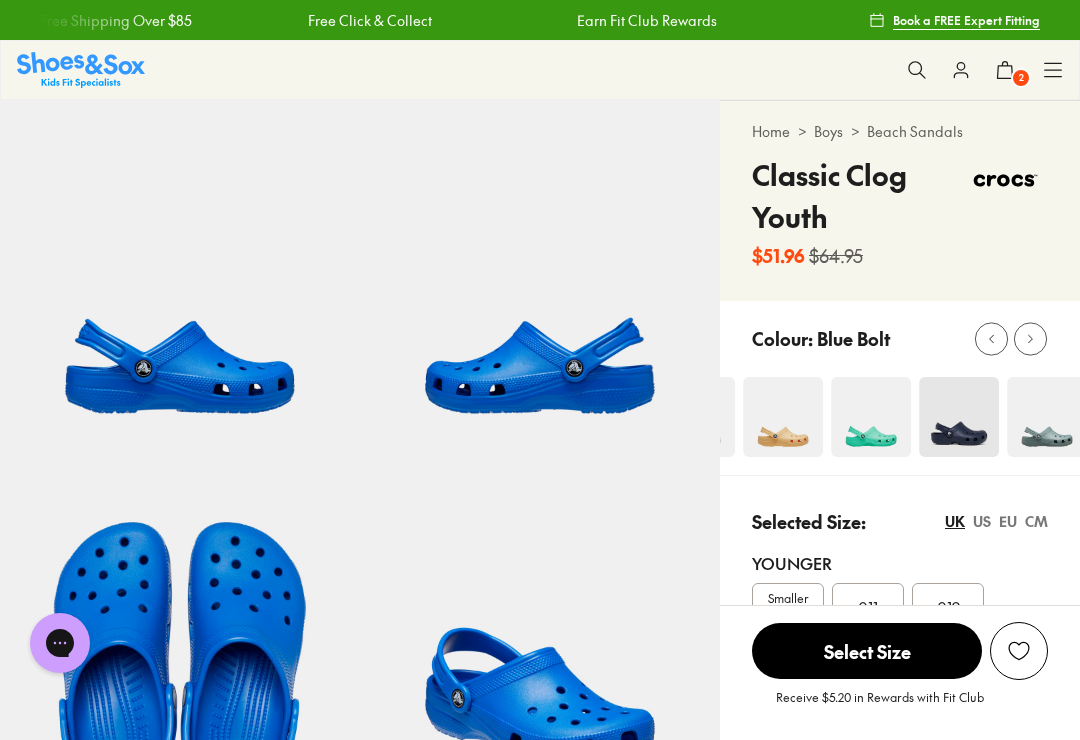click at bounding box center [1047, 417] 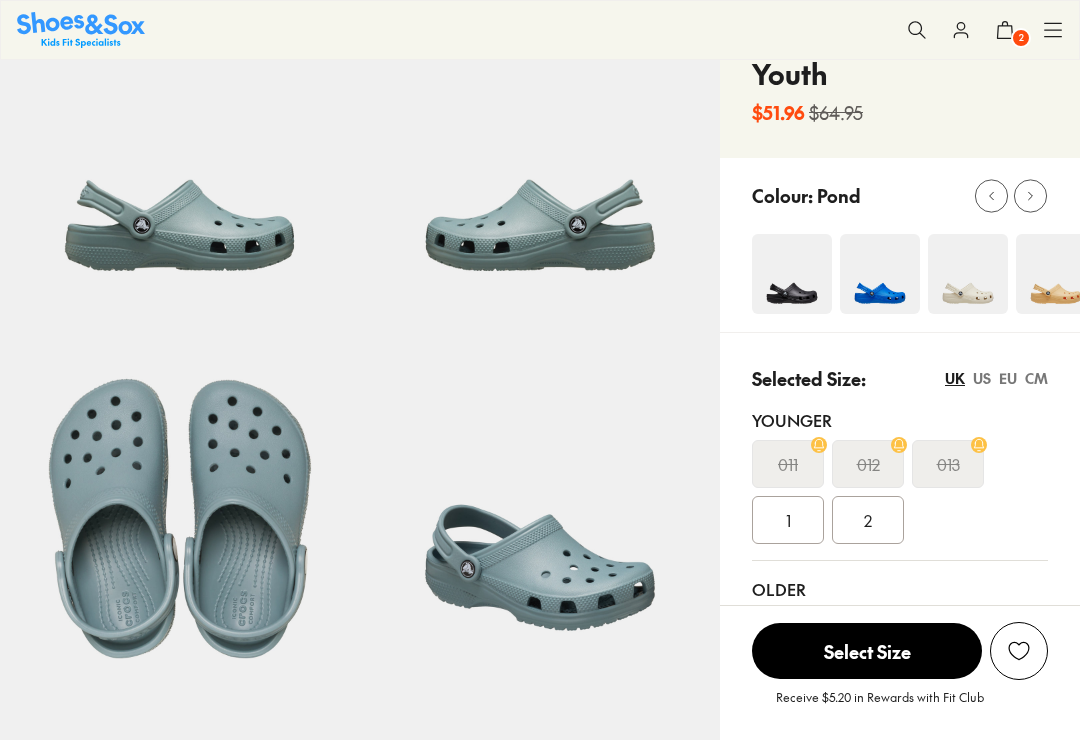 select on "*" 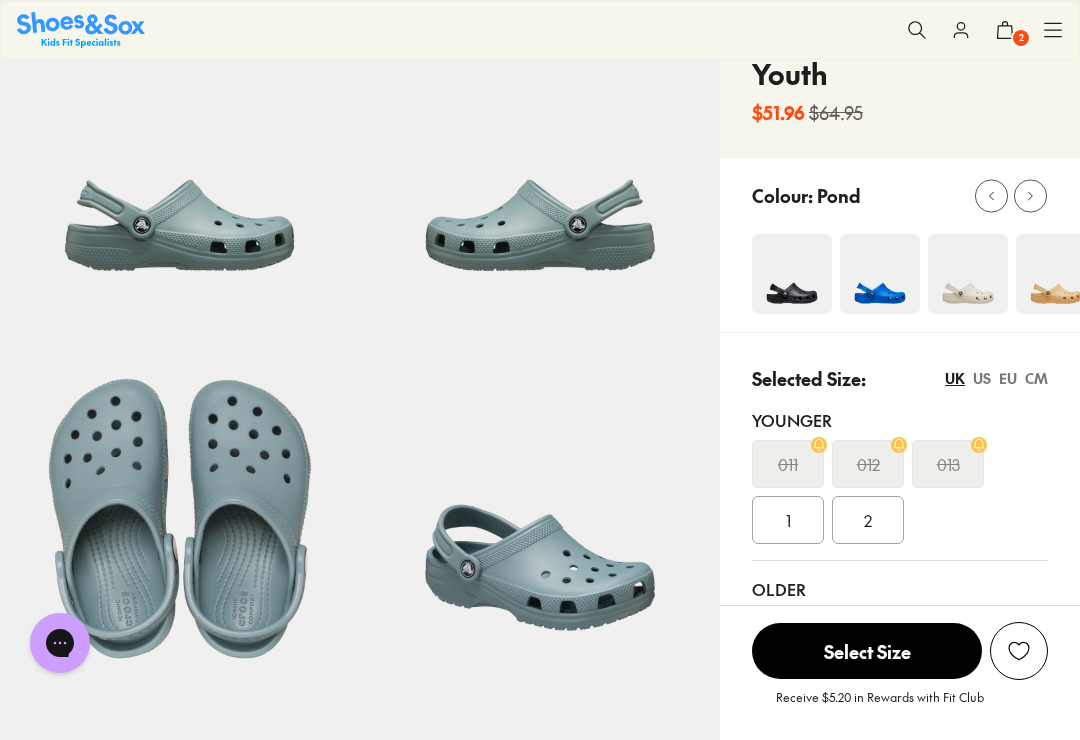 scroll, scrollTop: 0, scrollLeft: 0, axis: both 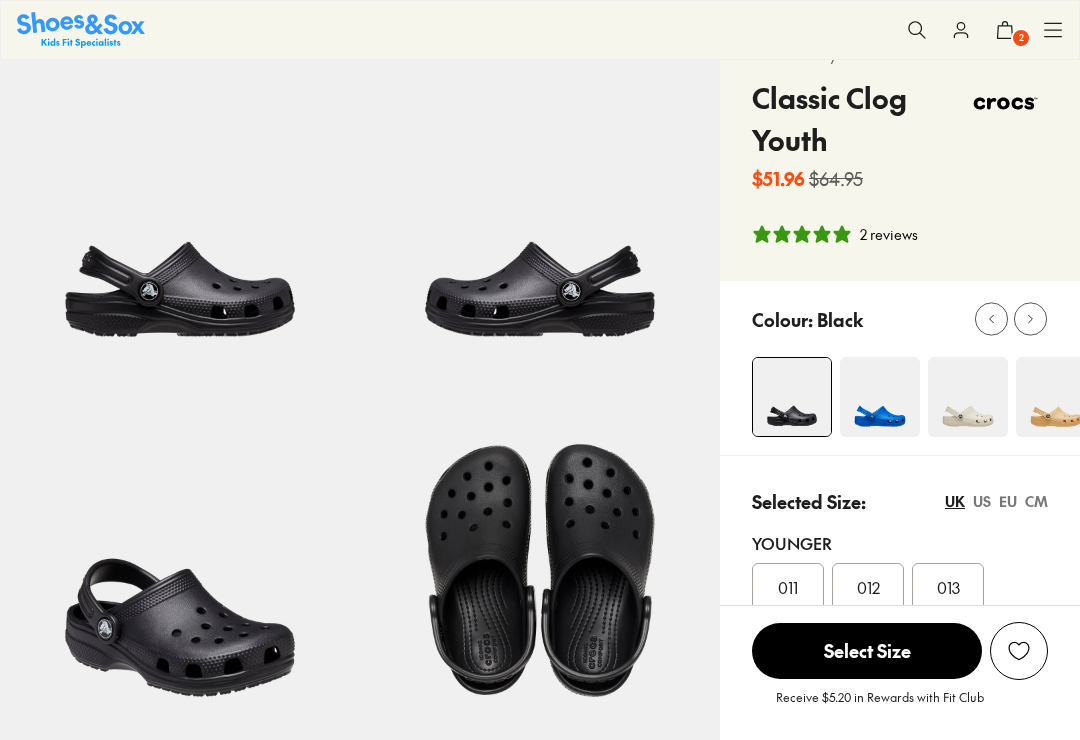 select on "*" 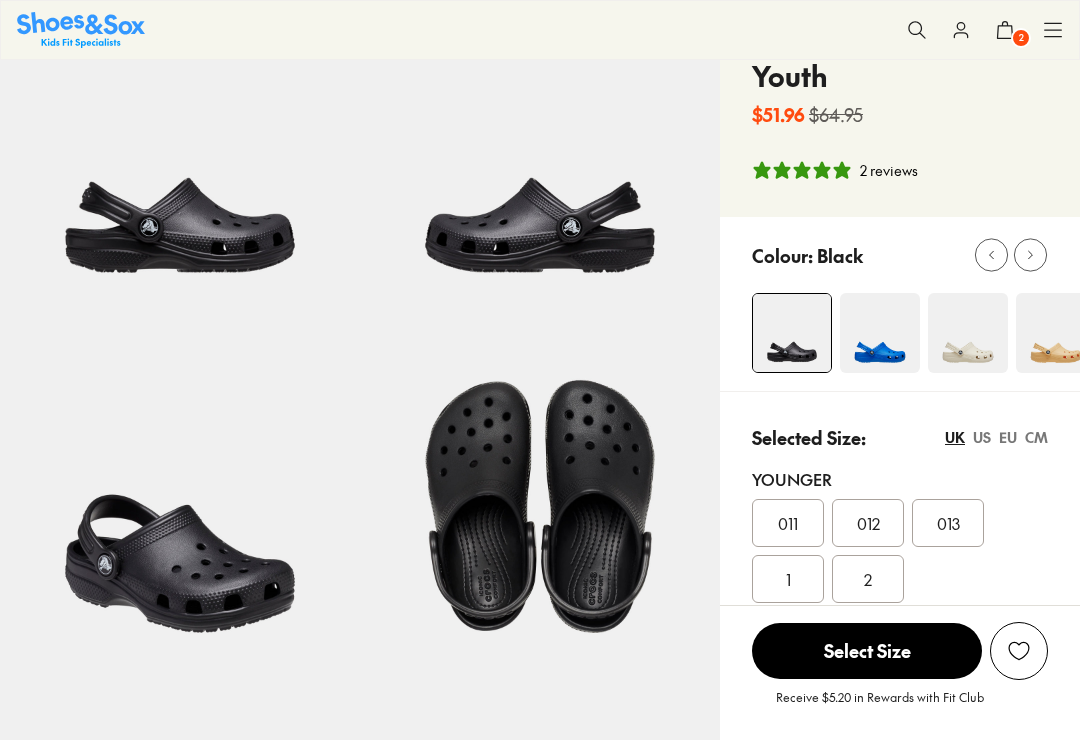 scroll, scrollTop: 0, scrollLeft: 0, axis: both 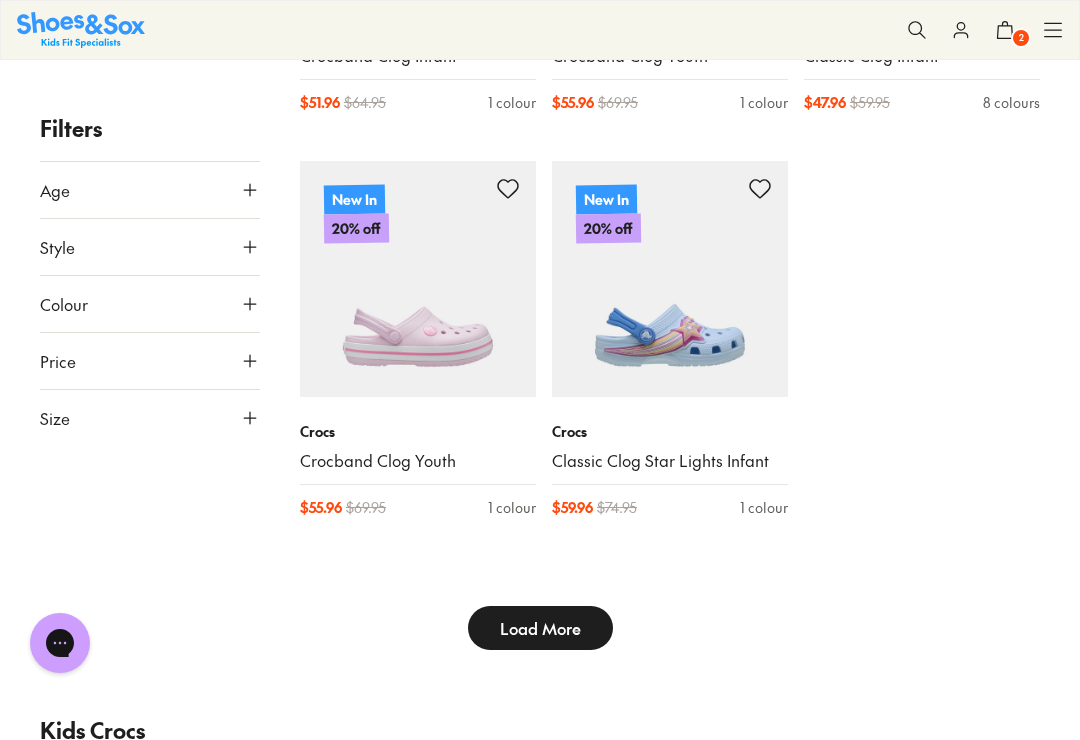click on "Load More" at bounding box center (540, 628) 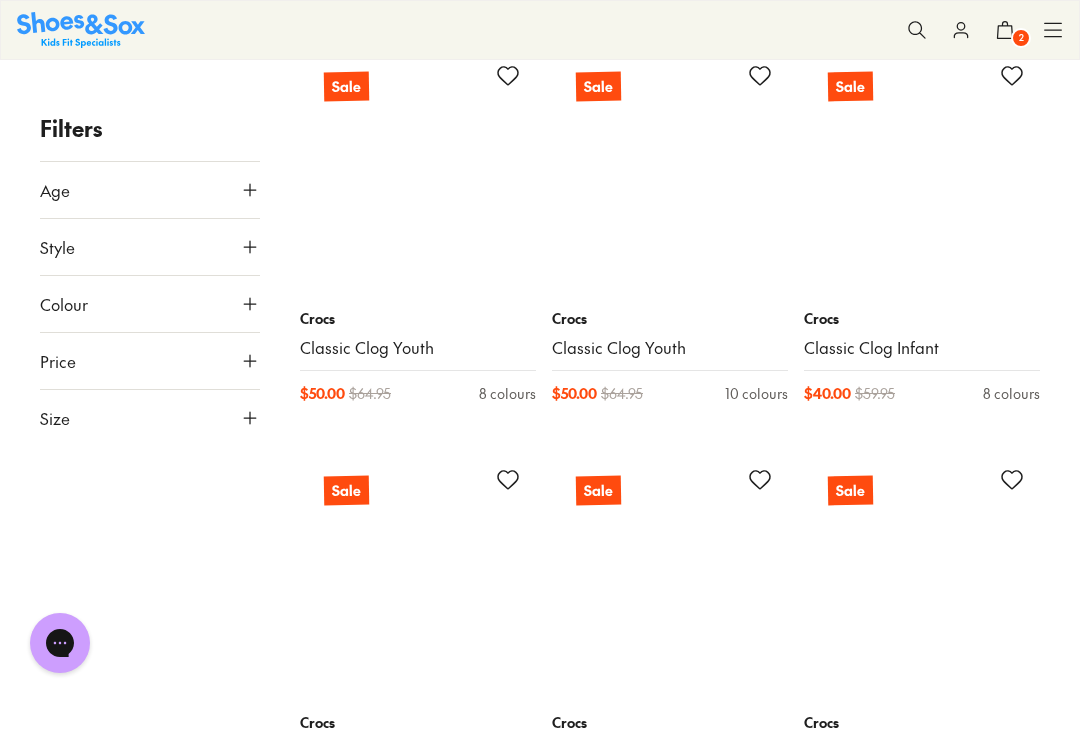 scroll, scrollTop: 8029, scrollLeft: 0, axis: vertical 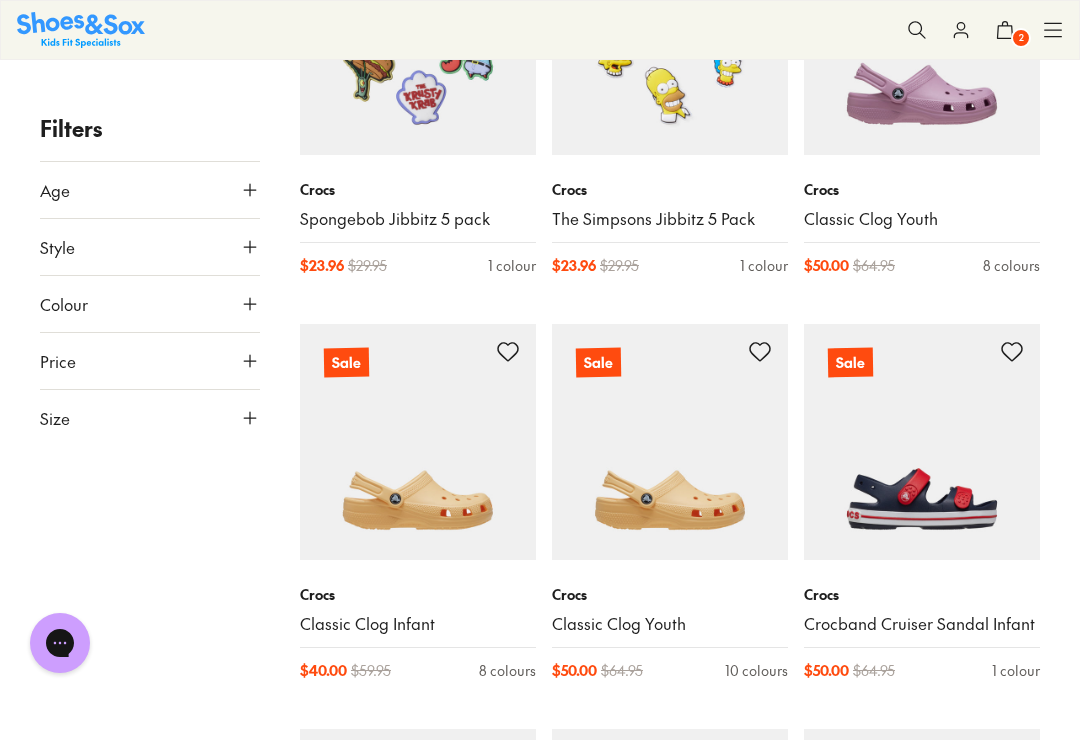 click at bounding box center [418, 442] 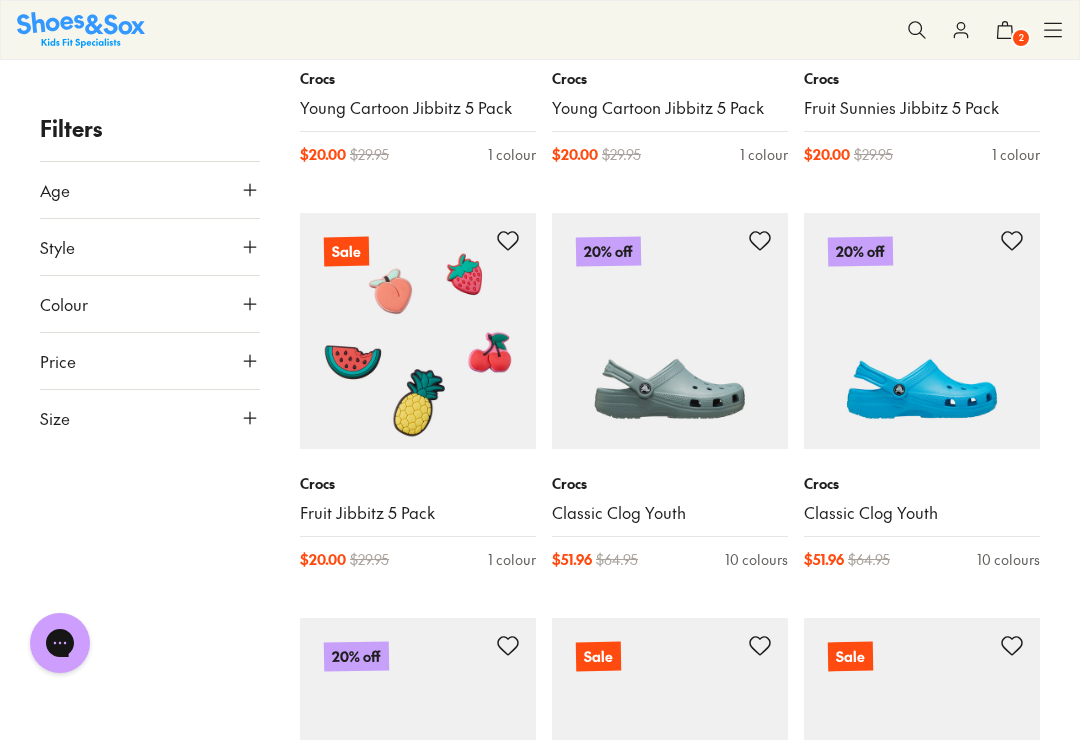 scroll, scrollTop: 7101, scrollLeft: 0, axis: vertical 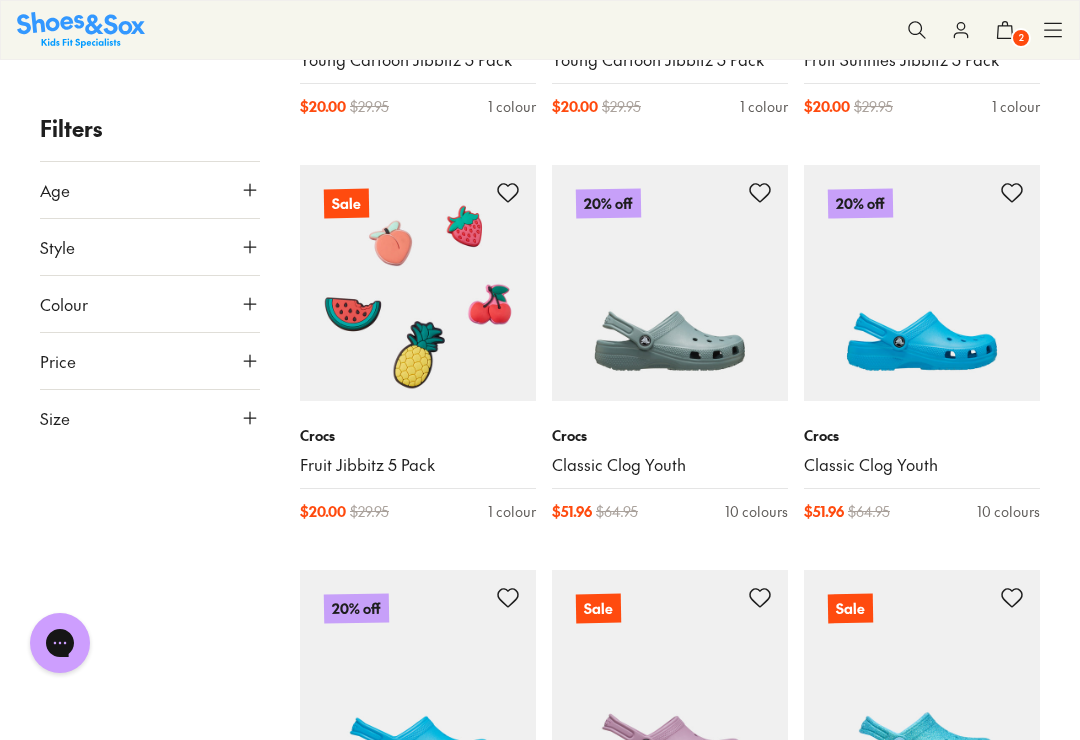 type on "****" 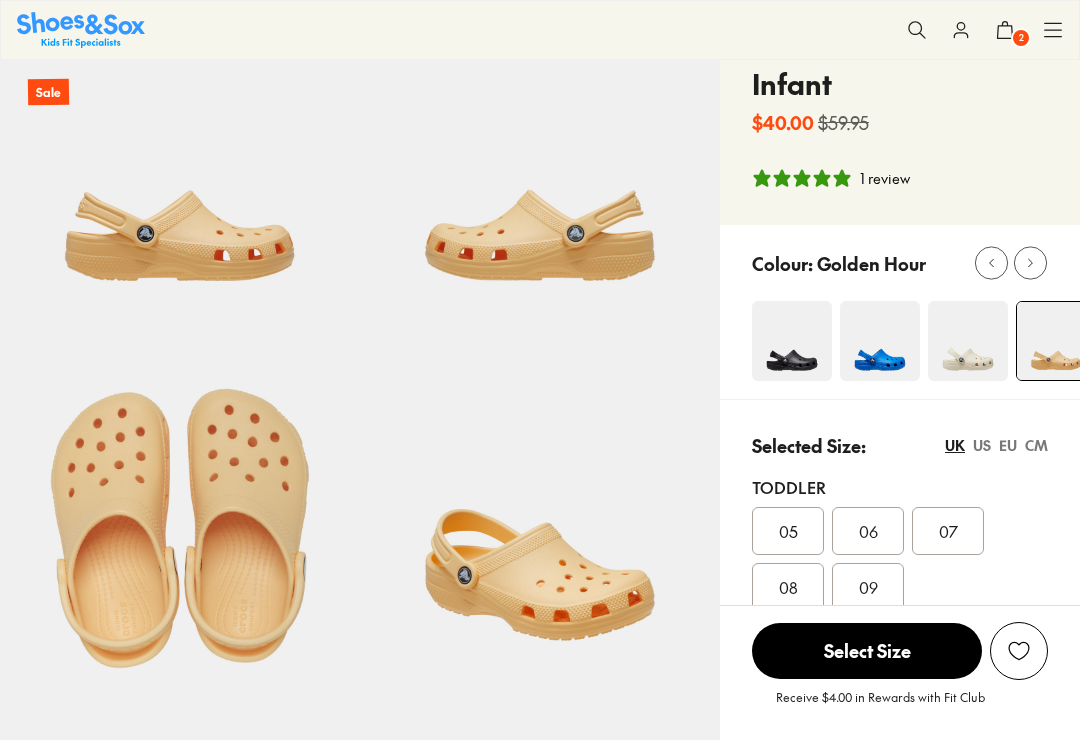 scroll, scrollTop: 0, scrollLeft: 0, axis: both 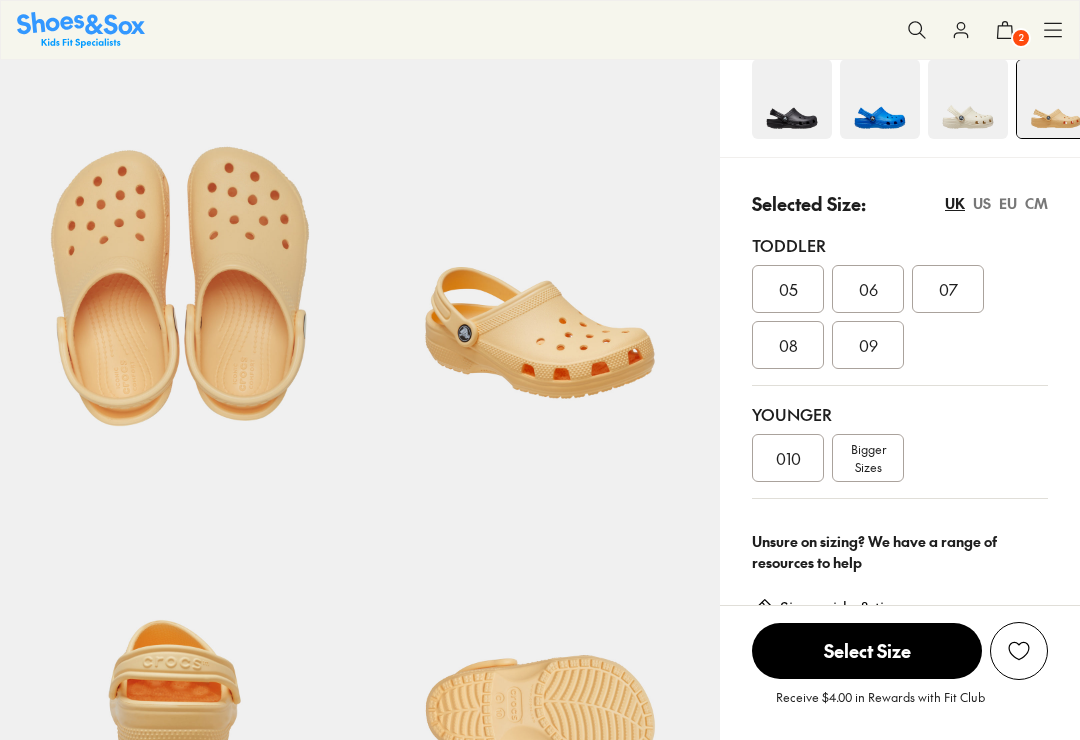 select on "*" 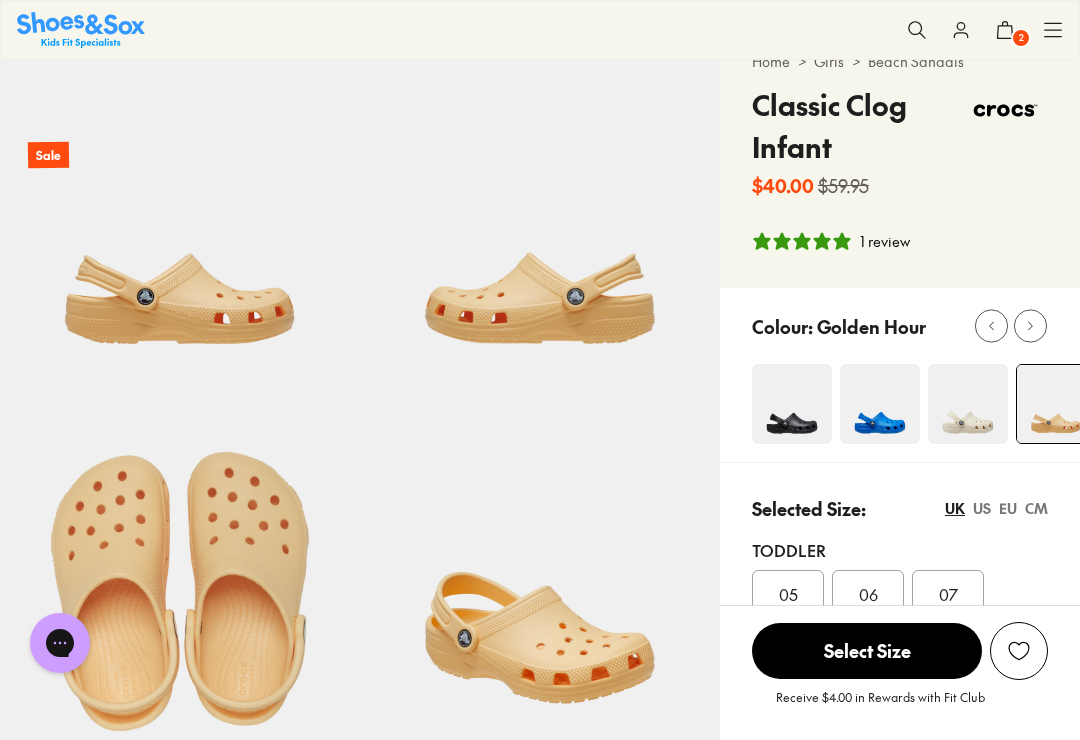 scroll, scrollTop: 203, scrollLeft: 0, axis: vertical 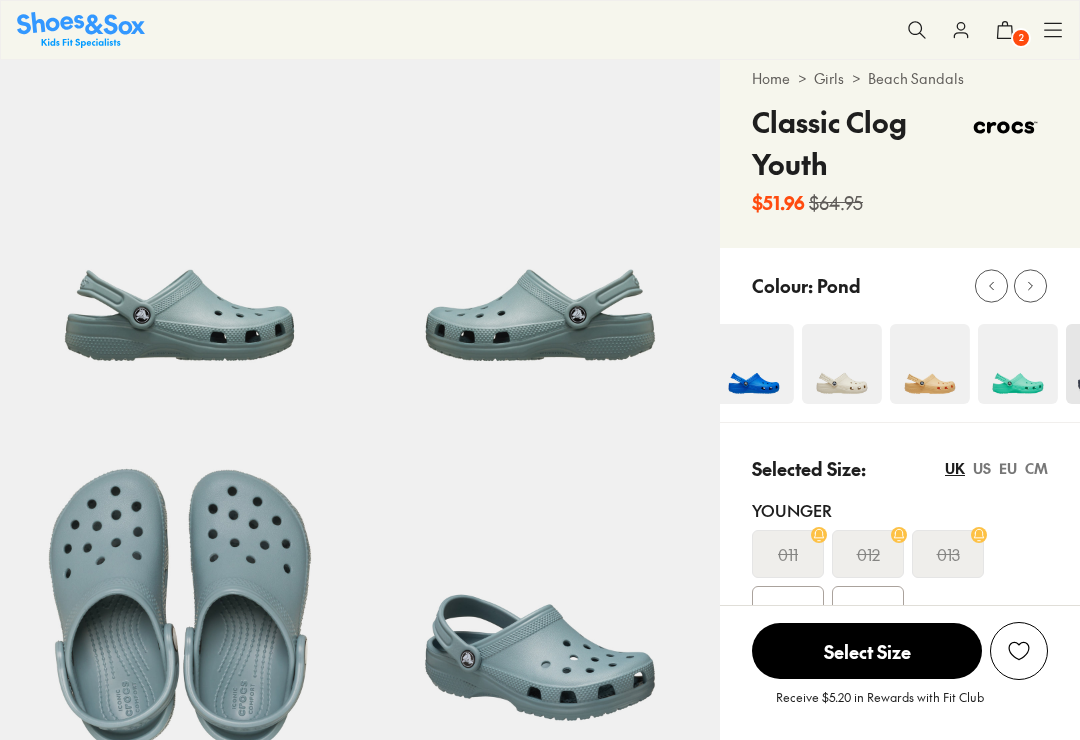 select on "*" 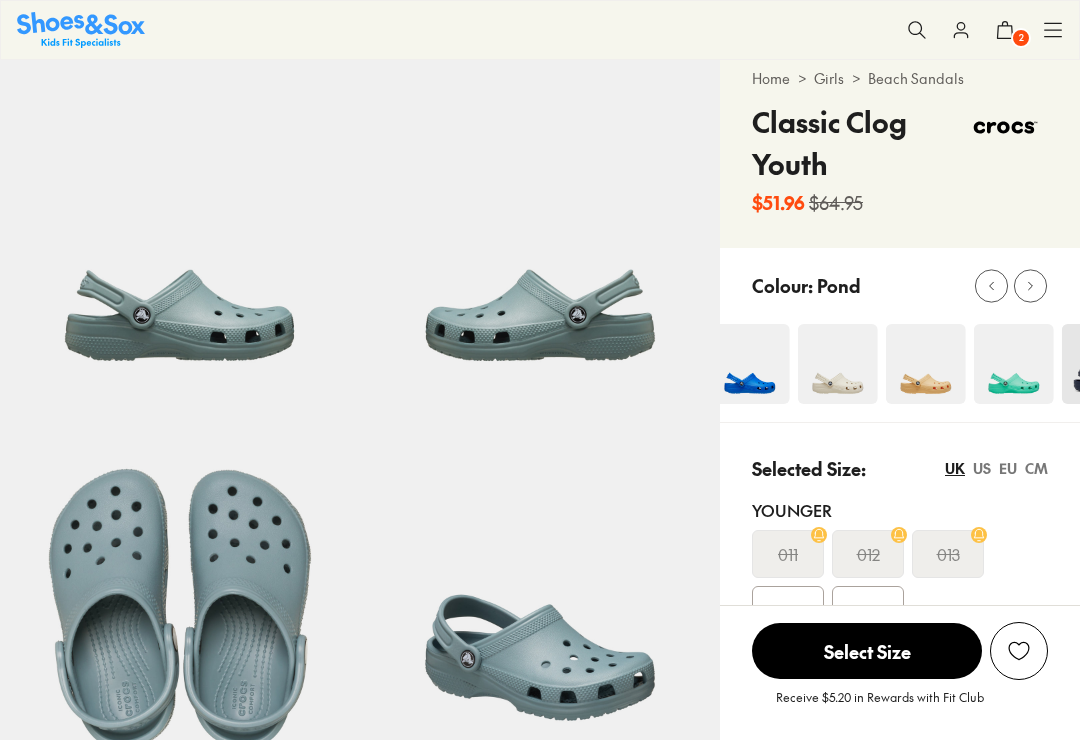 click at bounding box center [750, 364] 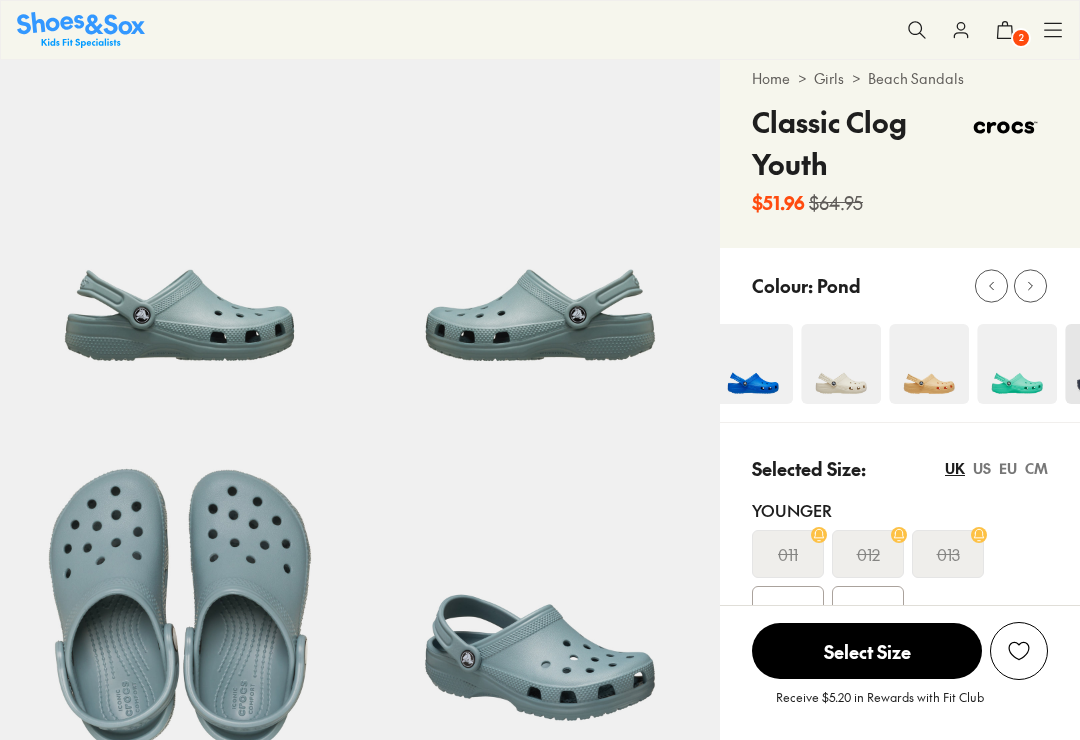 click at bounding box center (753, 364) 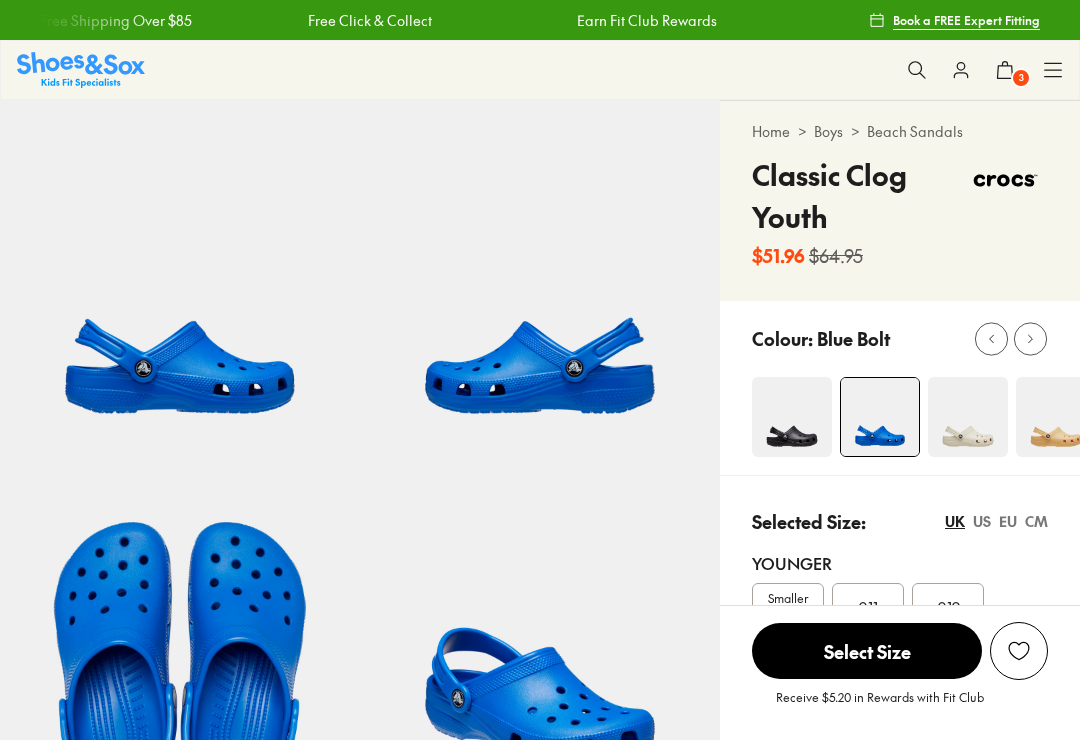 scroll, scrollTop: 180, scrollLeft: 0, axis: vertical 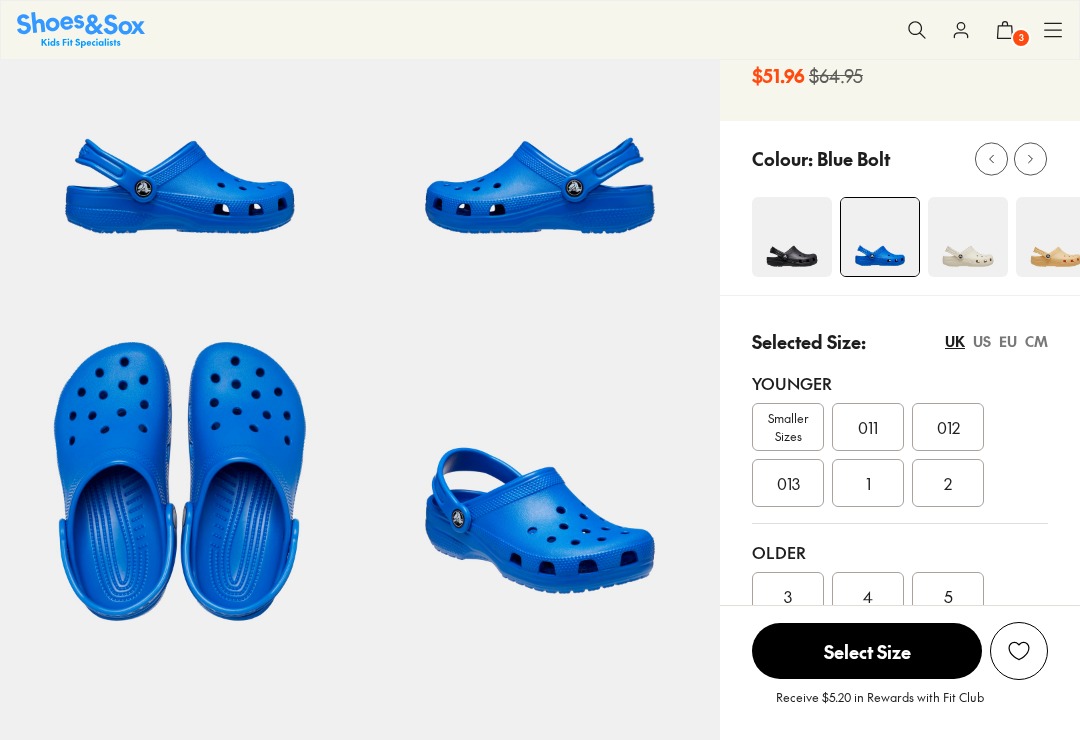 select on "*" 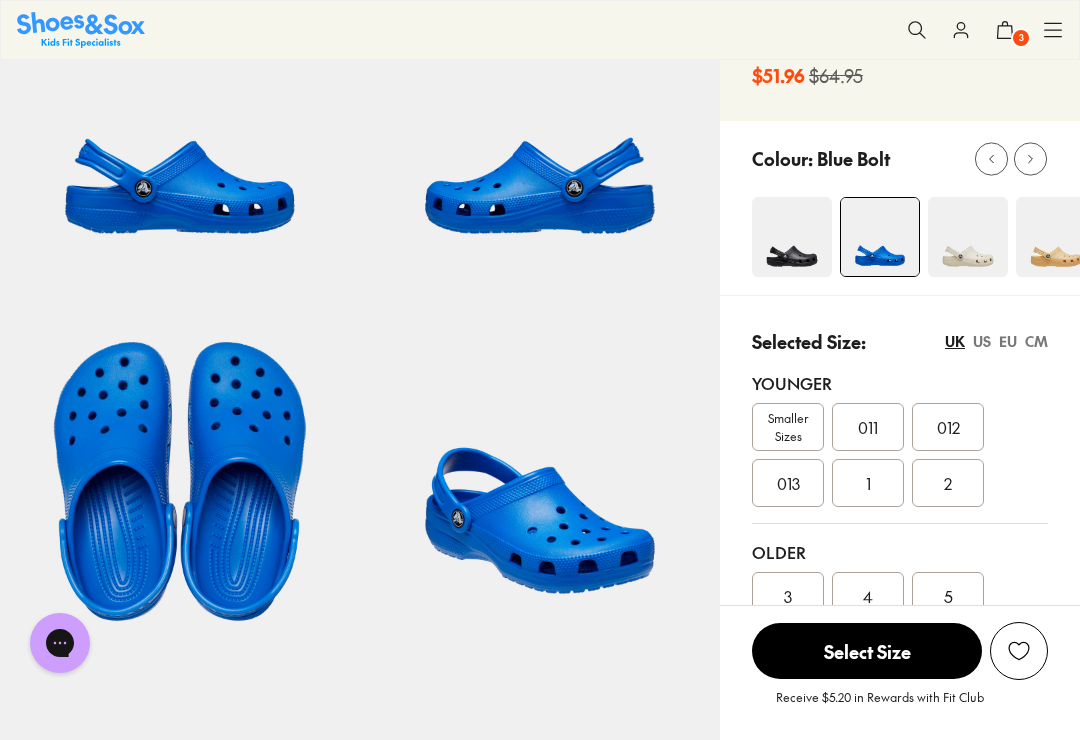 scroll, scrollTop: 0, scrollLeft: 0, axis: both 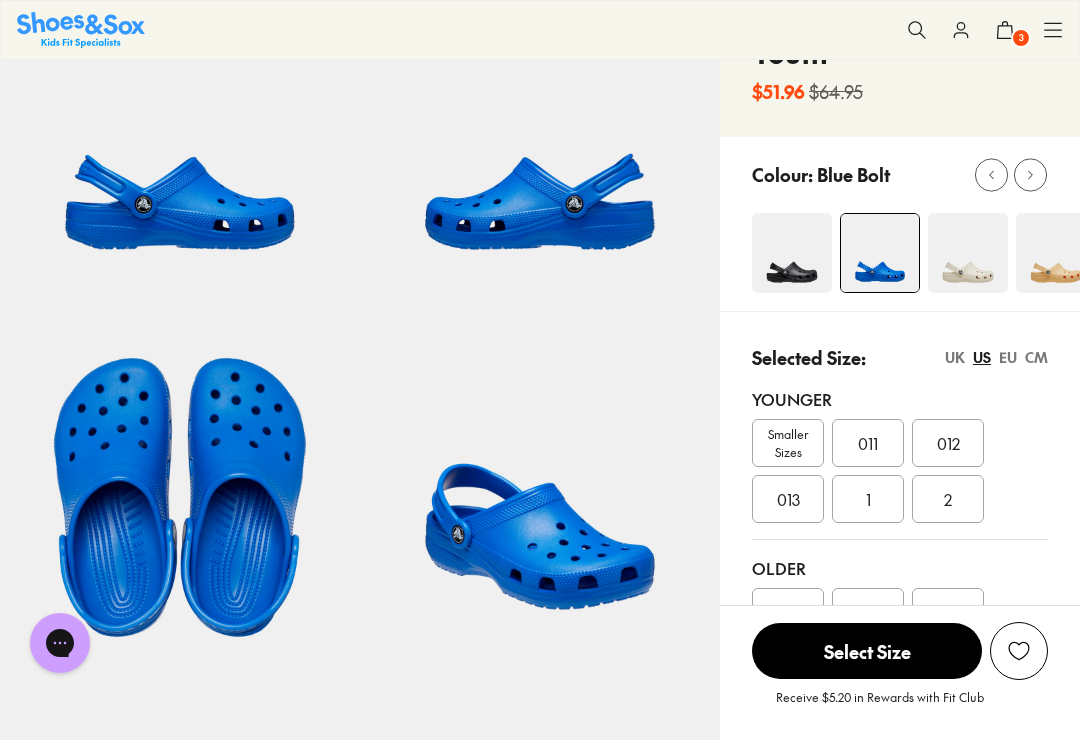 click on "UK" at bounding box center [955, 357] 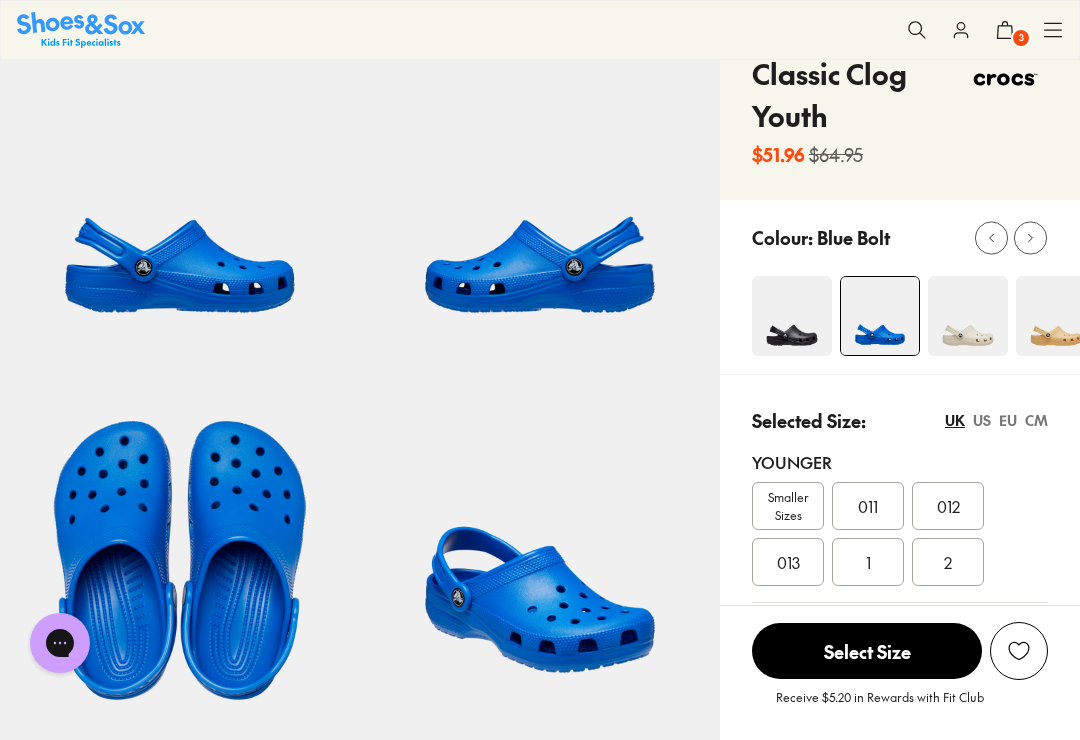 scroll, scrollTop: 102, scrollLeft: 0, axis: vertical 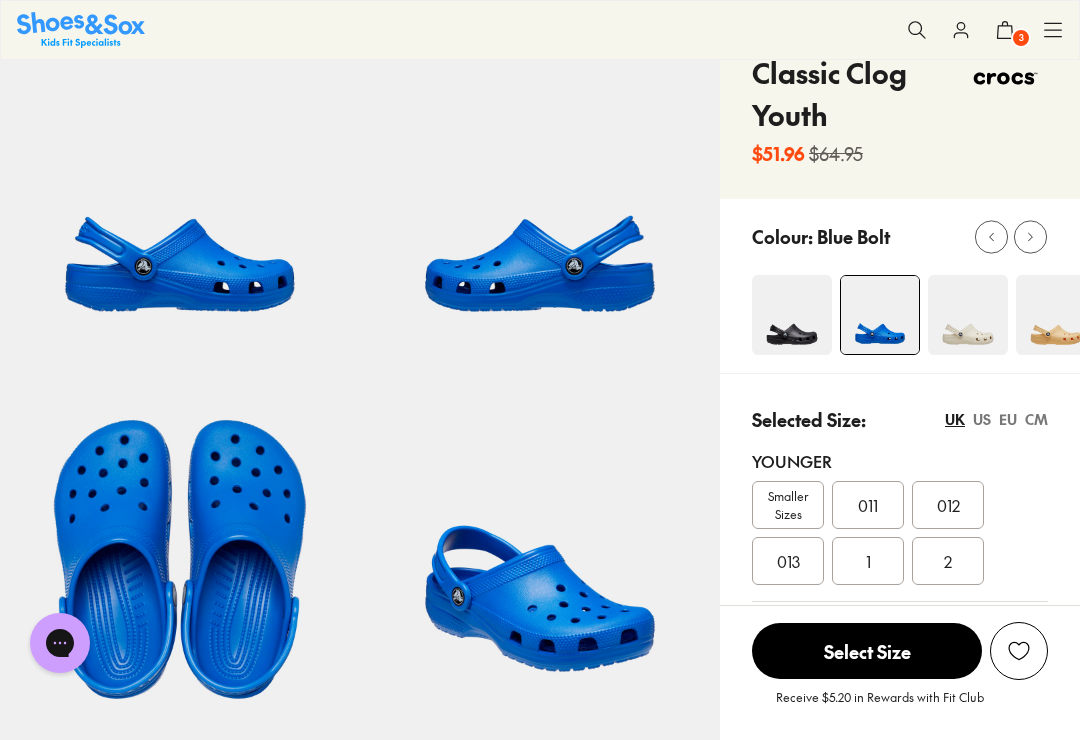 click on "UK" at bounding box center [955, 419] 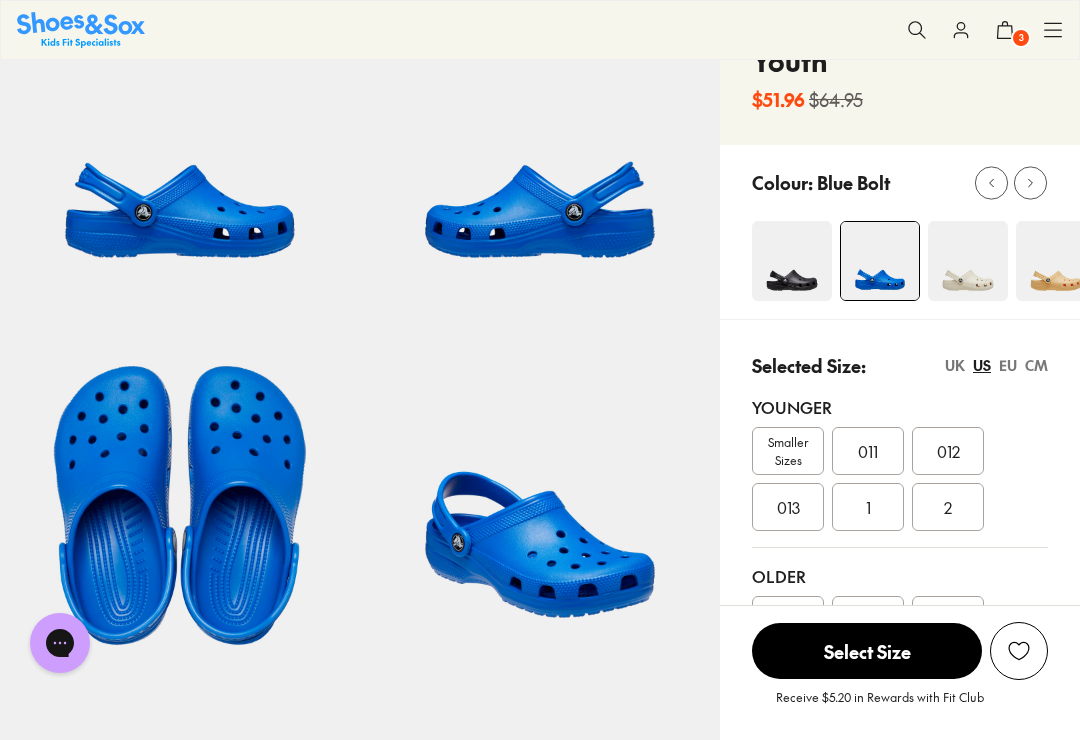 scroll, scrollTop: 45, scrollLeft: 0, axis: vertical 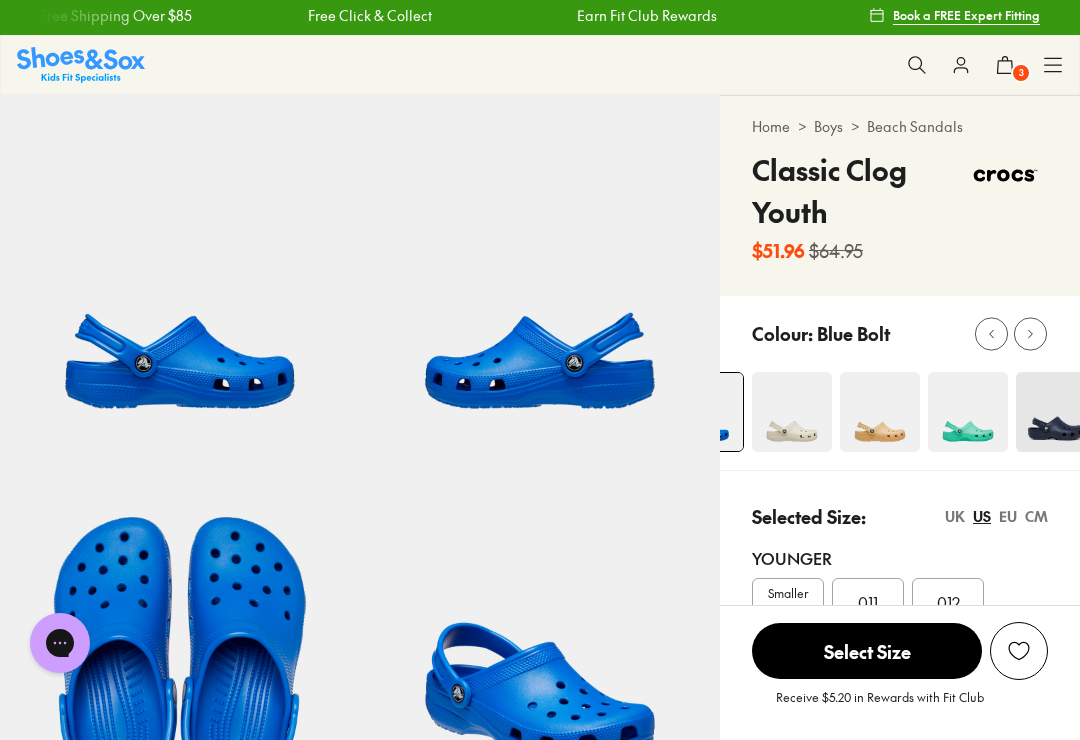 click at bounding box center (968, 412) 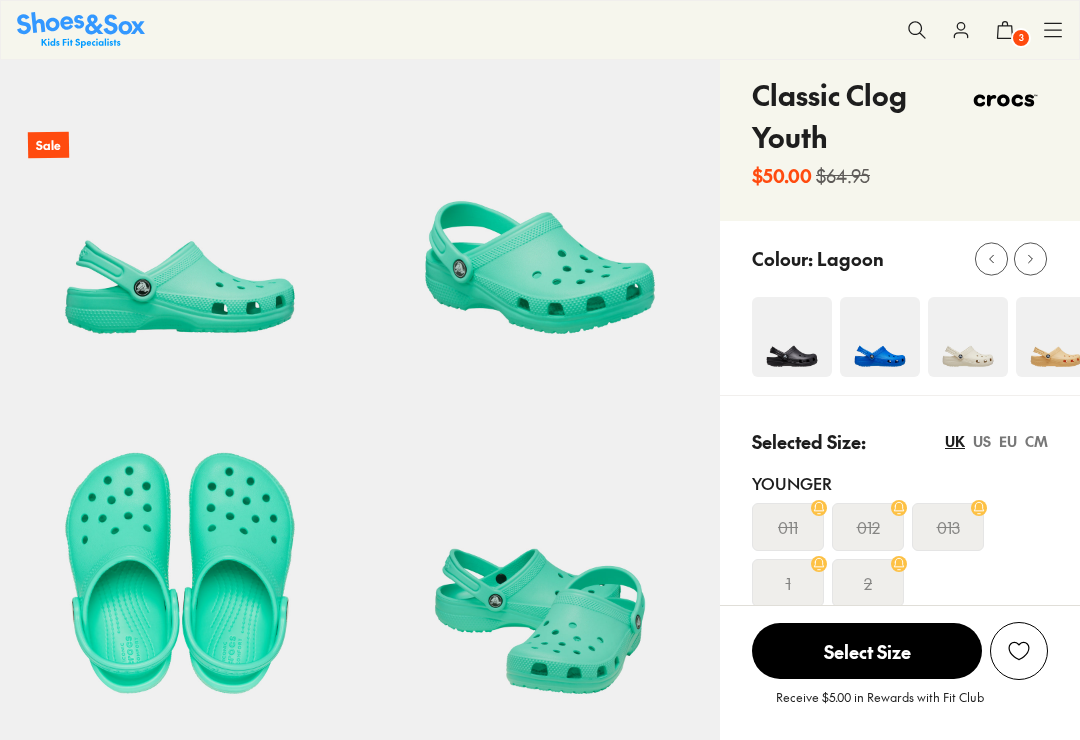 scroll, scrollTop: 0, scrollLeft: 0, axis: both 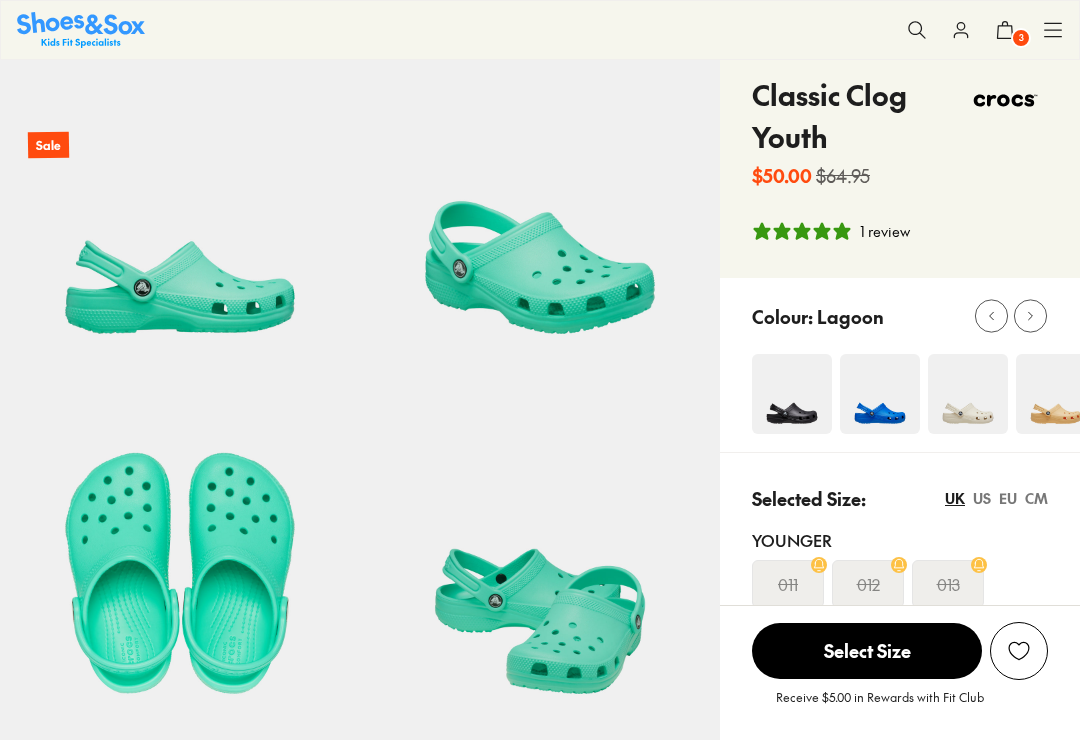 select on "*" 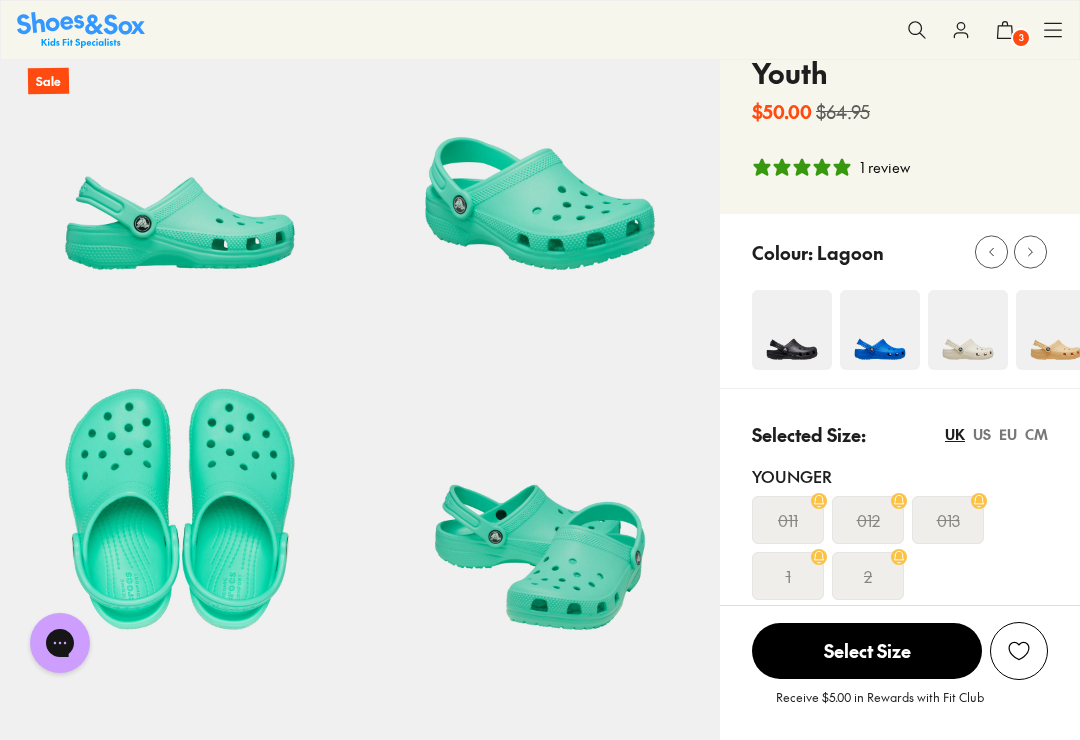 scroll, scrollTop: 137, scrollLeft: 0, axis: vertical 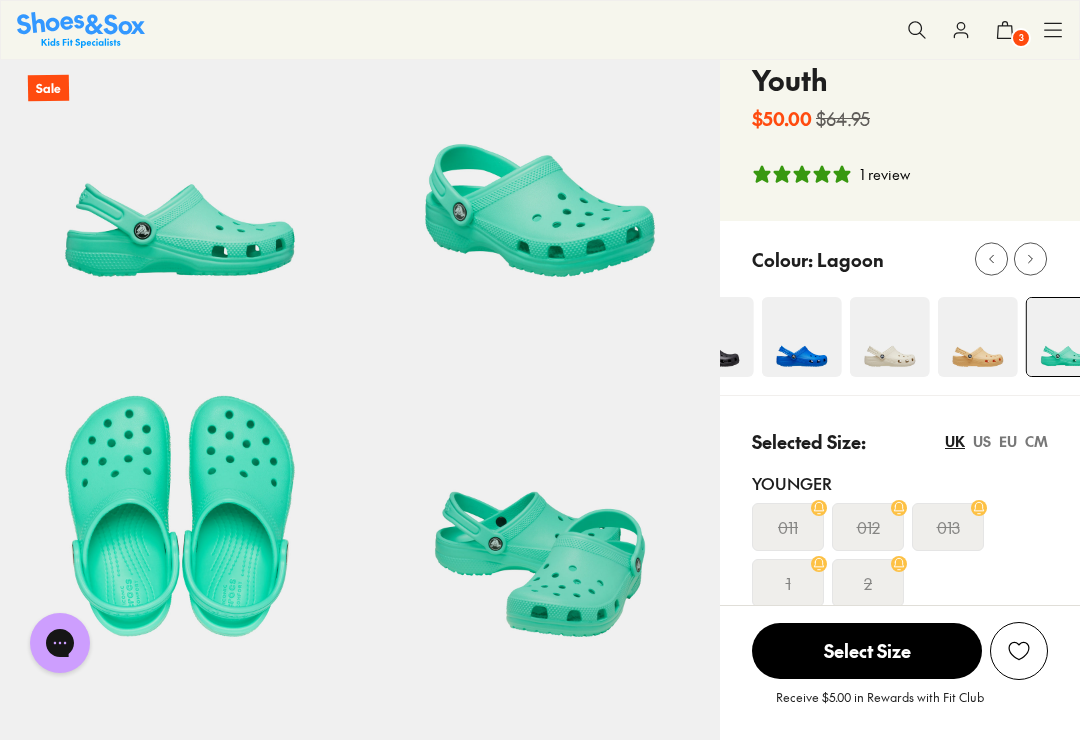 click at bounding box center (890, 337) 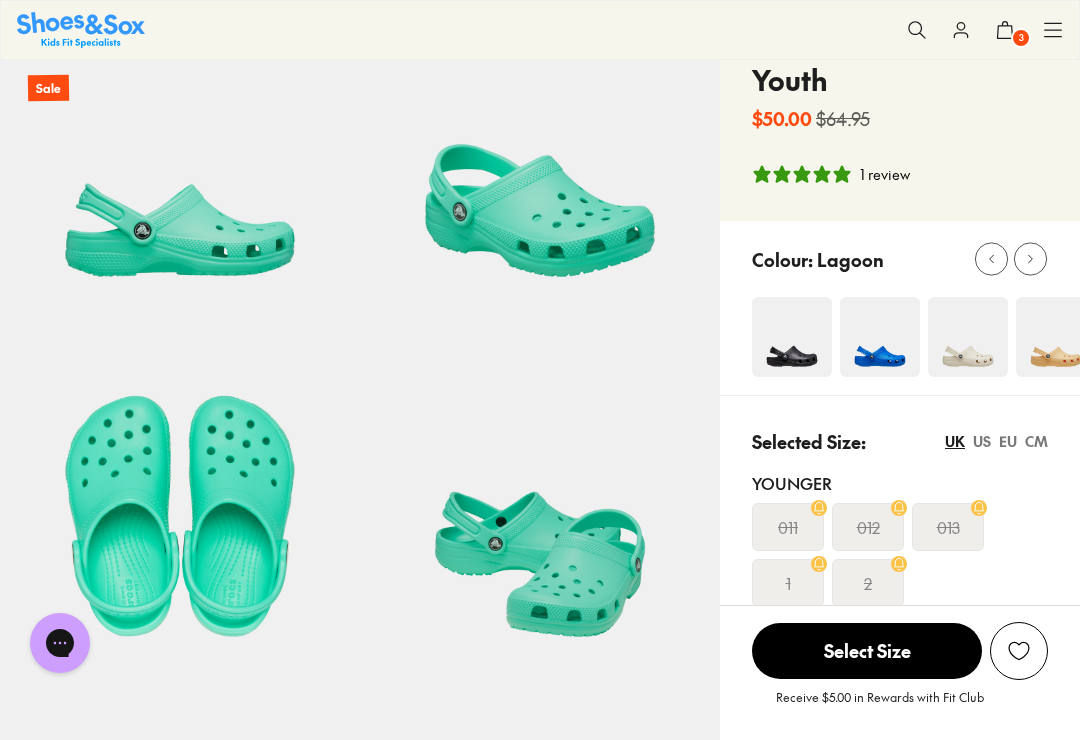 click at bounding box center [880, 337] 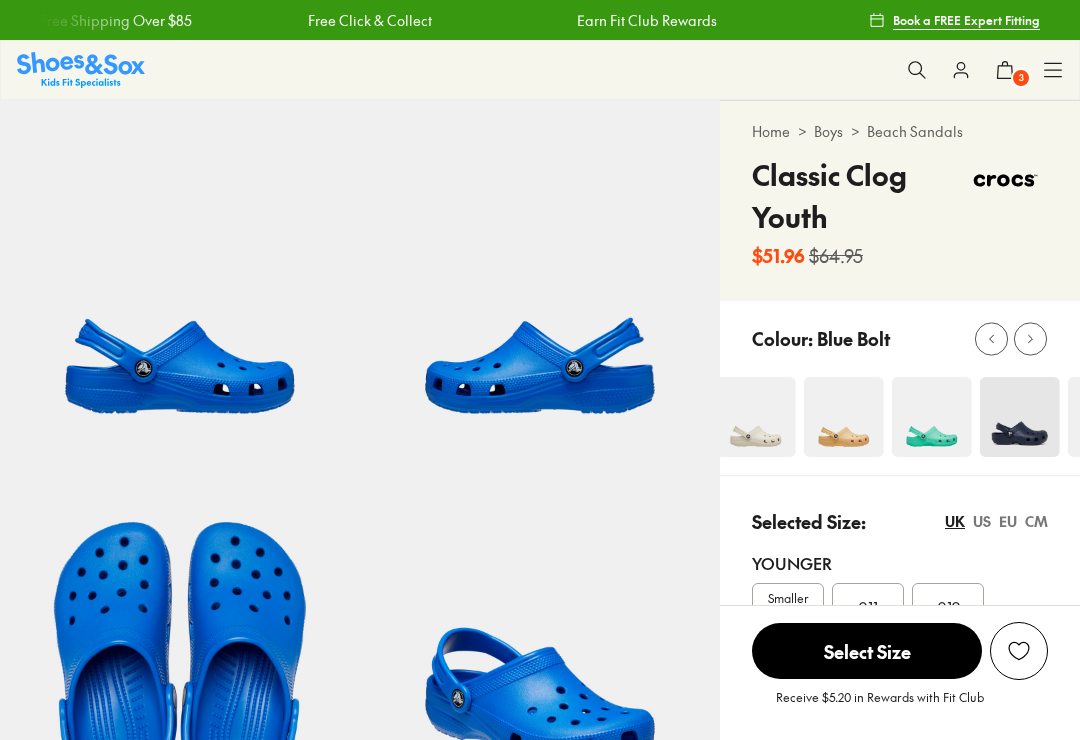 scroll, scrollTop: 22, scrollLeft: 0, axis: vertical 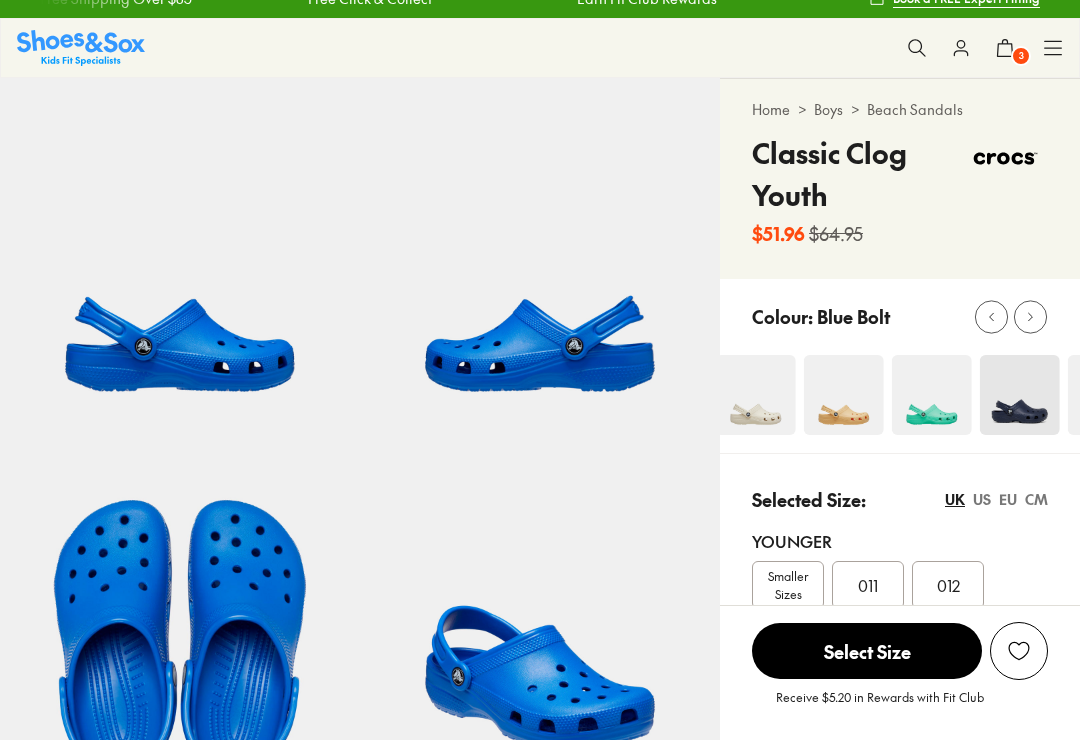 select on "*" 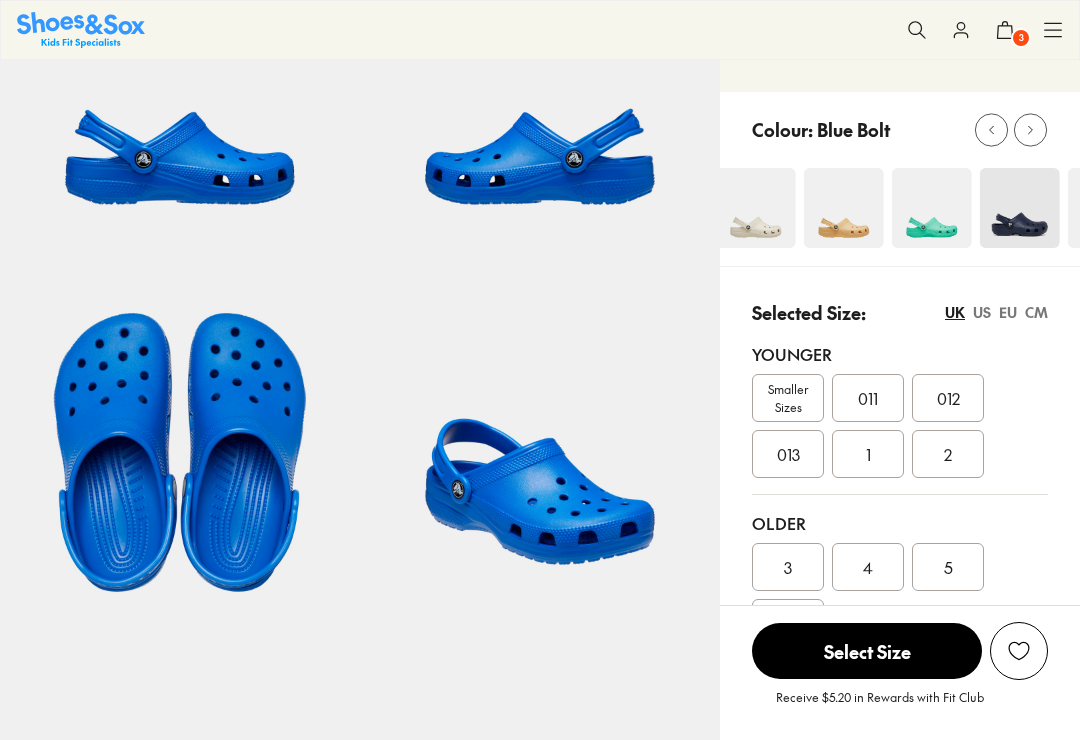 scroll, scrollTop: 0, scrollLeft: 0, axis: both 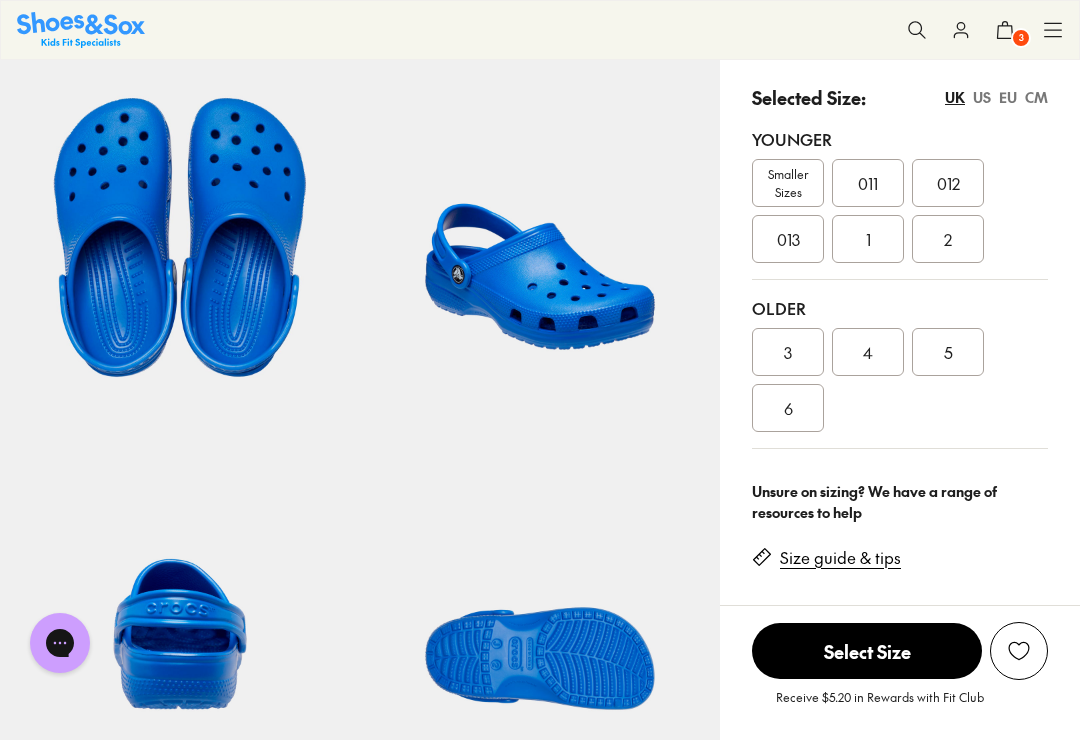 click on "Size guide & tips" at bounding box center [840, 558] 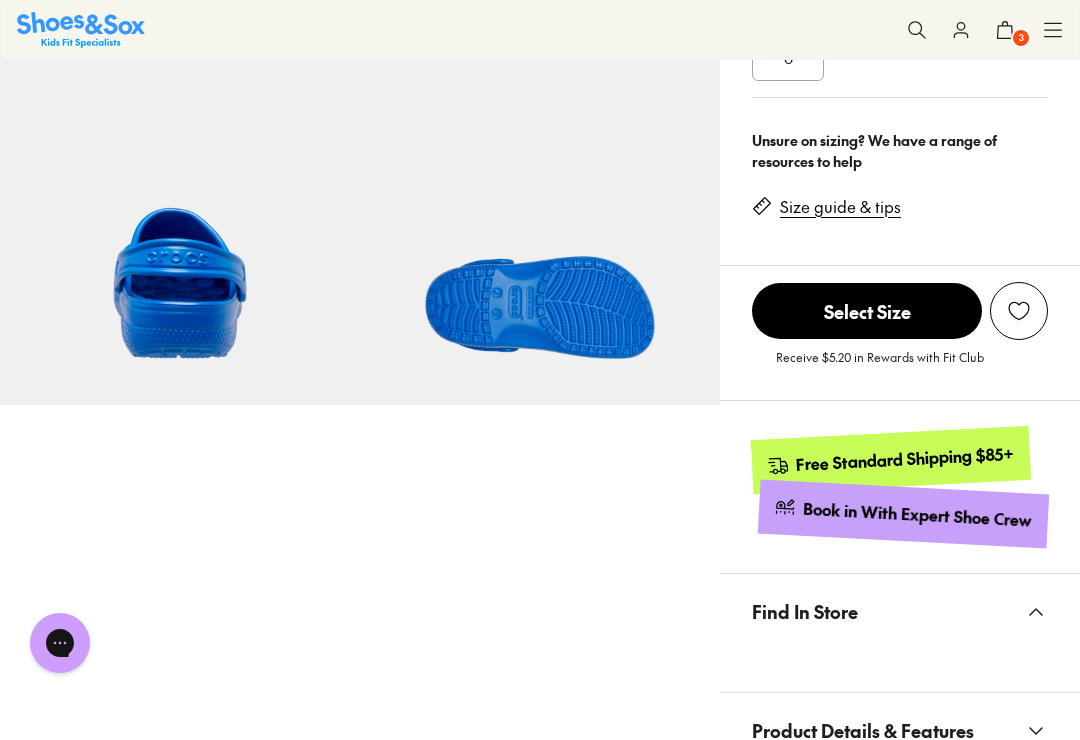 scroll, scrollTop: 1566, scrollLeft: 0, axis: vertical 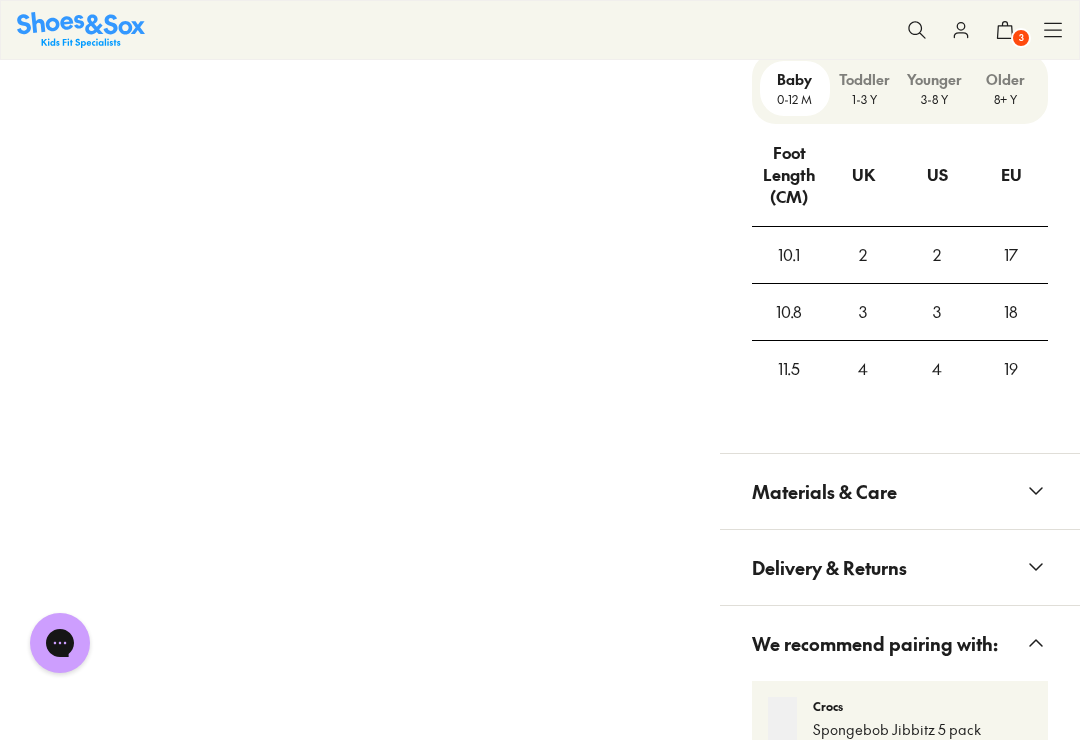 click on "3-8 Y" at bounding box center [934, 99] 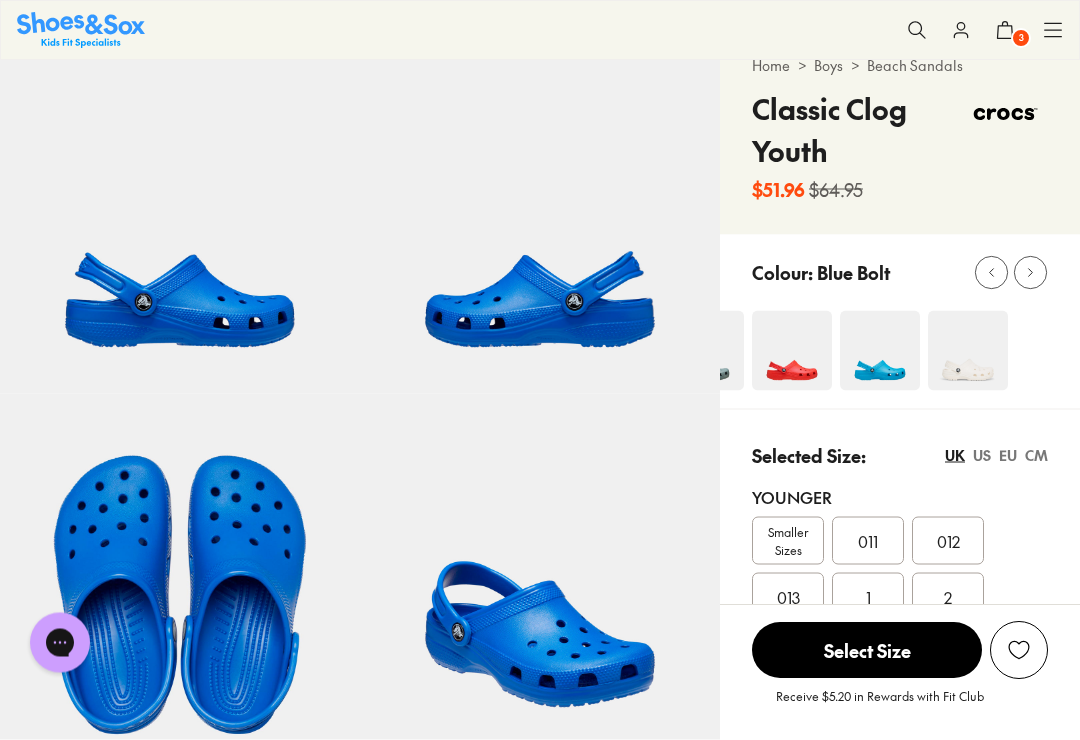 scroll, scrollTop: 67, scrollLeft: 0, axis: vertical 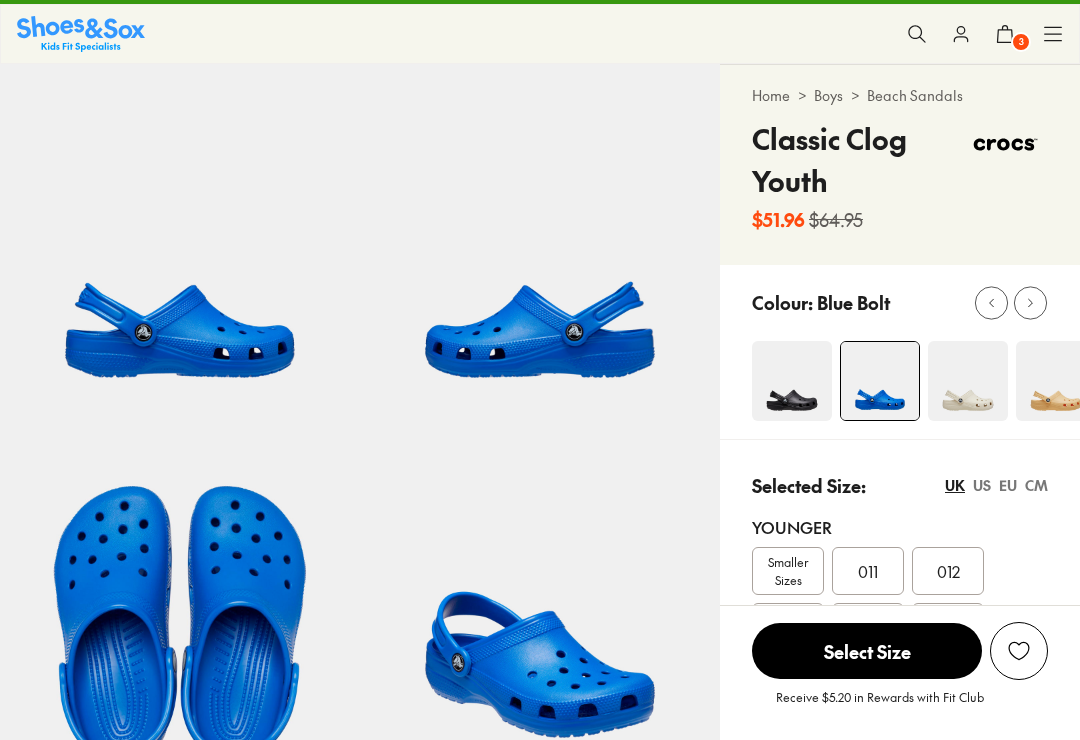 select on "*" 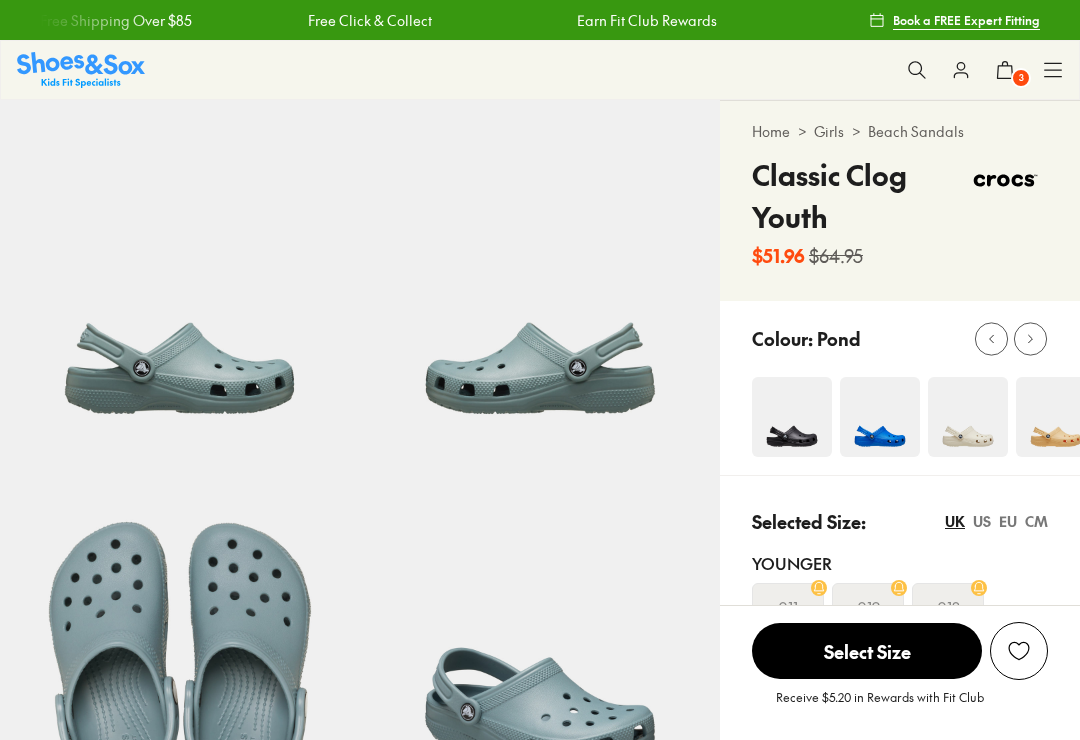 select on "*" 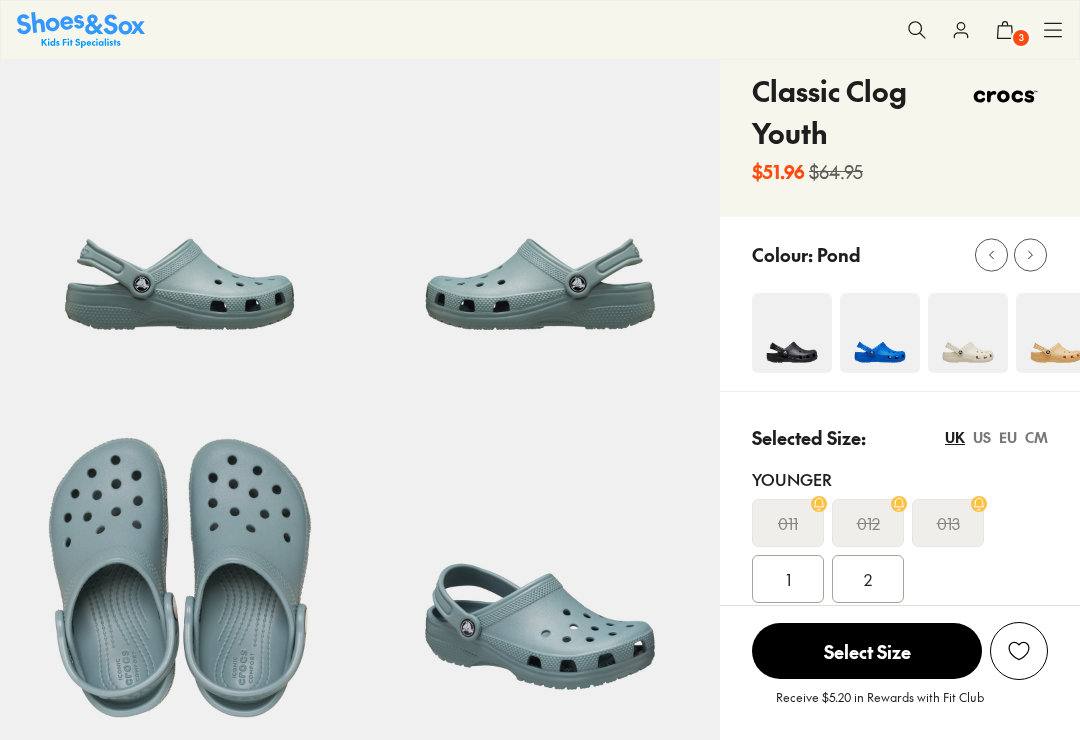 scroll, scrollTop: 0, scrollLeft: 0, axis: both 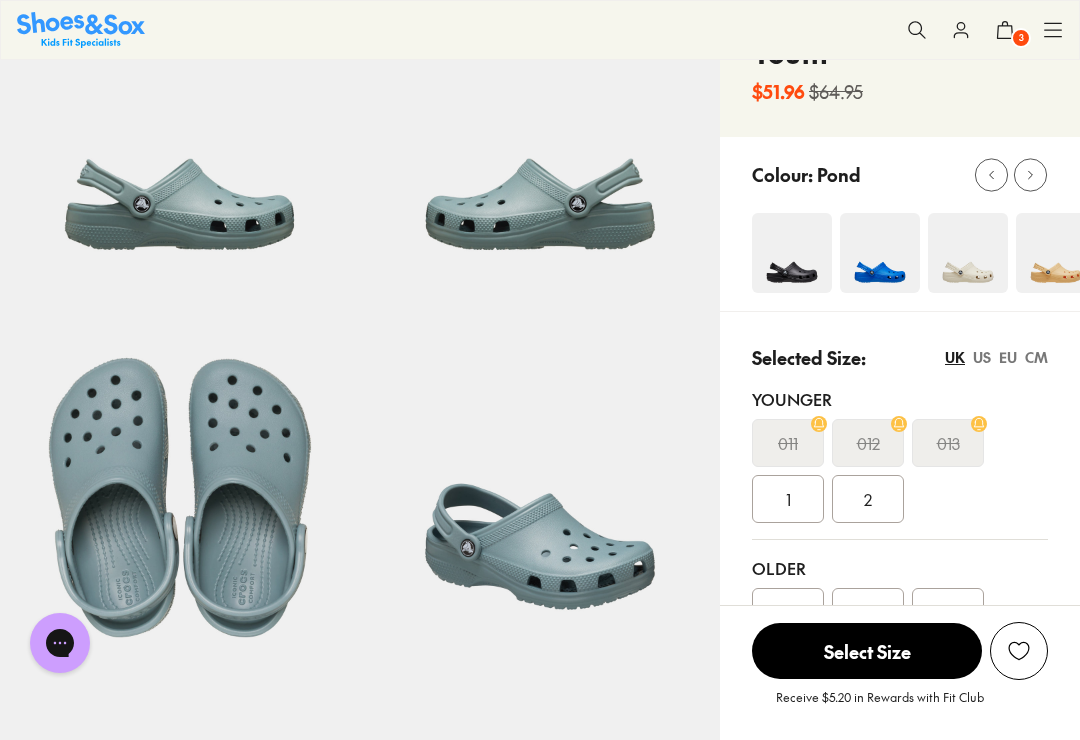 click on "3" at bounding box center [1021, 38] 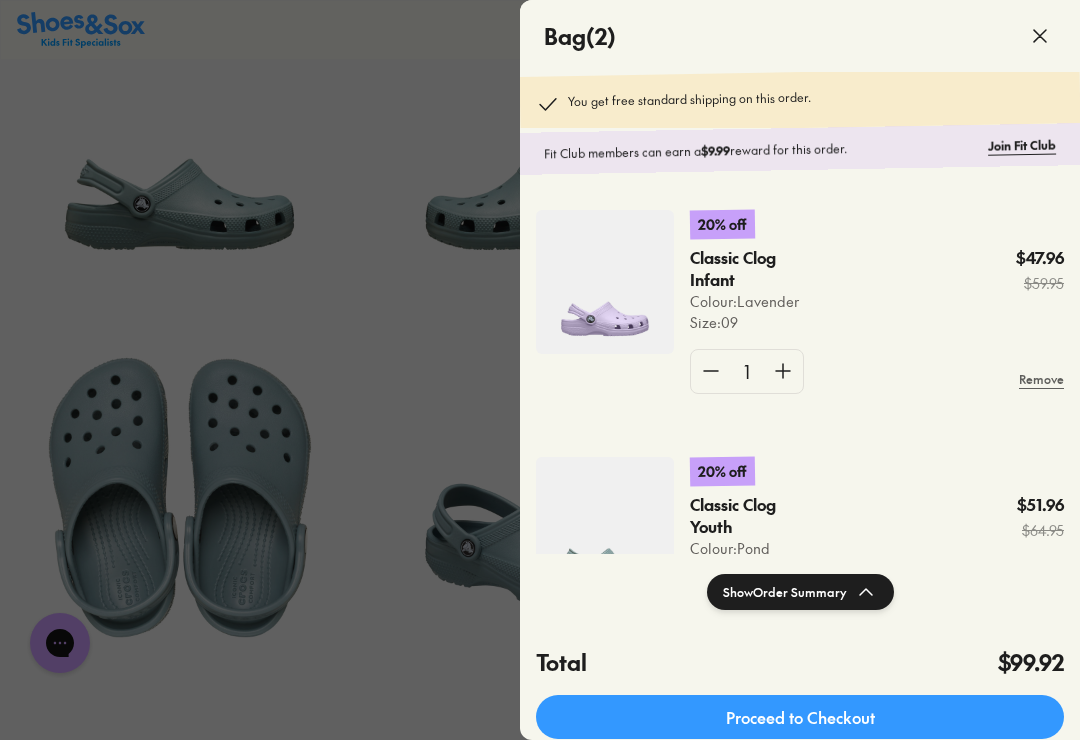 click 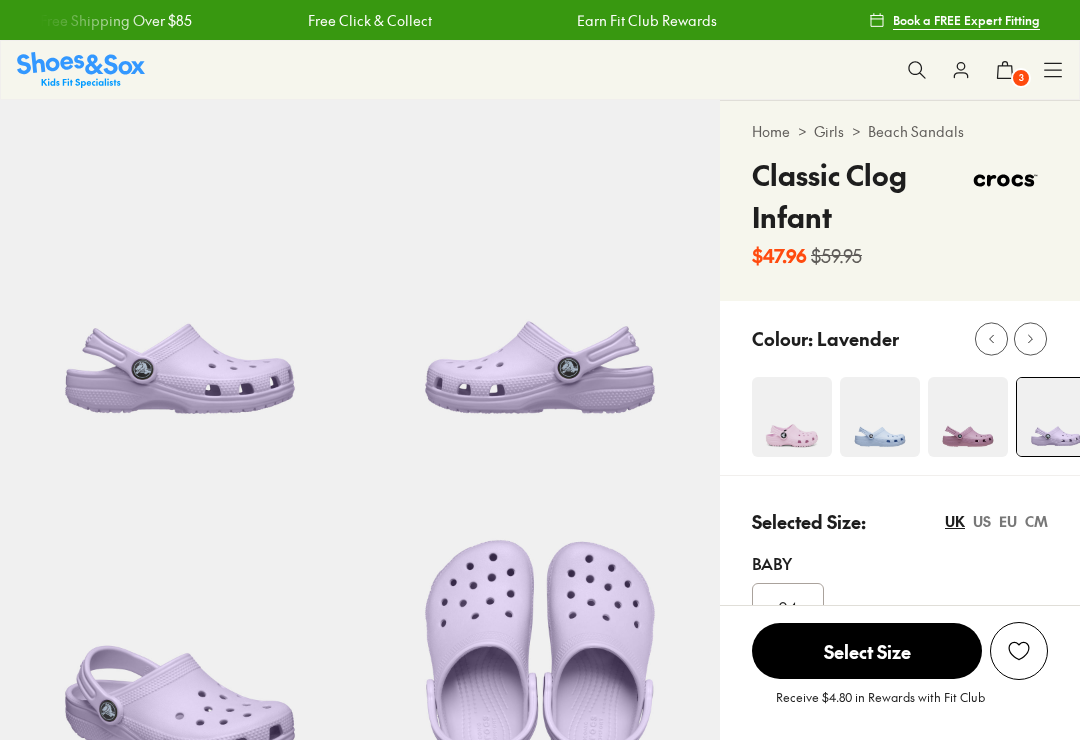 select on "*" 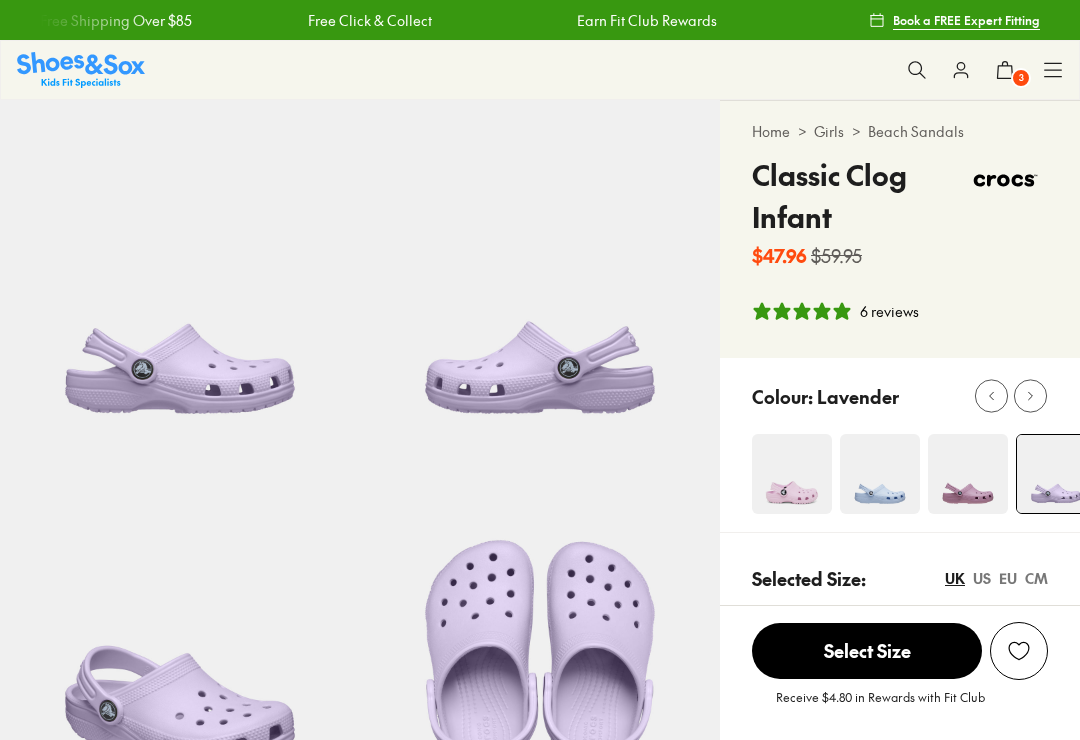 scroll, scrollTop: 125, scrollLeft: 0, axis: vertical 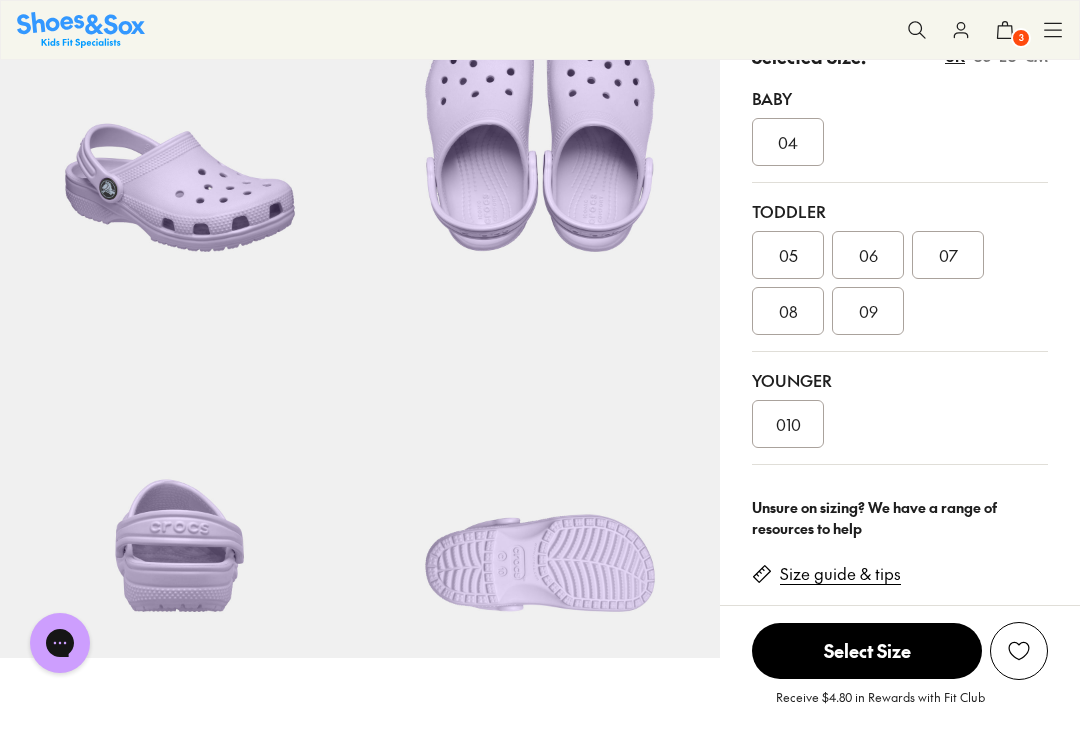 click on "010" at bounding box center [788, 424] 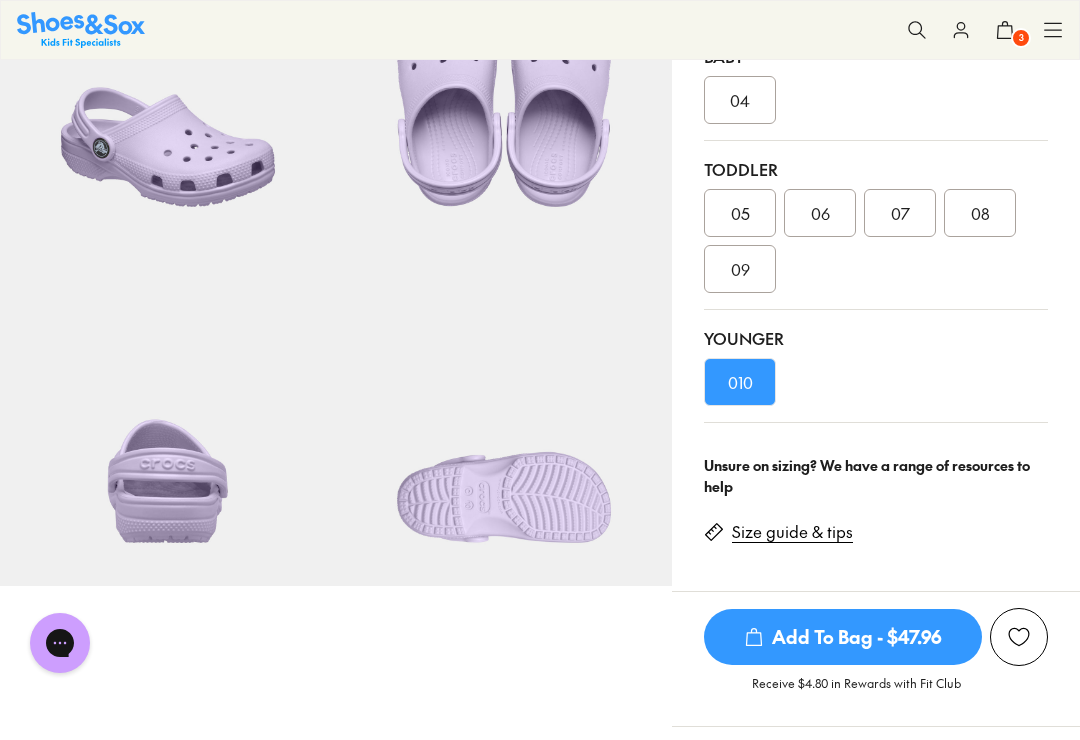click on "Add To Bag - $47.96" at bounding box center [843, 637] 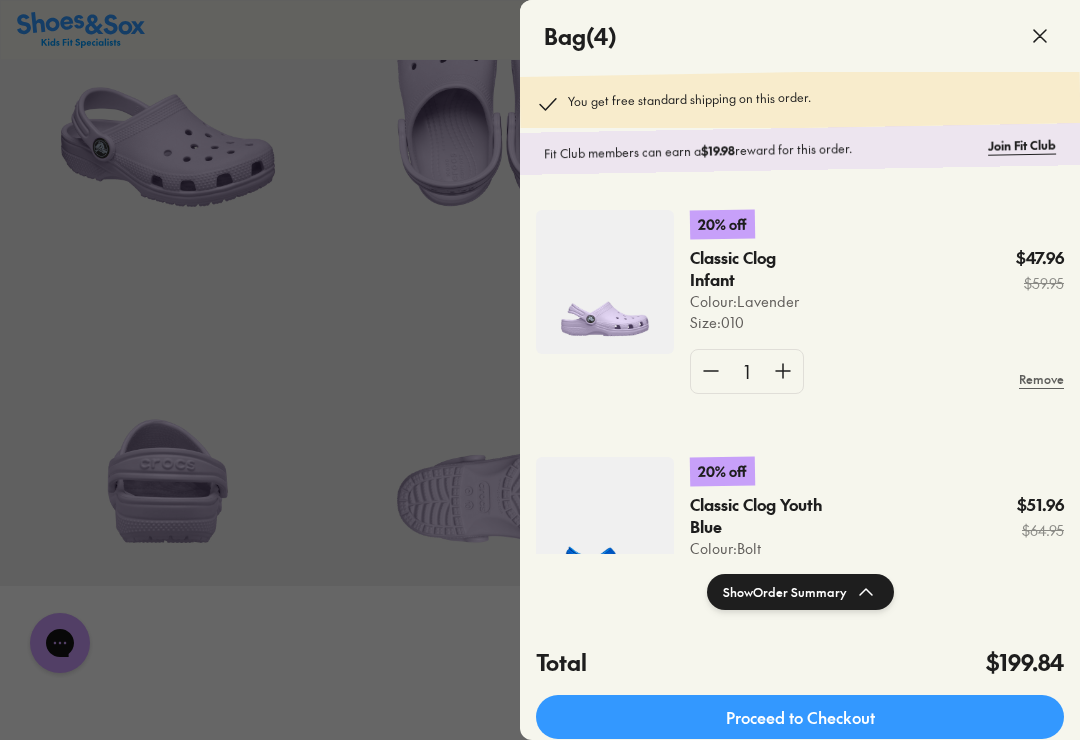 click 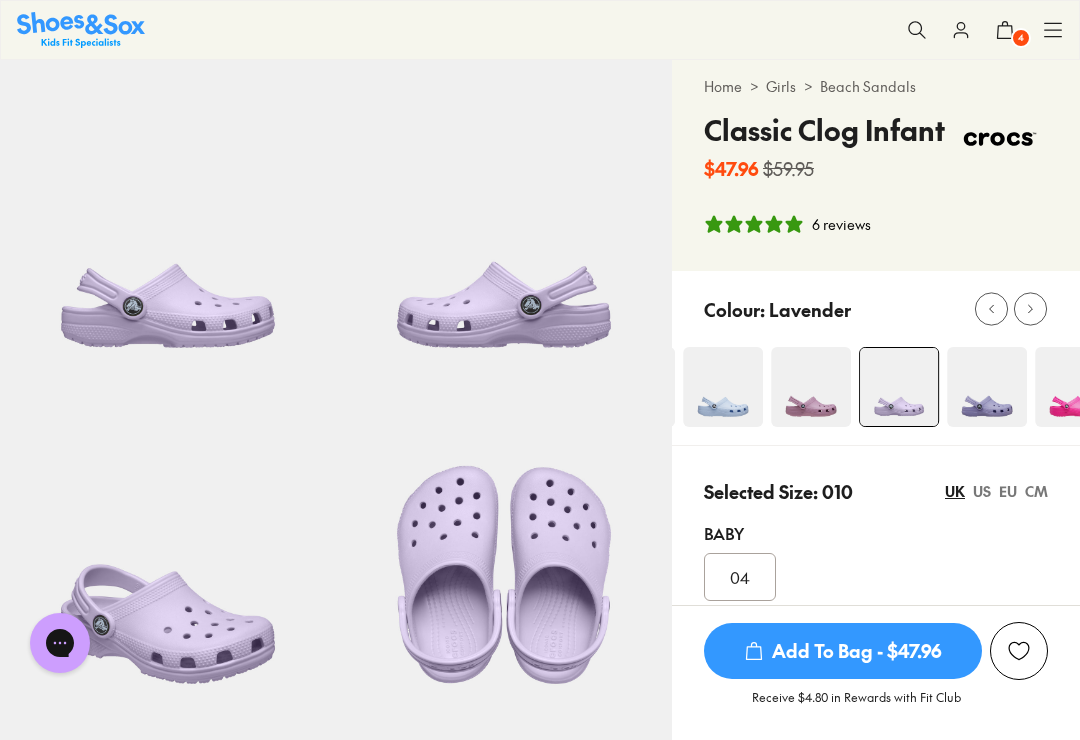 scroll, scrollTop: 46, scrollLeft: 0, axis: vertical 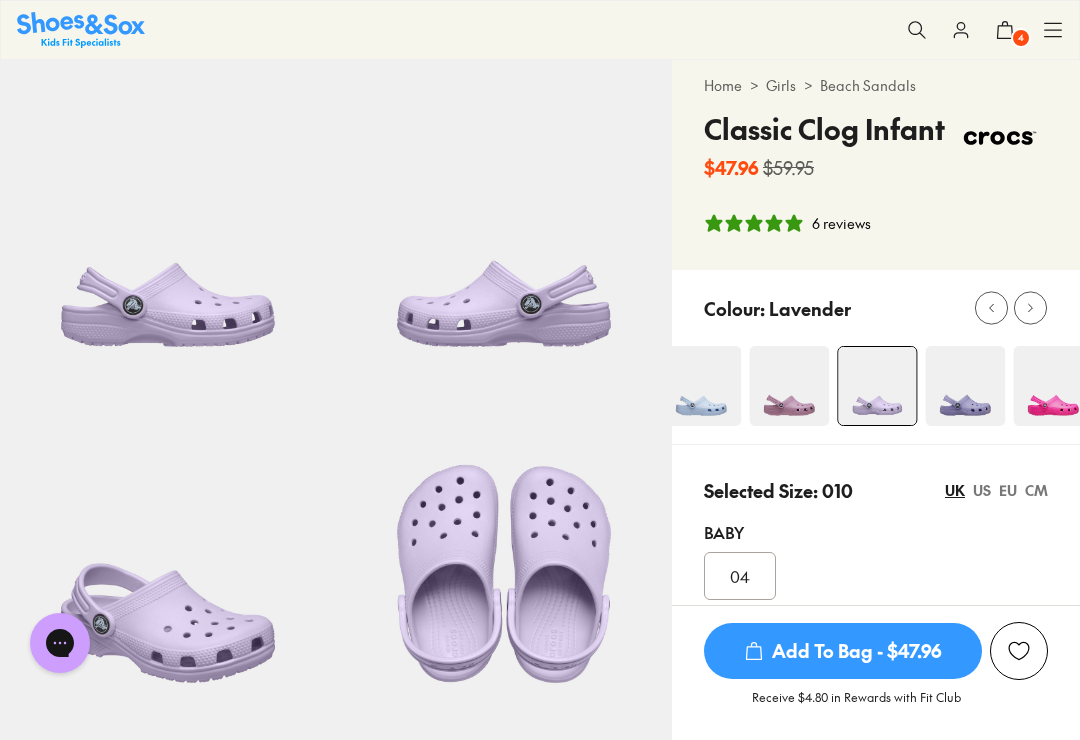 click at bounding box center [965, 386] 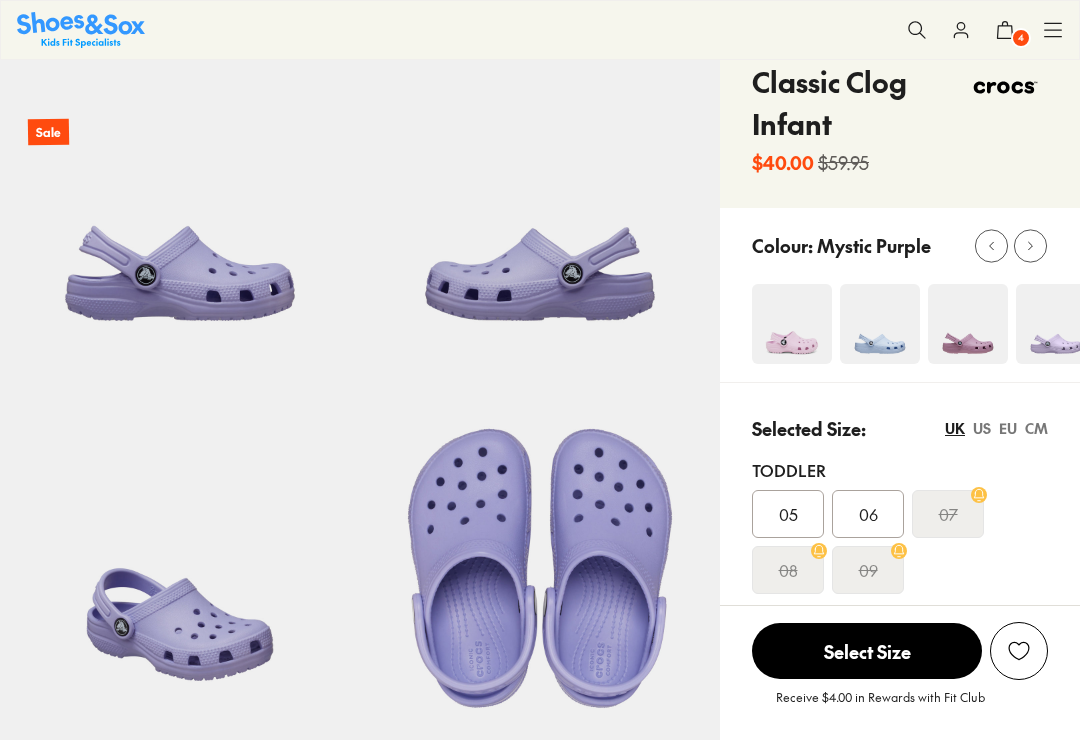 scroll, scrollTop: 93, scrollLeft: 0, axis: vertical 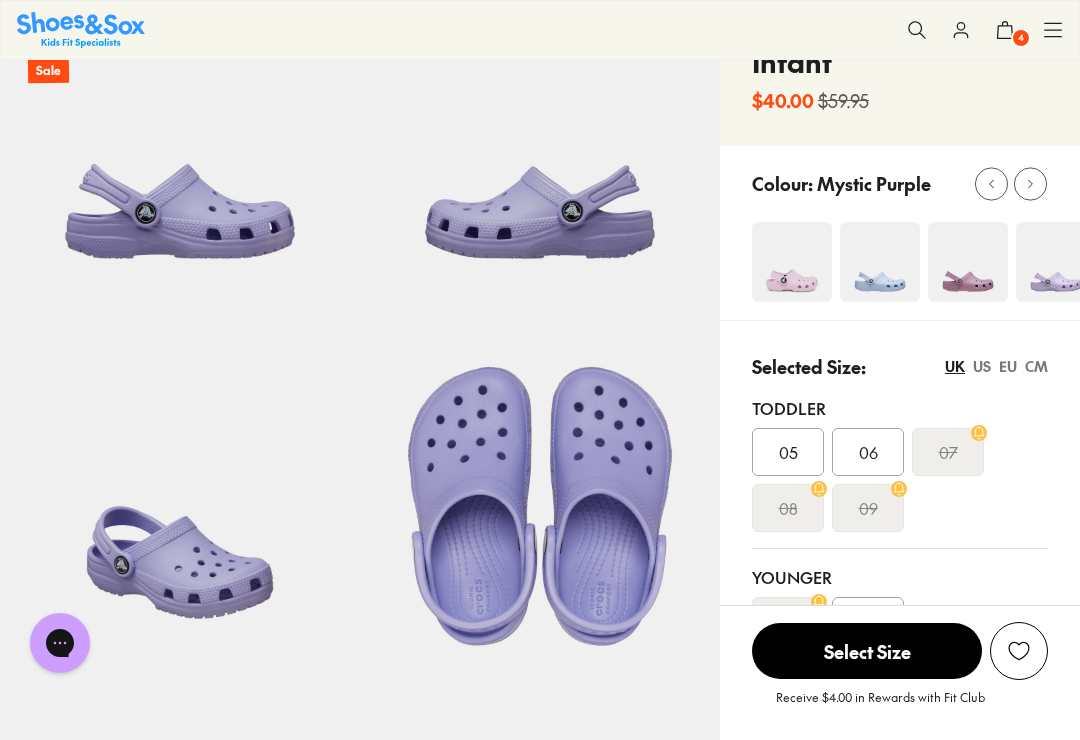 click at bounding box center [792, 262] 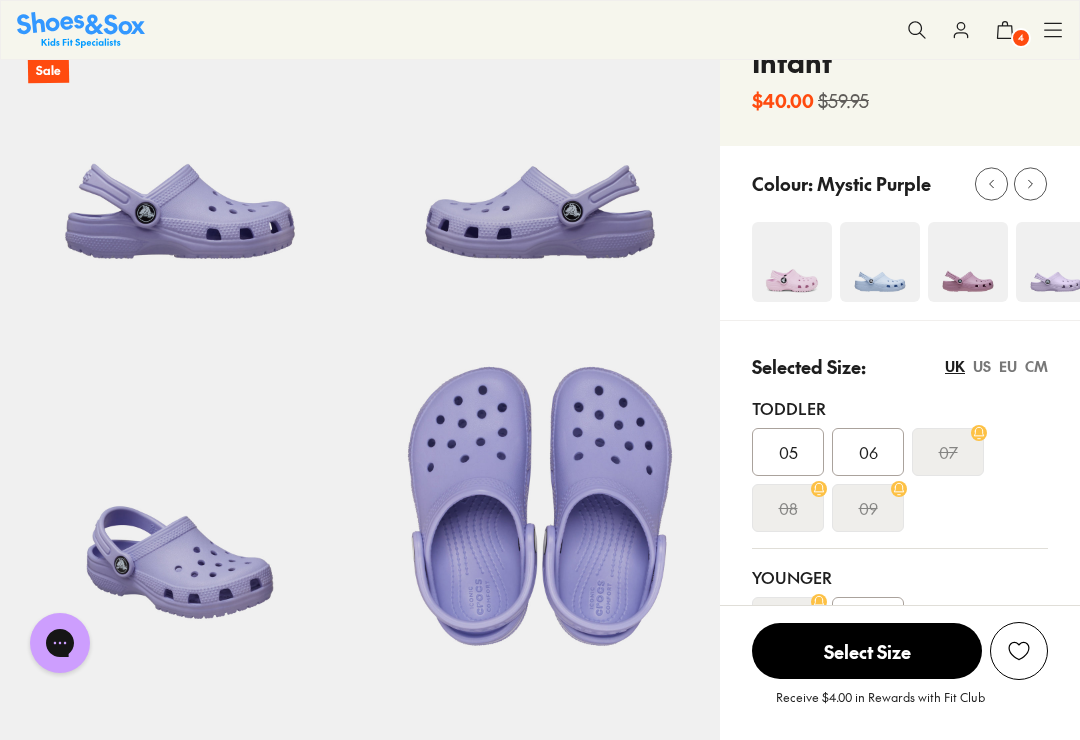 click at bounding box center [792, 262] 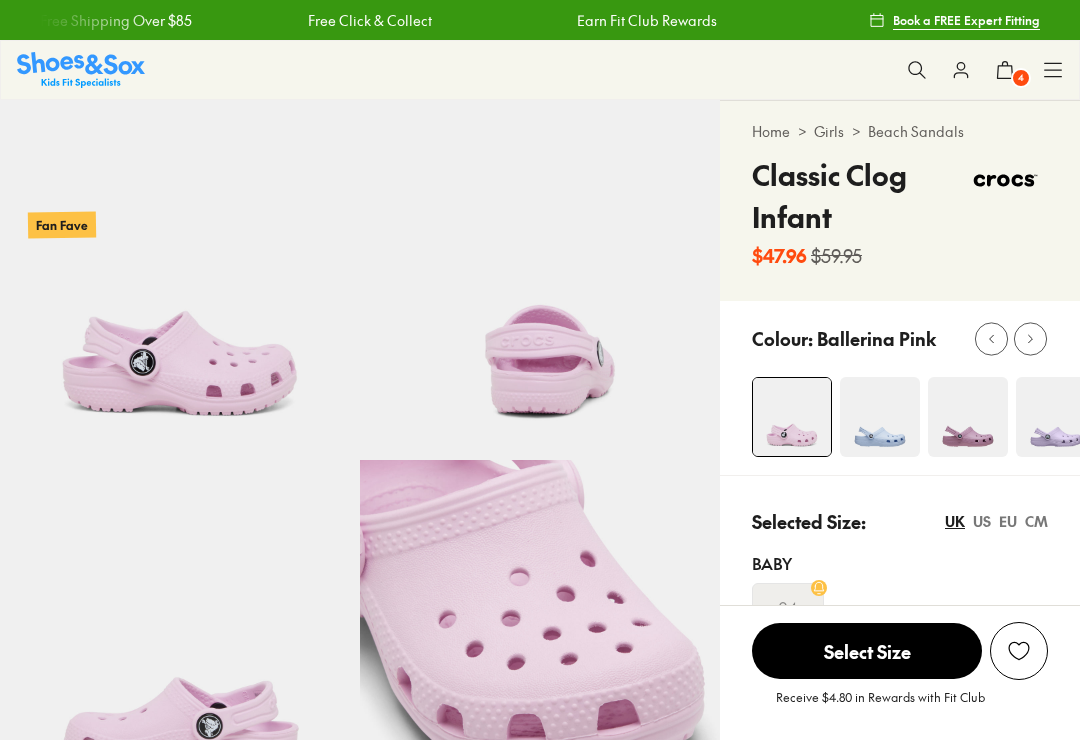 scroll, scrollTop: 115, scrollLeft: 0, axis: vertical 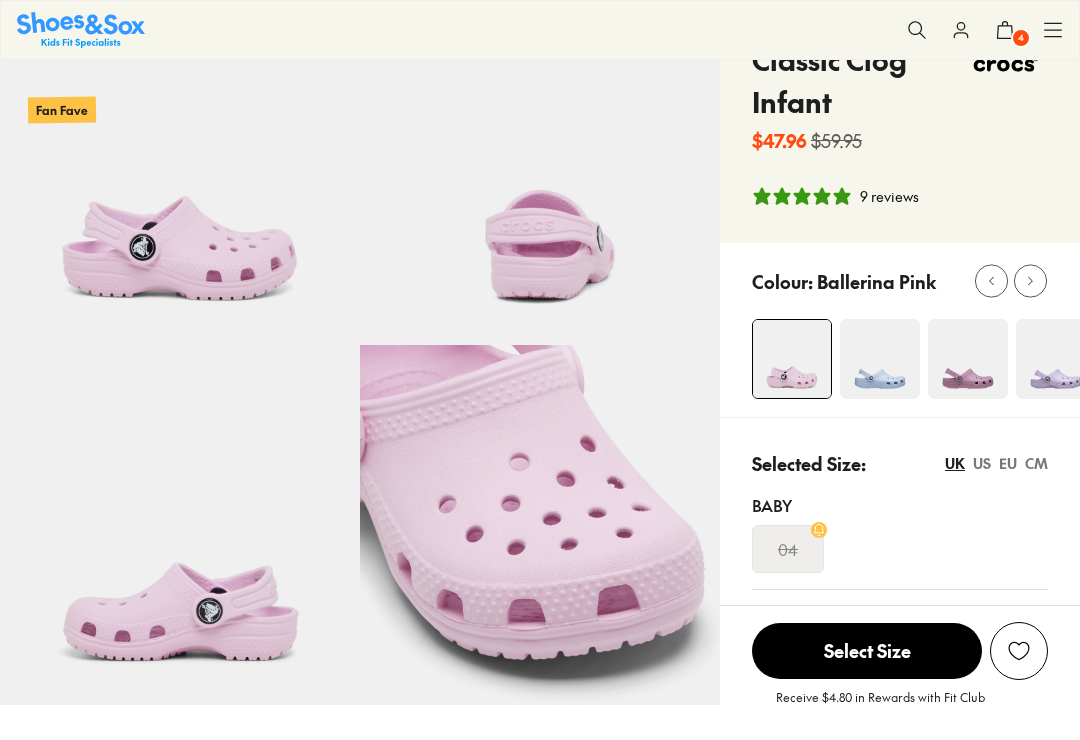 select on "*" 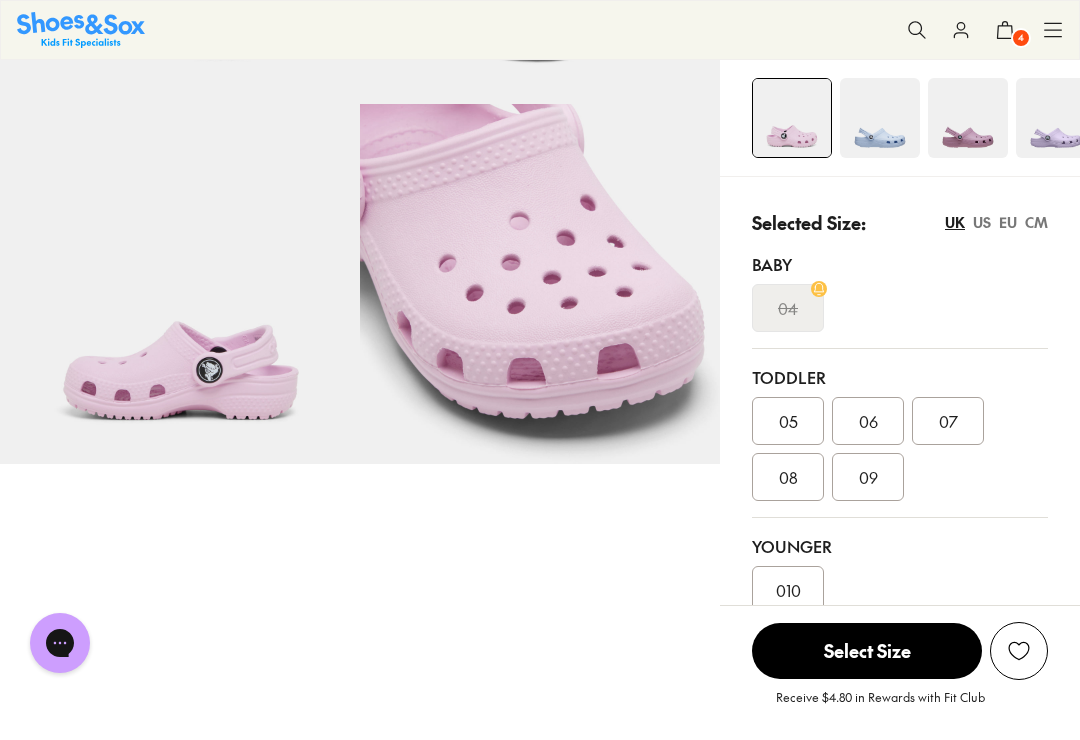 scroll, scrollTop: 380, scrollLeft: 0, axis: vertical 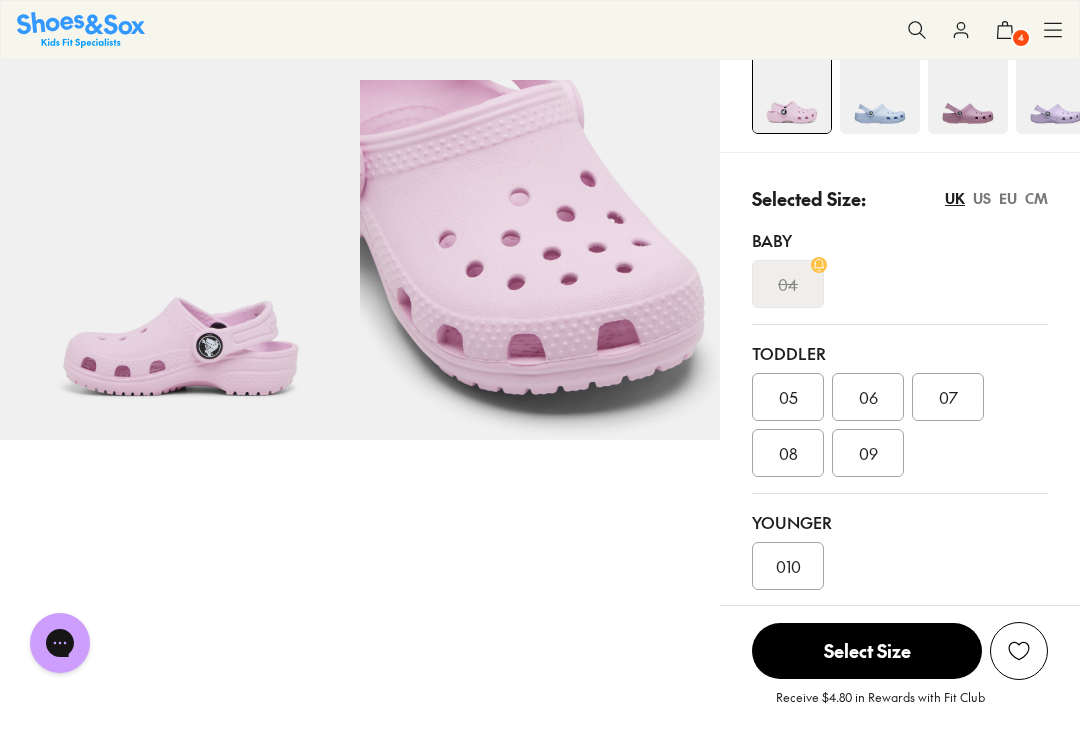 click at bounding box center (1056, 94) 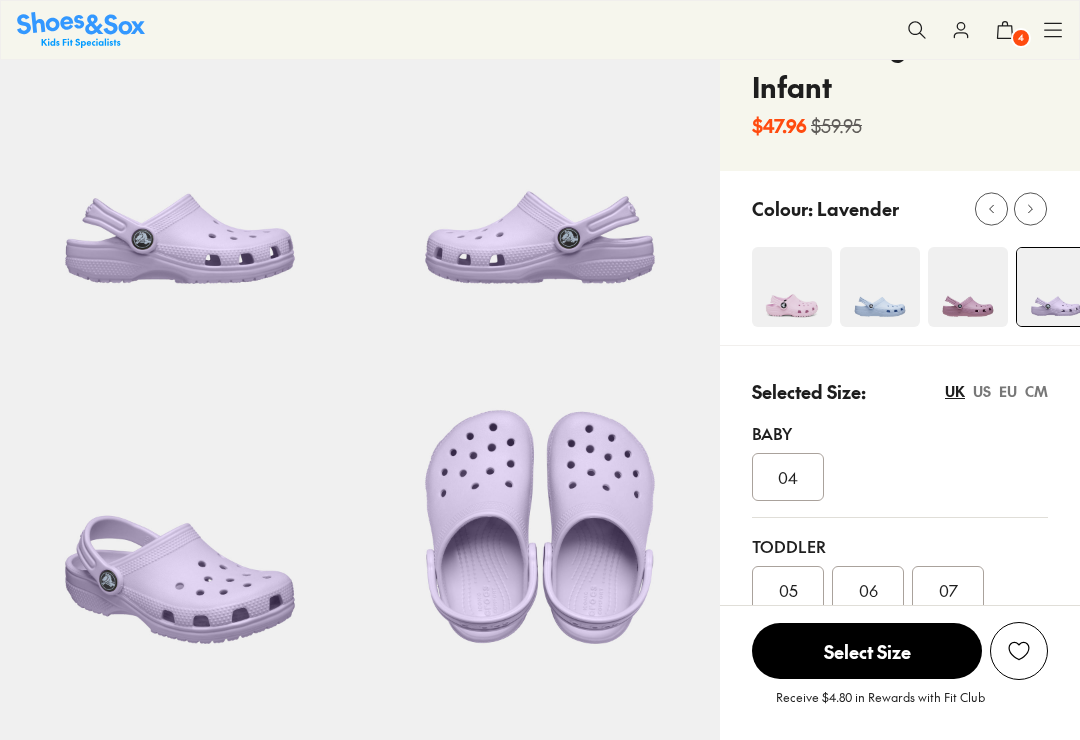 select on "*" 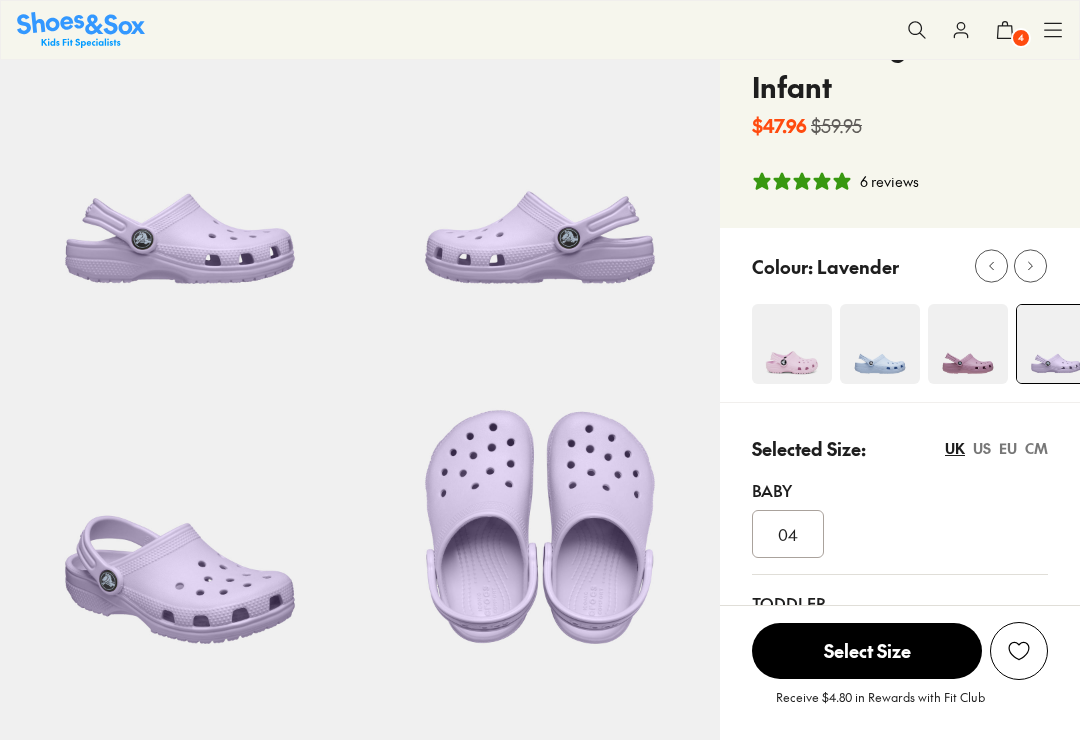 scroll, scrollTop: 130, scrollLeft: 0, axis: vertical 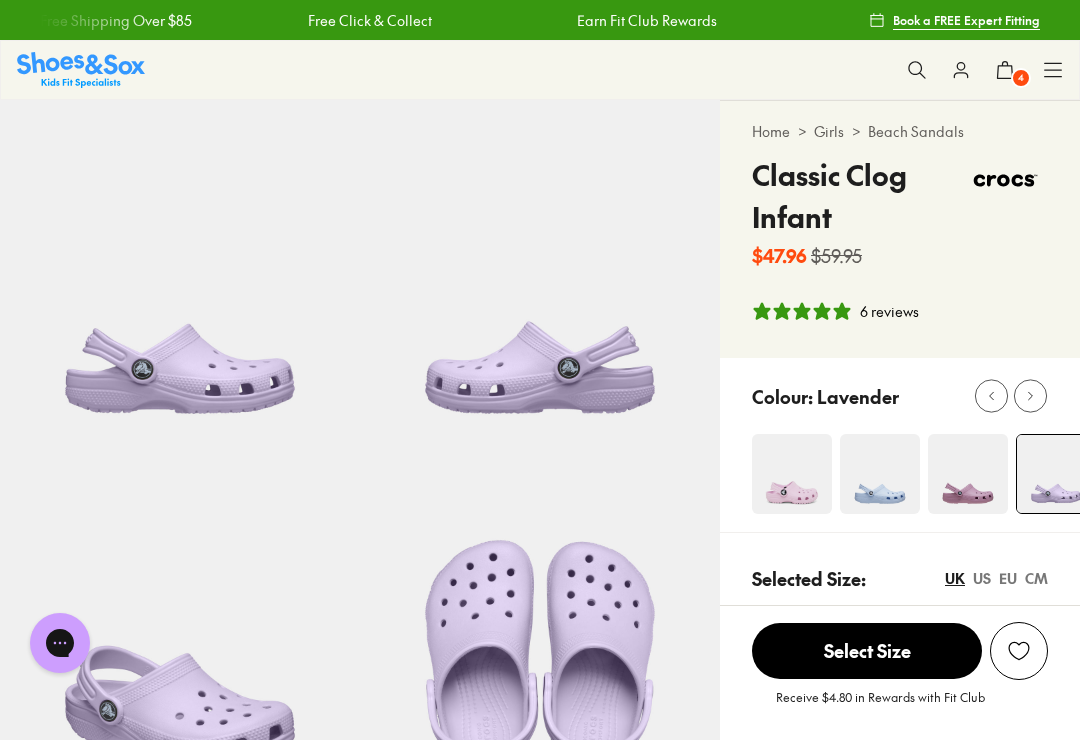 click on "4" at bounding box center [1021, 78] 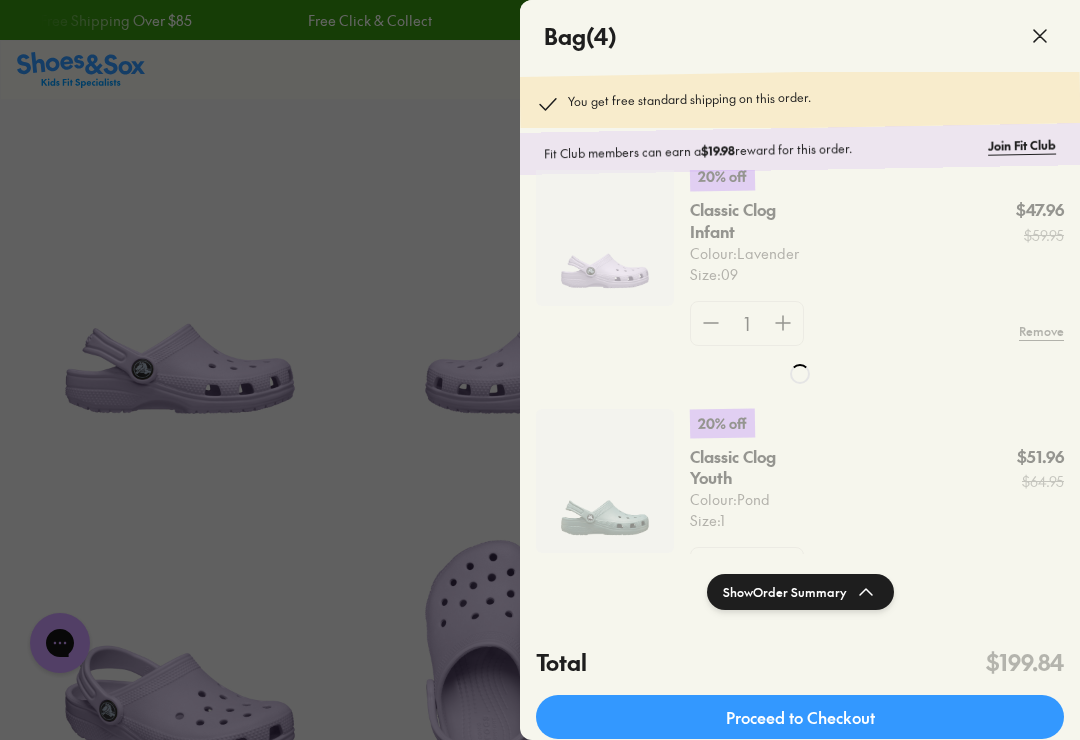 scroll, scrollTop: 367, scrollLeft: 0, axis: vertical 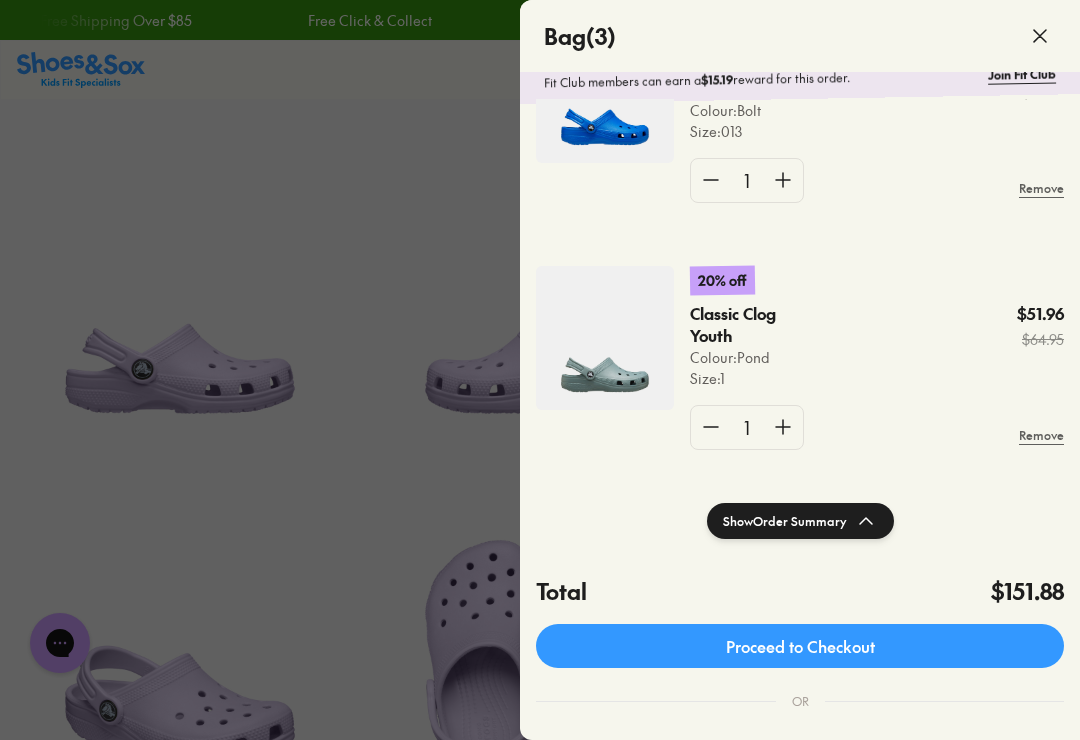 click 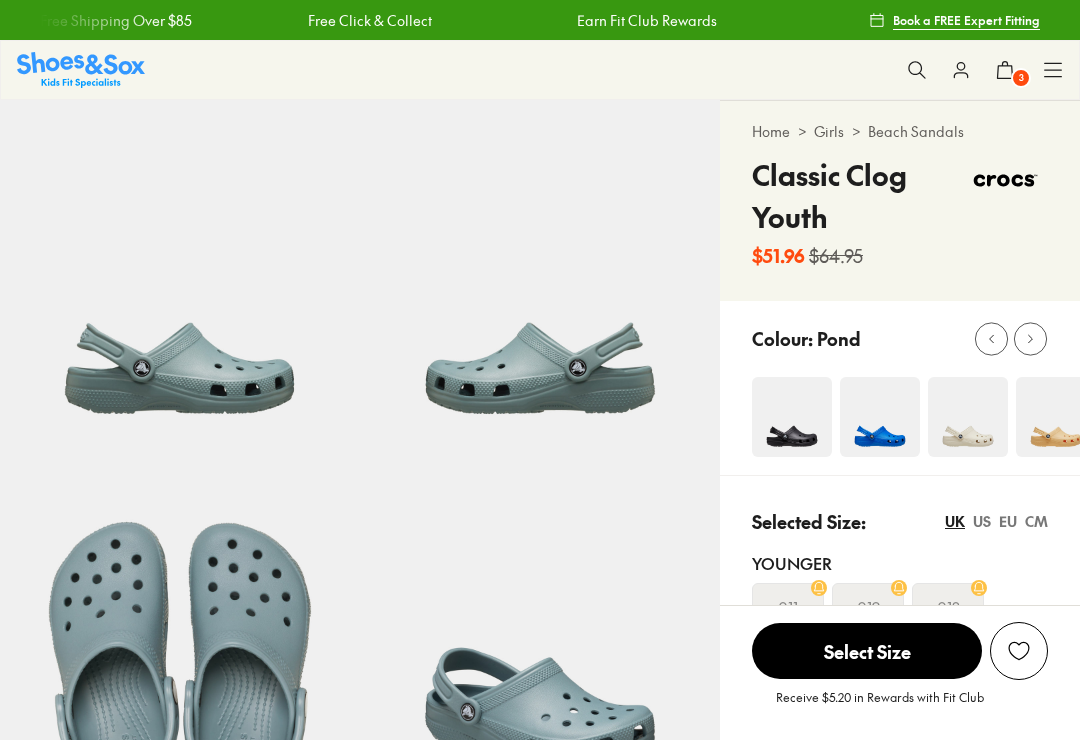 scroll, scrollTop: 0, scrollLeft: 0, axis: both 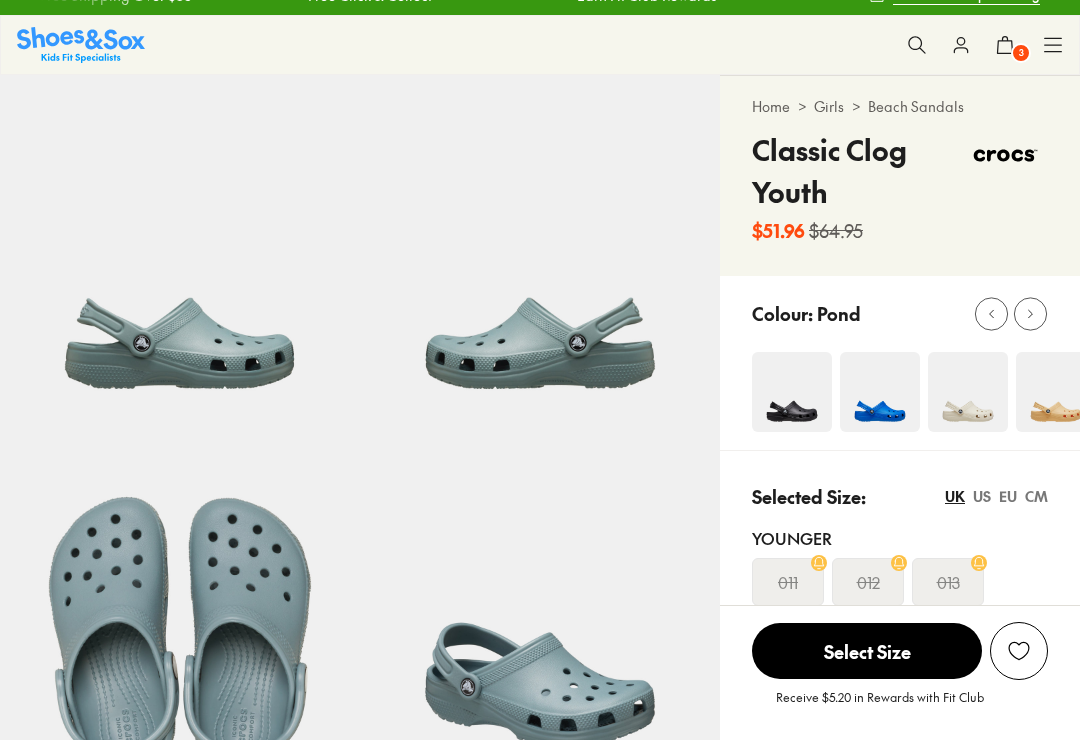 select on "*" 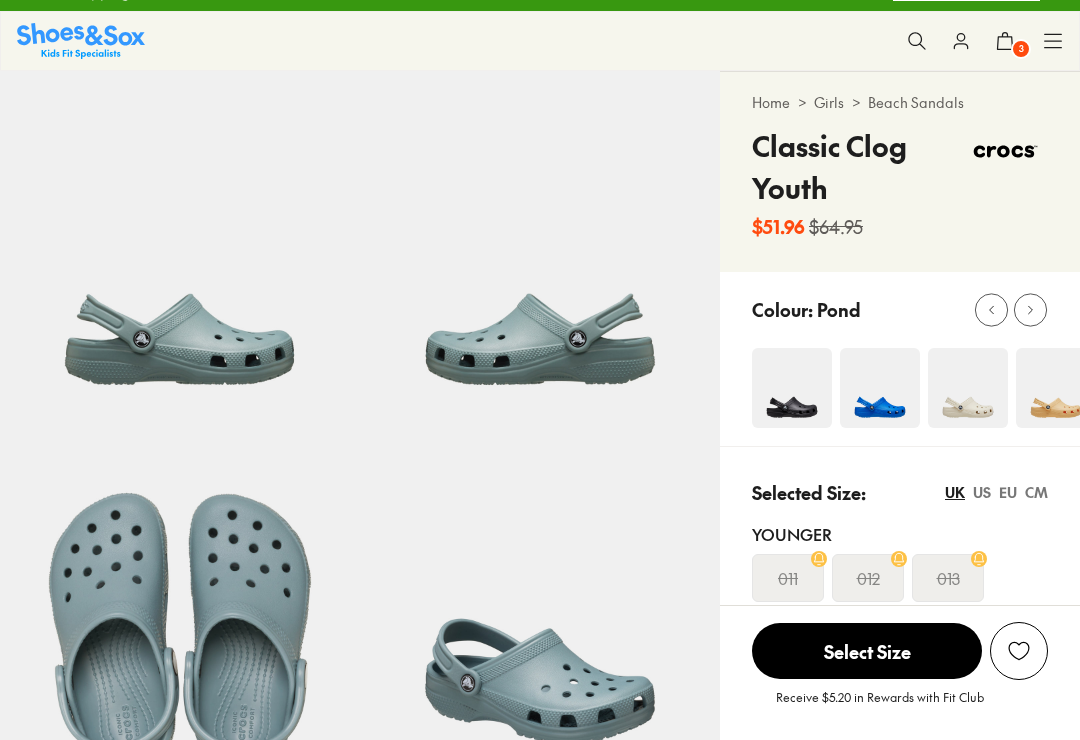 scroll, scrollTop: 0, scrollLeft: 0, axis: both 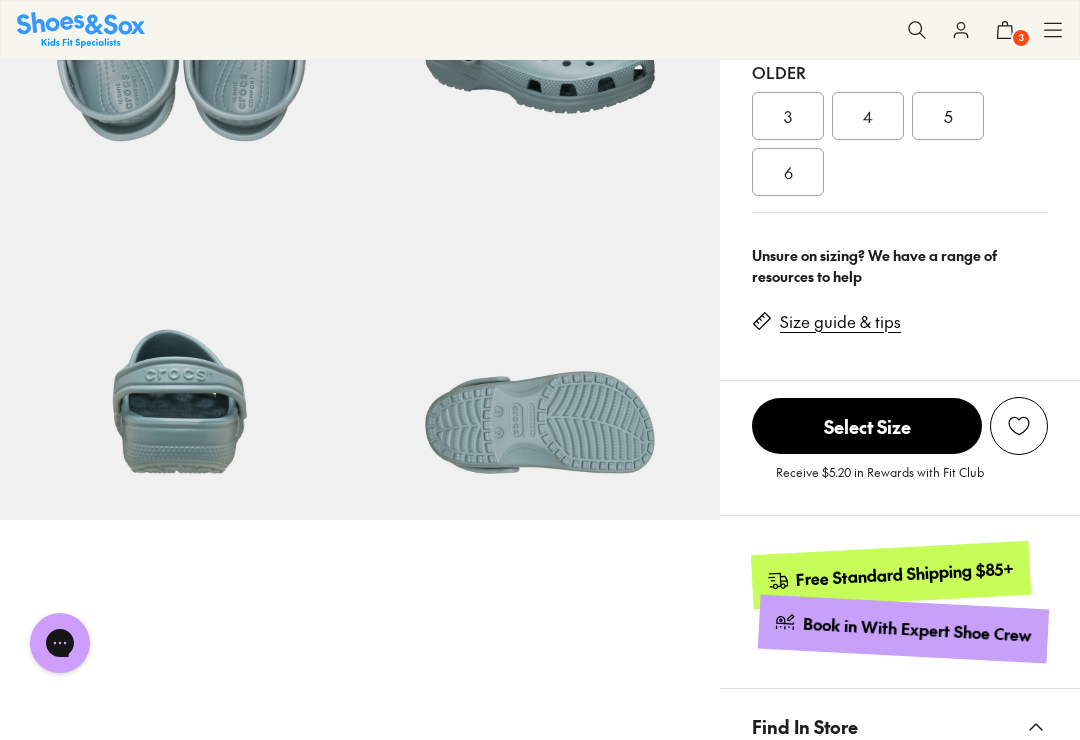 click on "Size guide & tips" at bounding box center (840, 322) 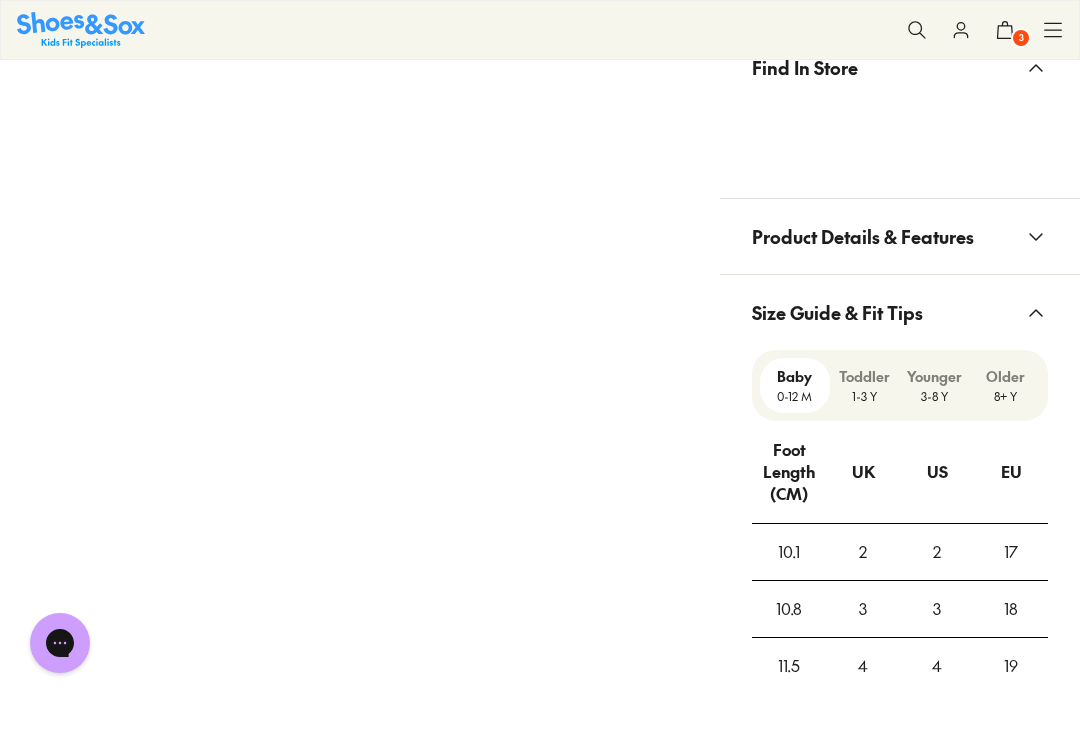scroll, scrollTop: 1597, scrollLeft: 0, axis: vertical 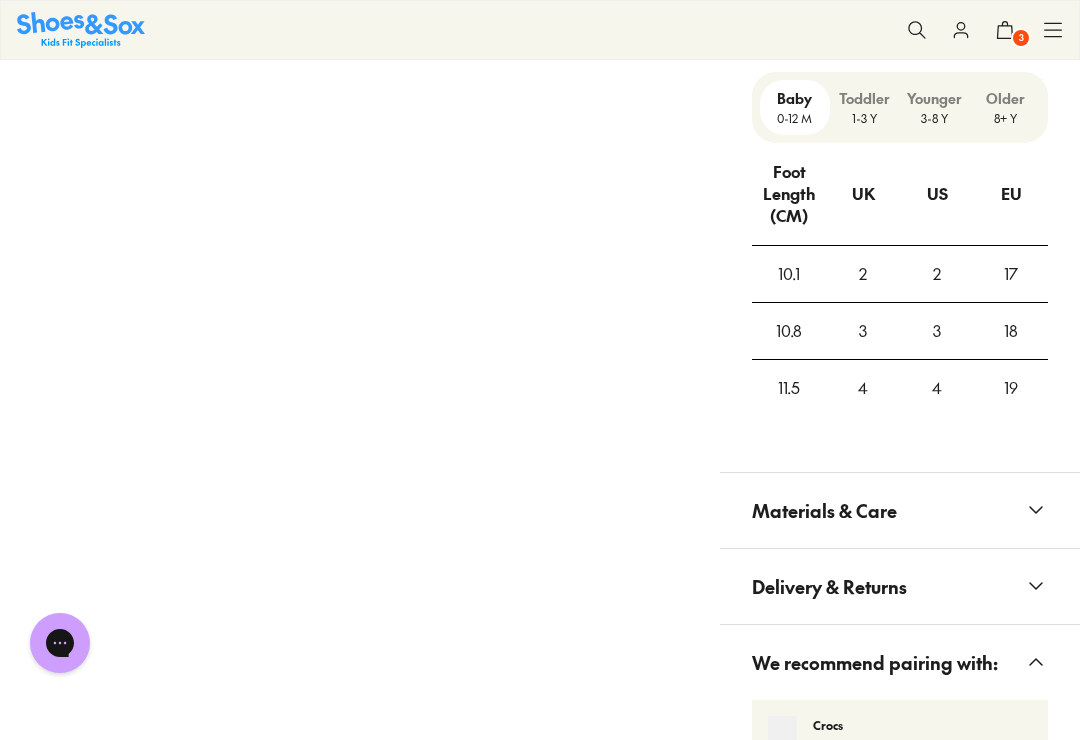 click on "8+ Y" at bounding box center [1005, 118] 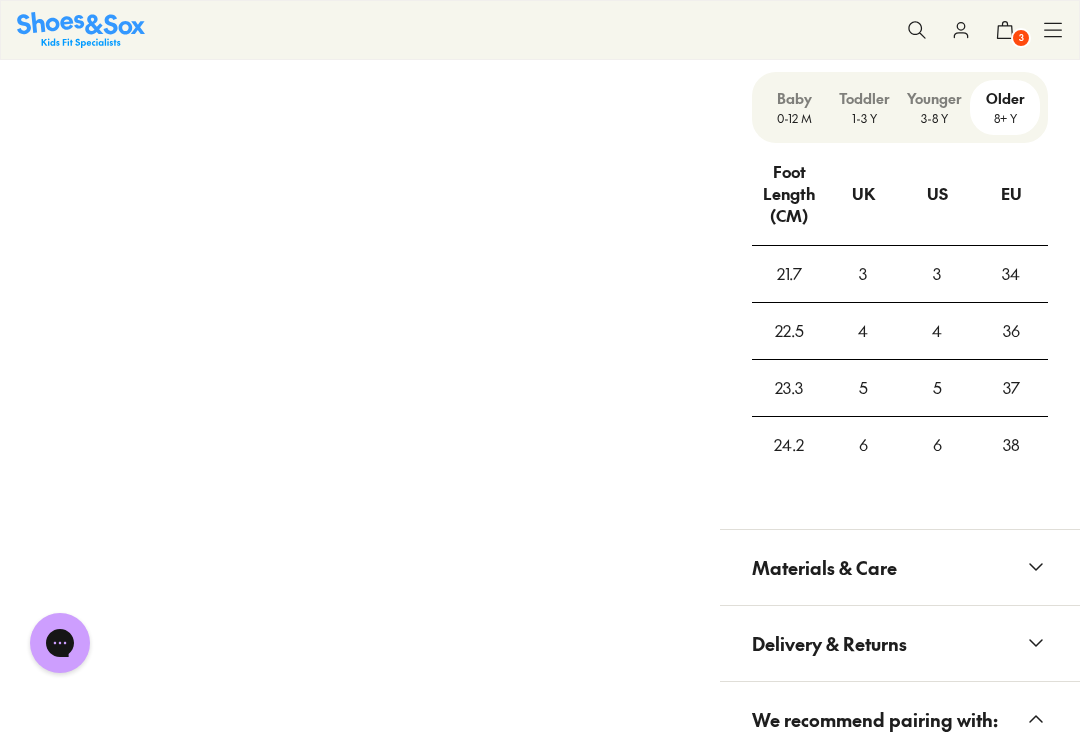 click on "Older" at bounding box center [1005, 98] 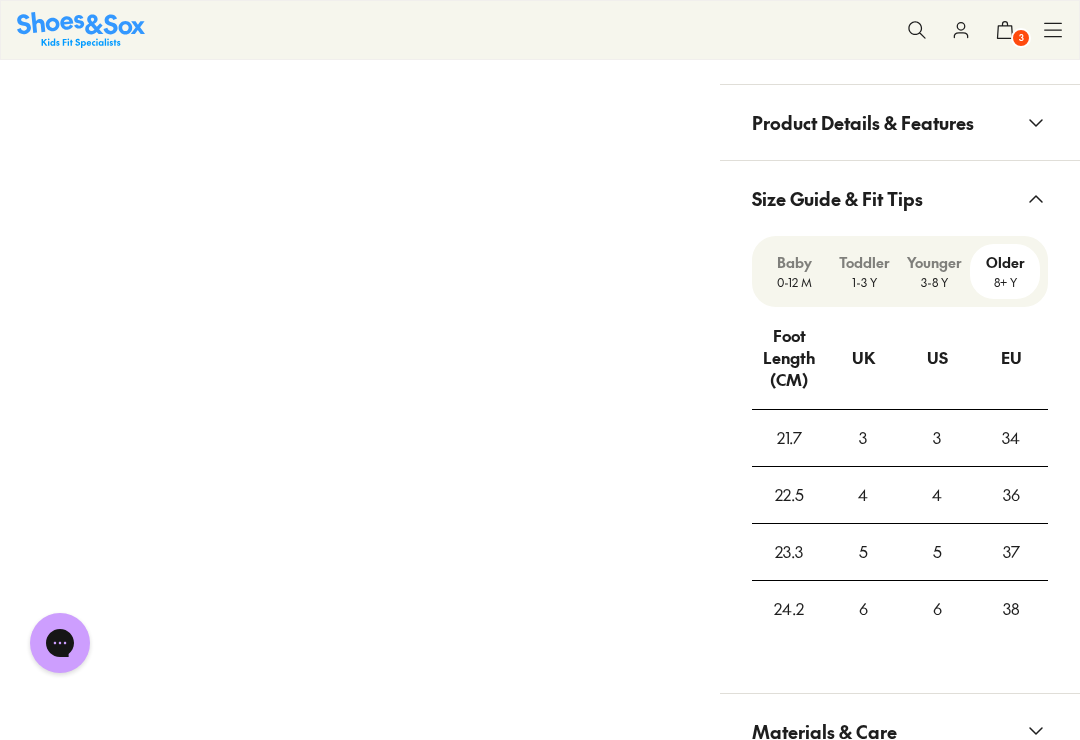 scroll, scrollTop: 1434, scrollLeft: 0, axis: vertical 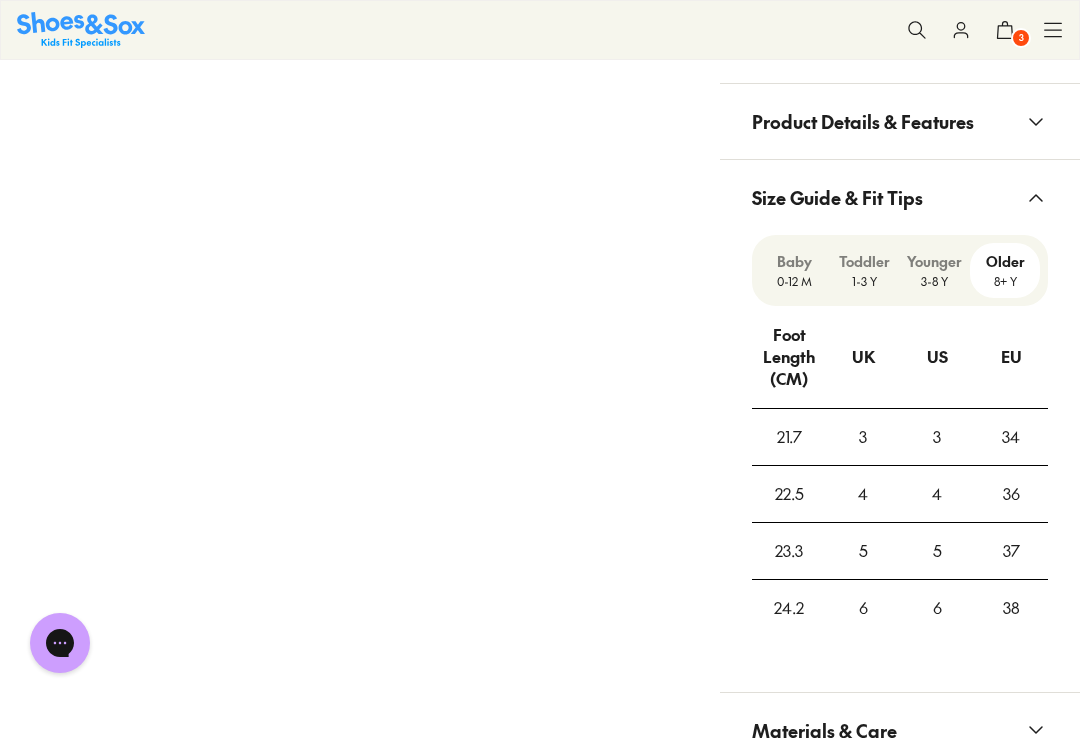 click on "Younger" at bounding box center (934, 261) 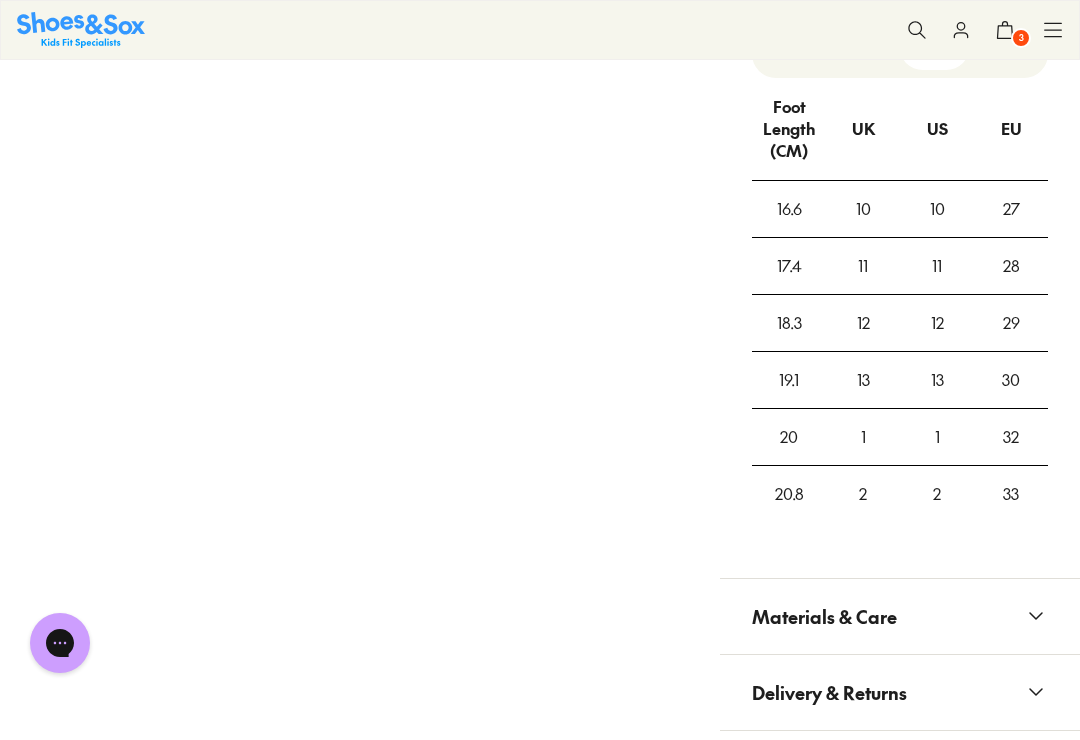 scroll, scrollTop: 1663, scrollLeft: 0, axis: vertical 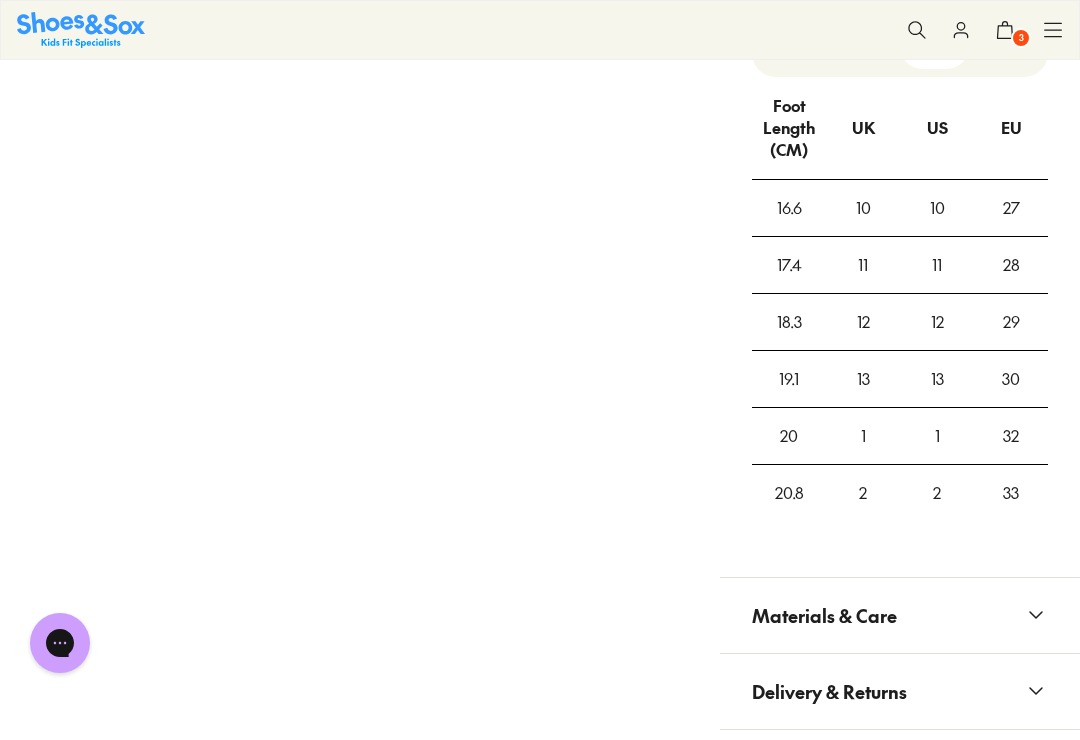 click 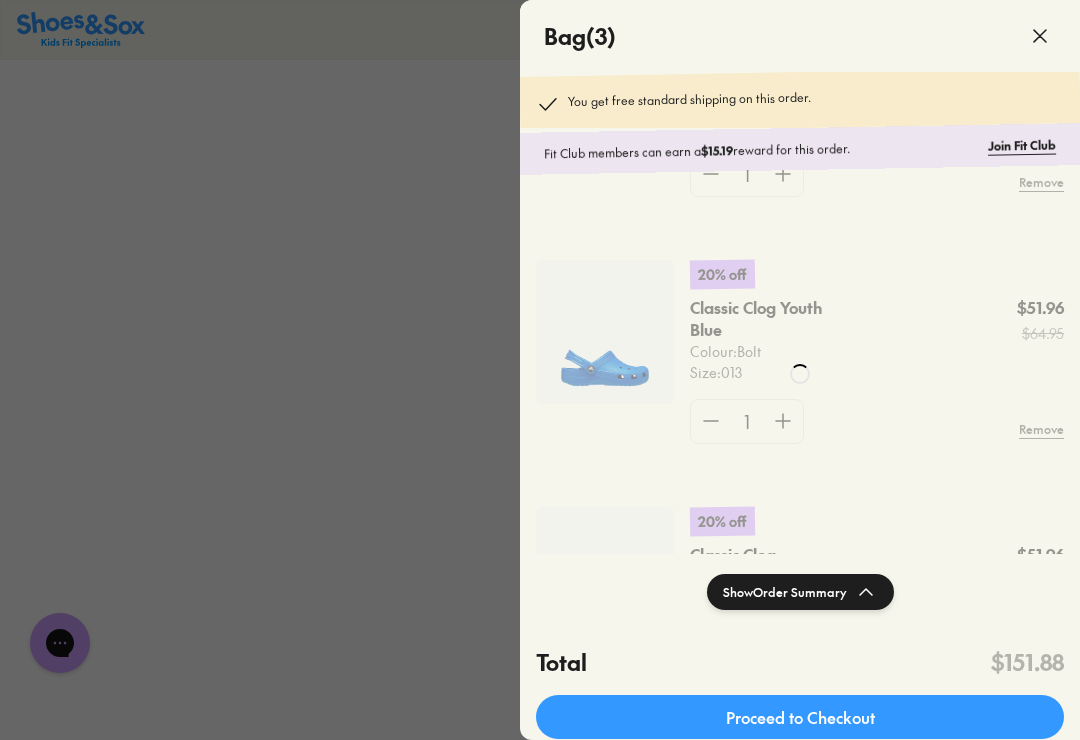 scroll, scrollTop: 122, scrollLeft: 0, axis: vertical 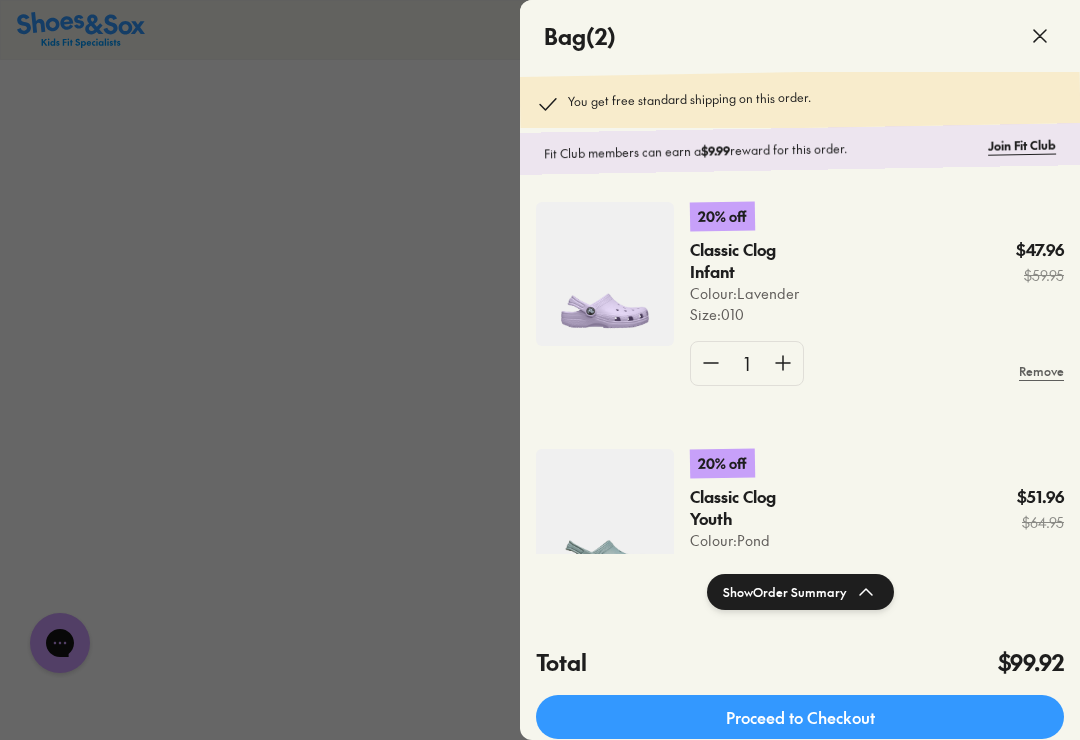 click 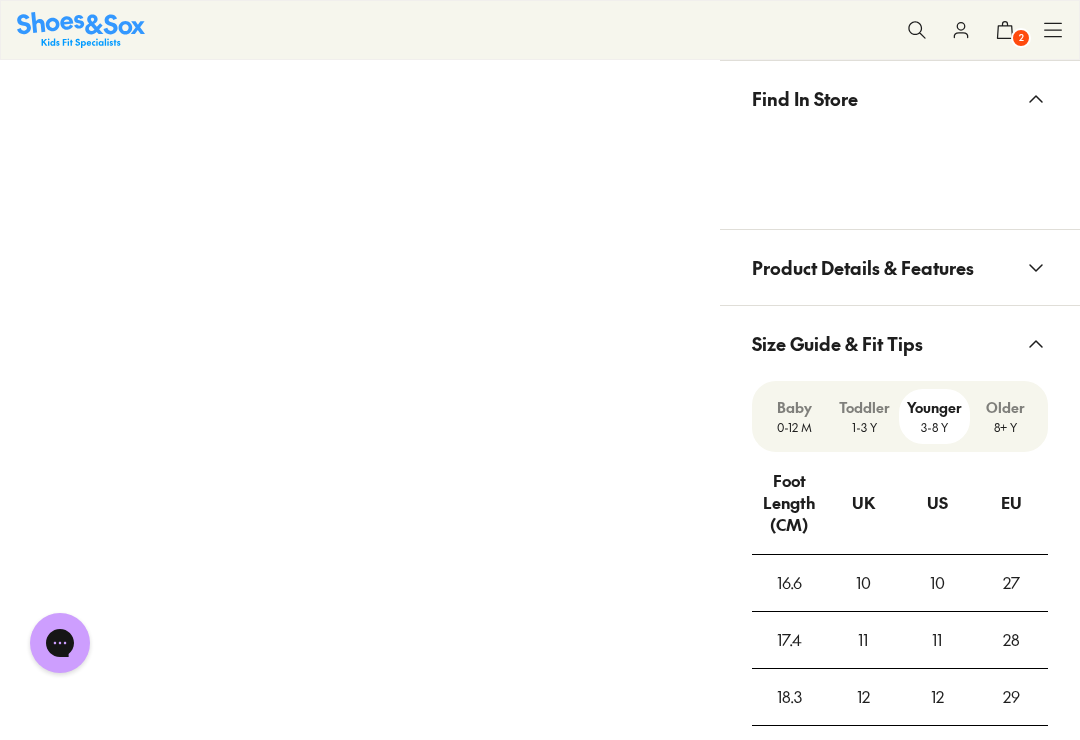 click on "2" 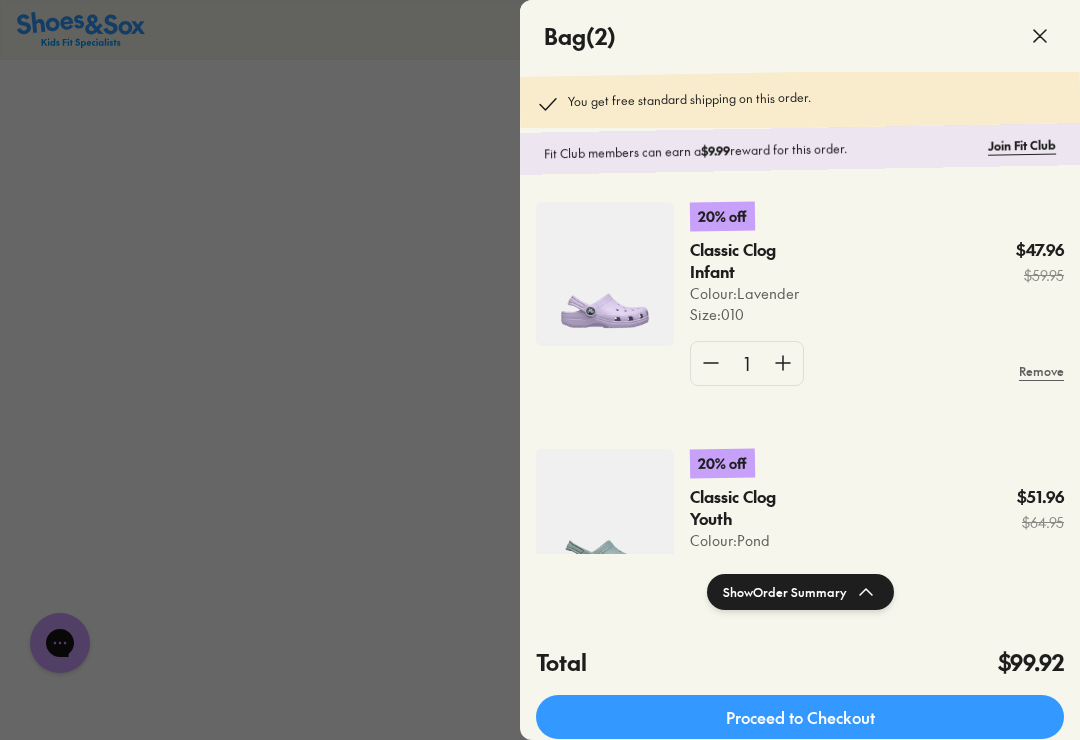 click 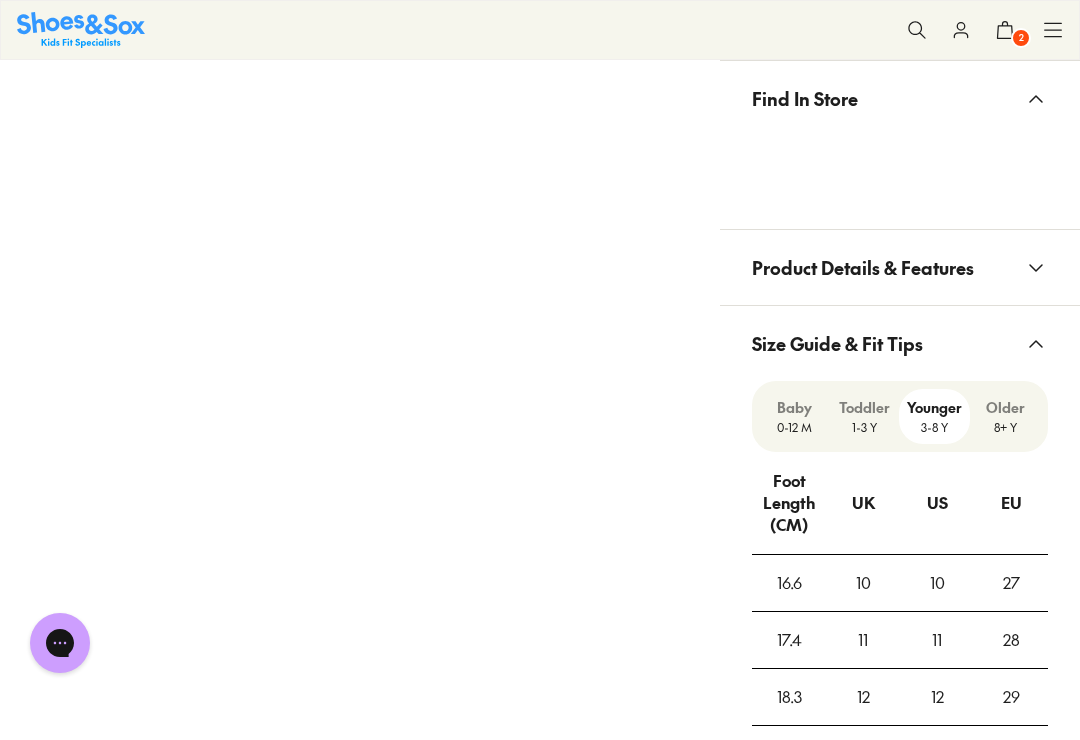 click at bounding box center [81, 29] 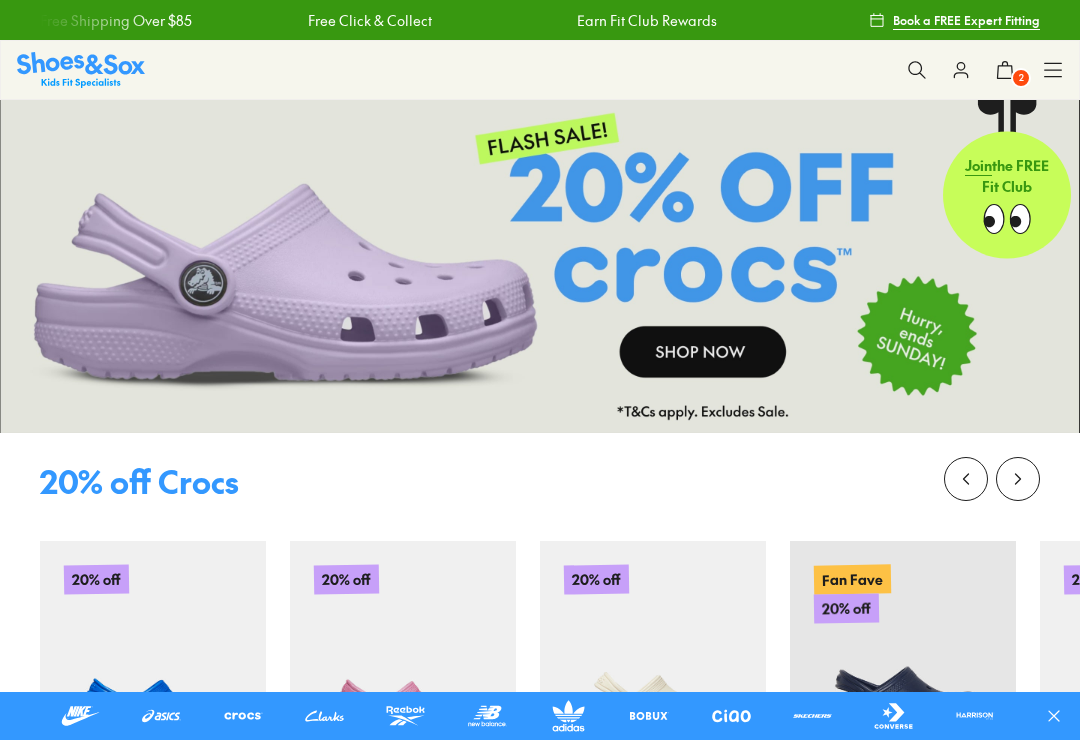 scroll, scrollTop: 1968, scrollLeft: 0, axis: vertical 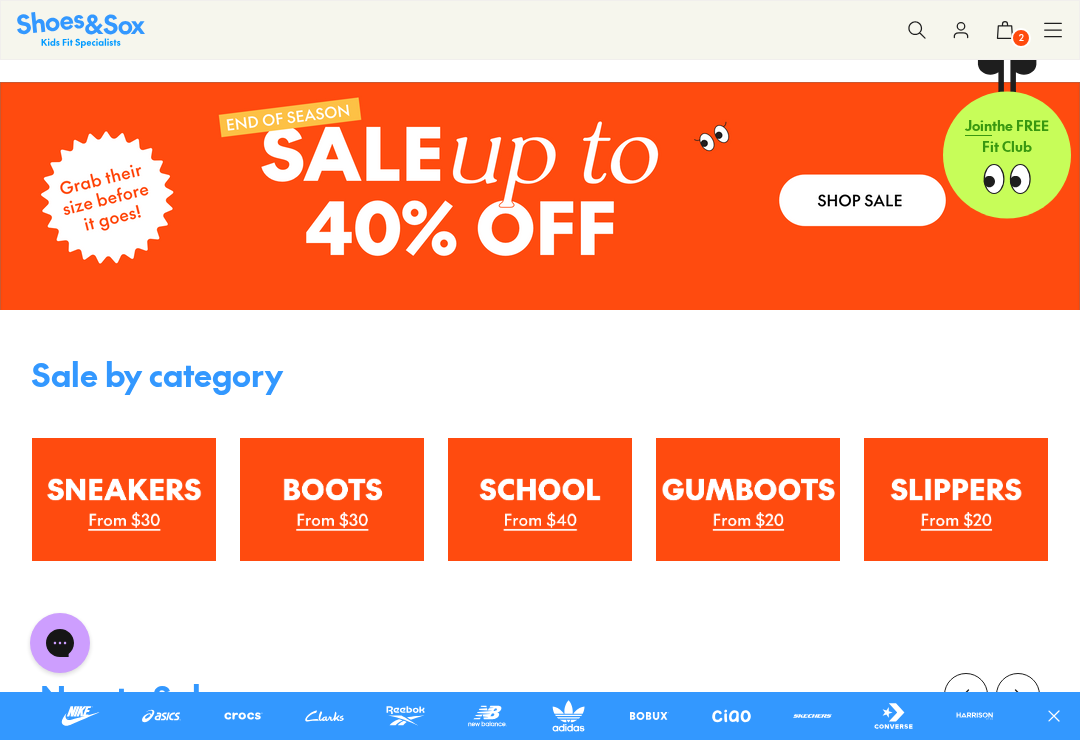 click at bounding box center (124, 499) 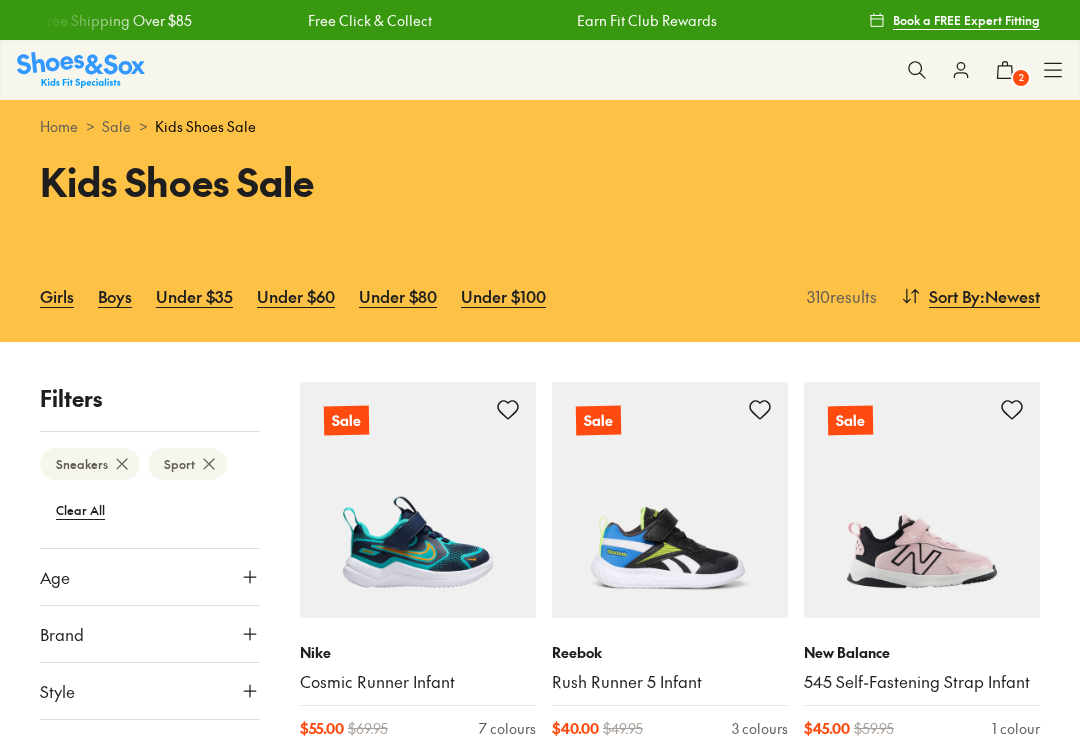 scroll, scrollTop: 0, scrollLeft: 0, axis: both 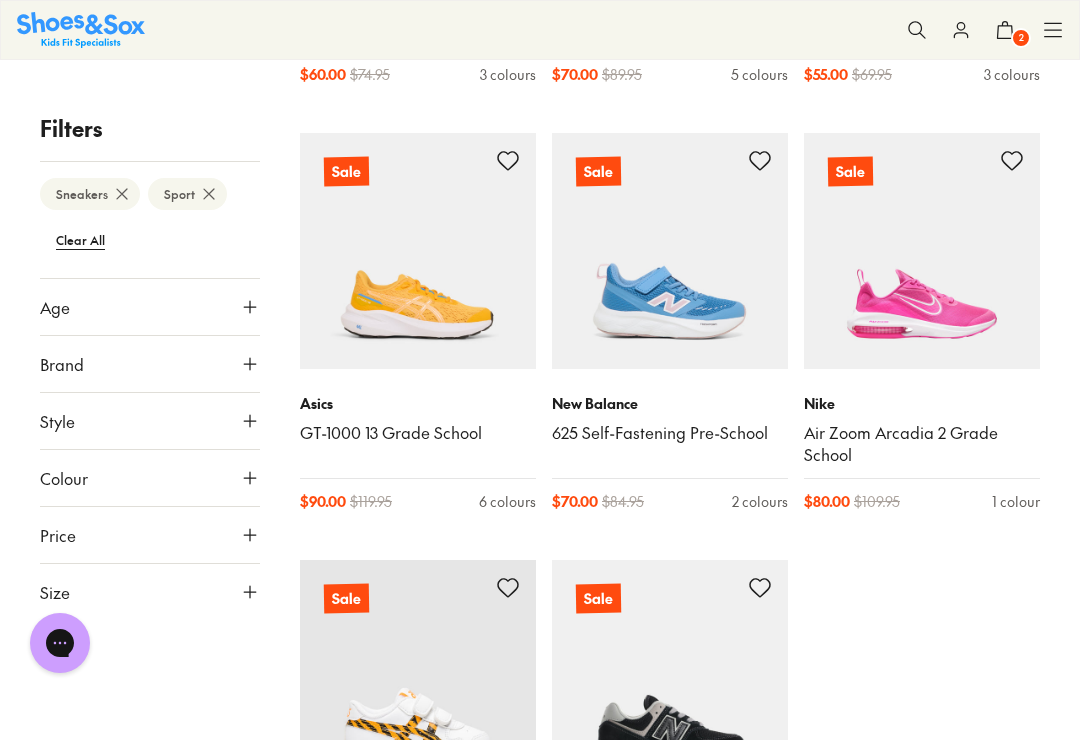 click on "Load More" at bounding box center [540, 1027] 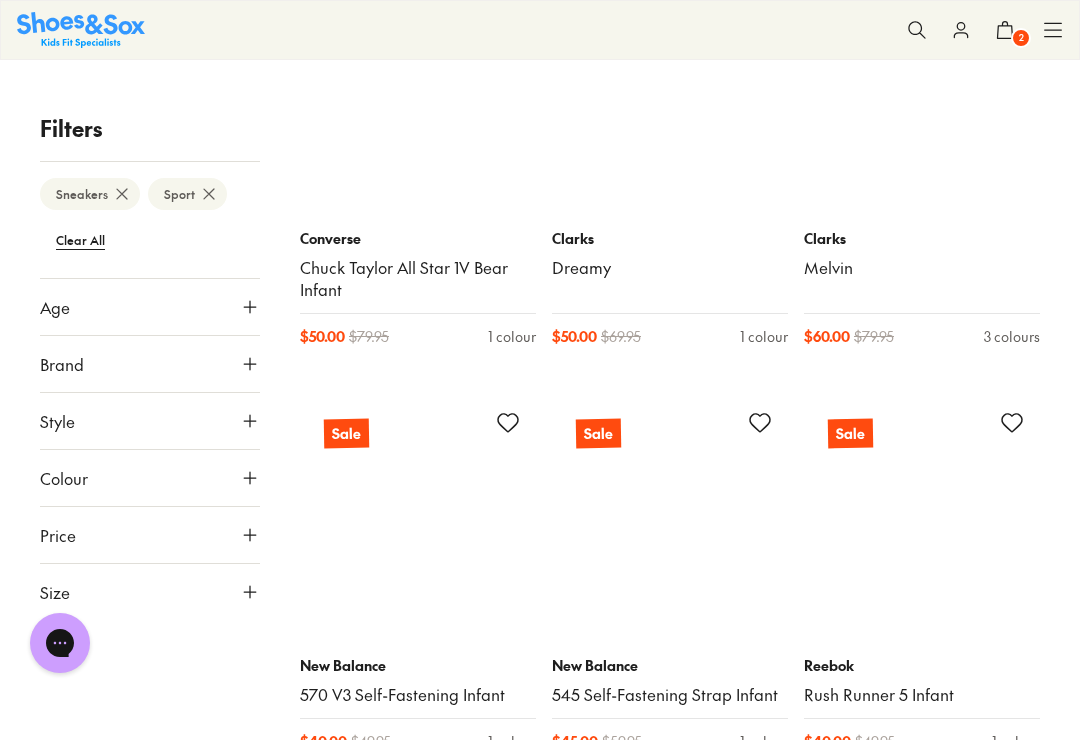 scroll, scrollTop: 8256, scrollLeft: 0, axis: vertical 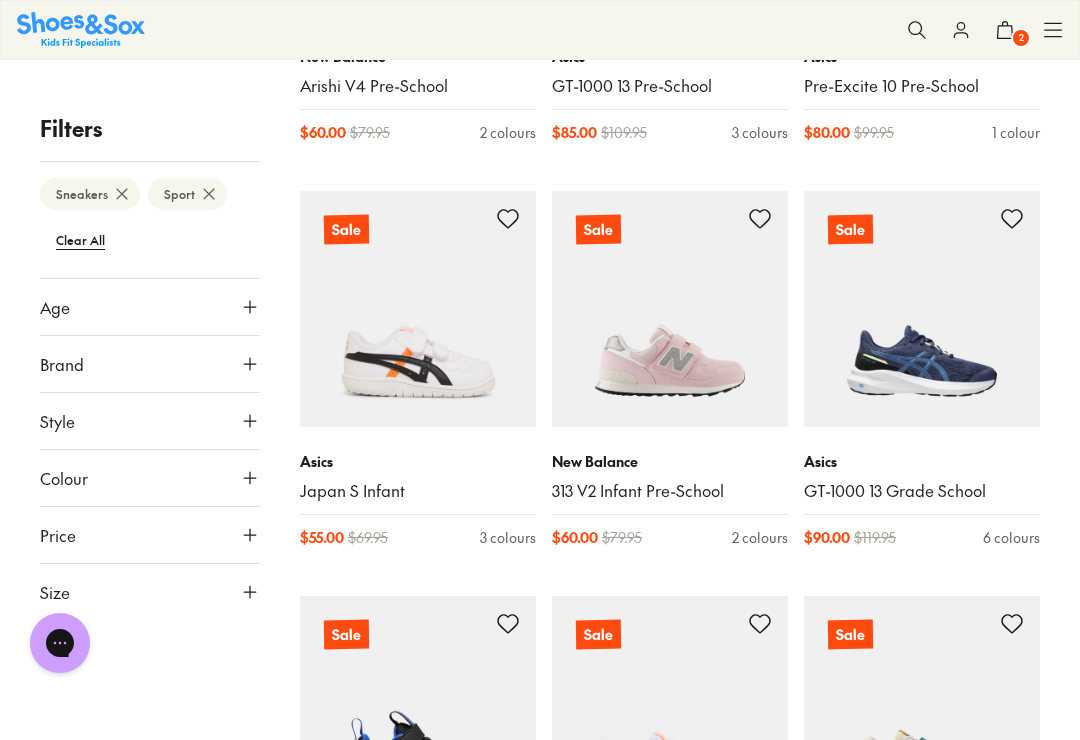 click at bounding box center [922, 309] 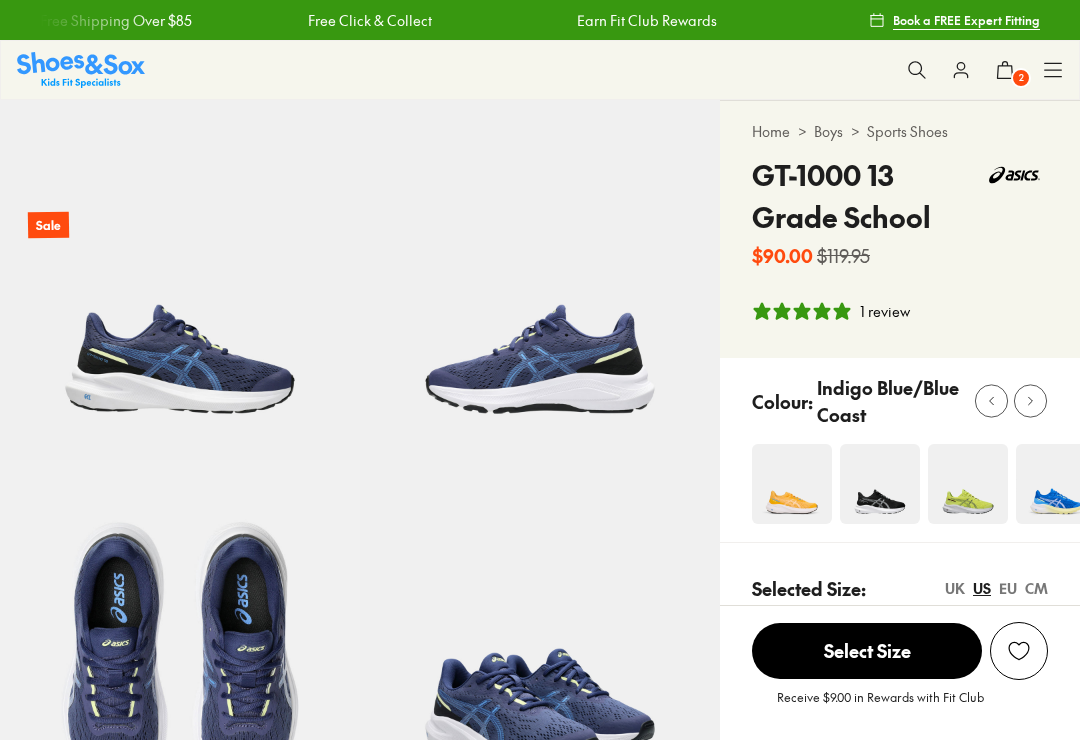 scroll, scrollTop: 12, scrollLeft: 0, axis: vertical 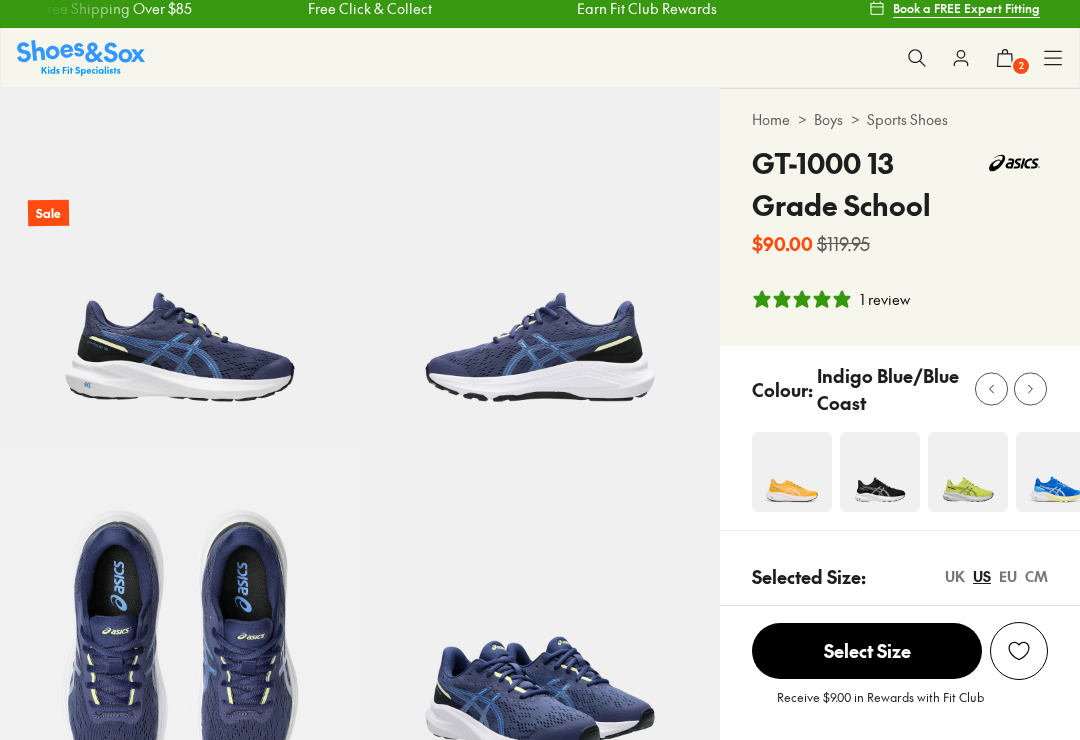 select on "*" 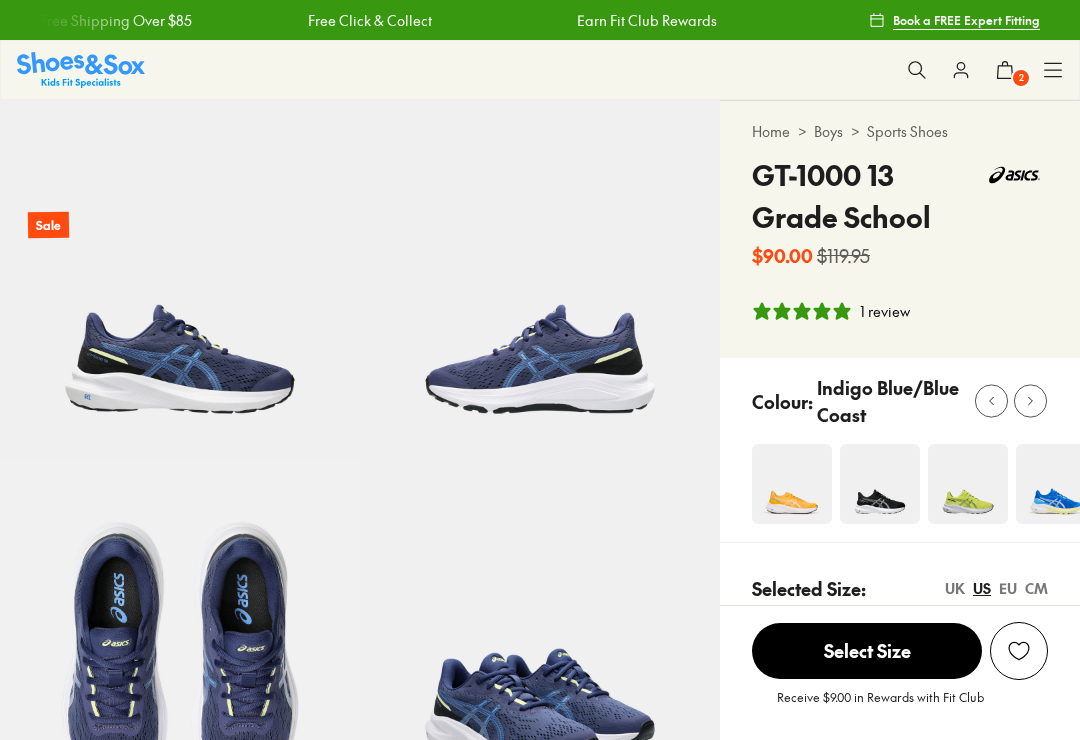scroll, scrollTop: 0, scrollLeft: 0, axis: both 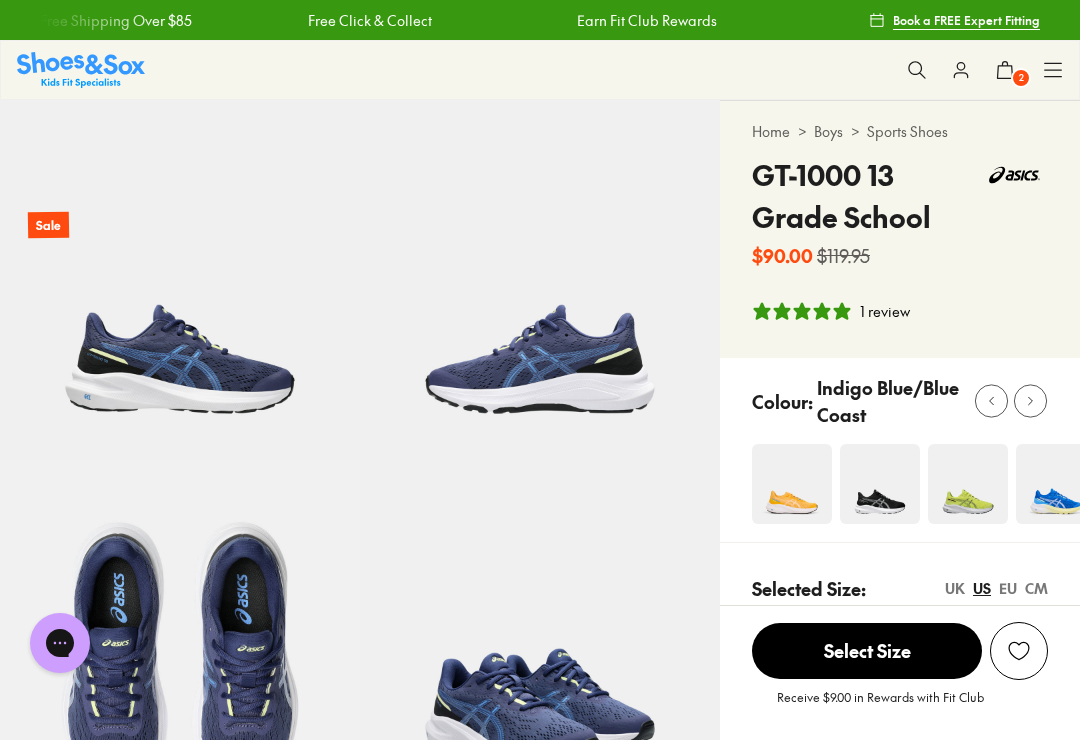 click at bounding box center [880, 484] 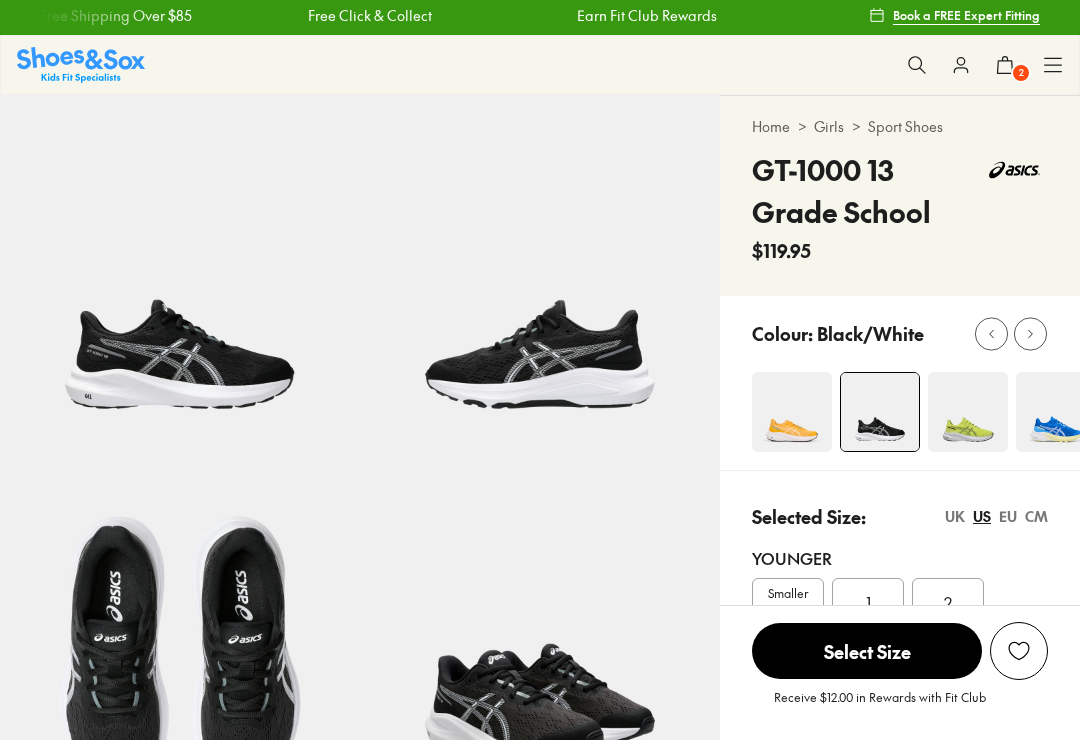 scroll, scrollTop: 0, scrollLeft: 0, axis: both 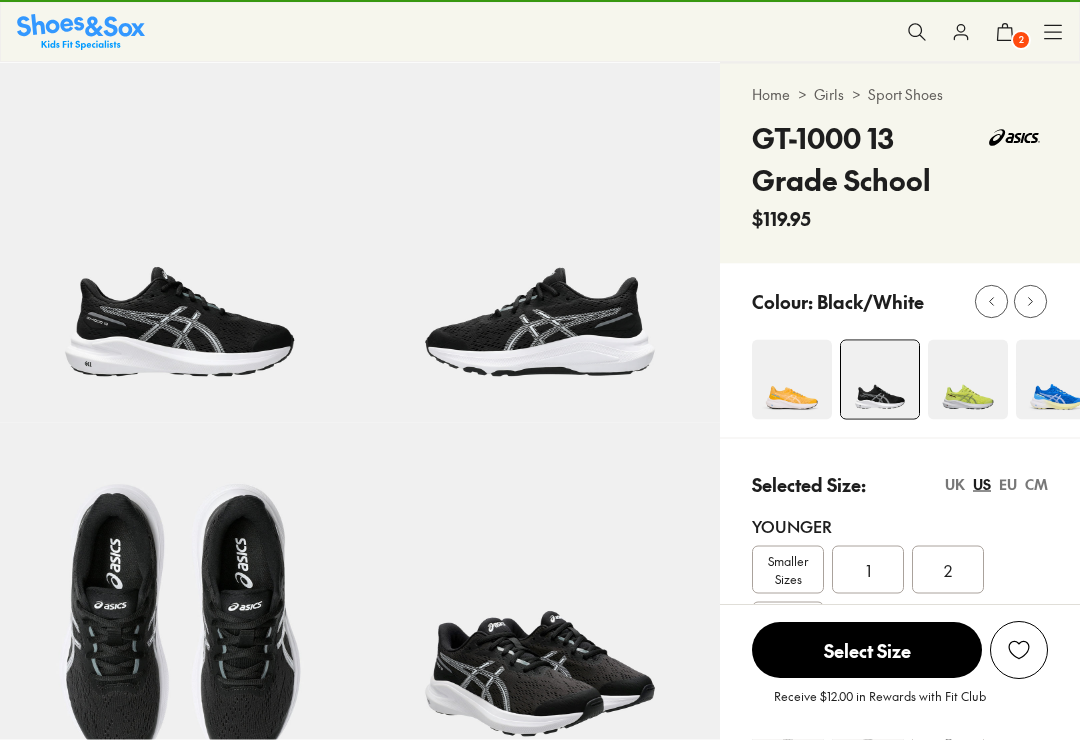 select on "*" 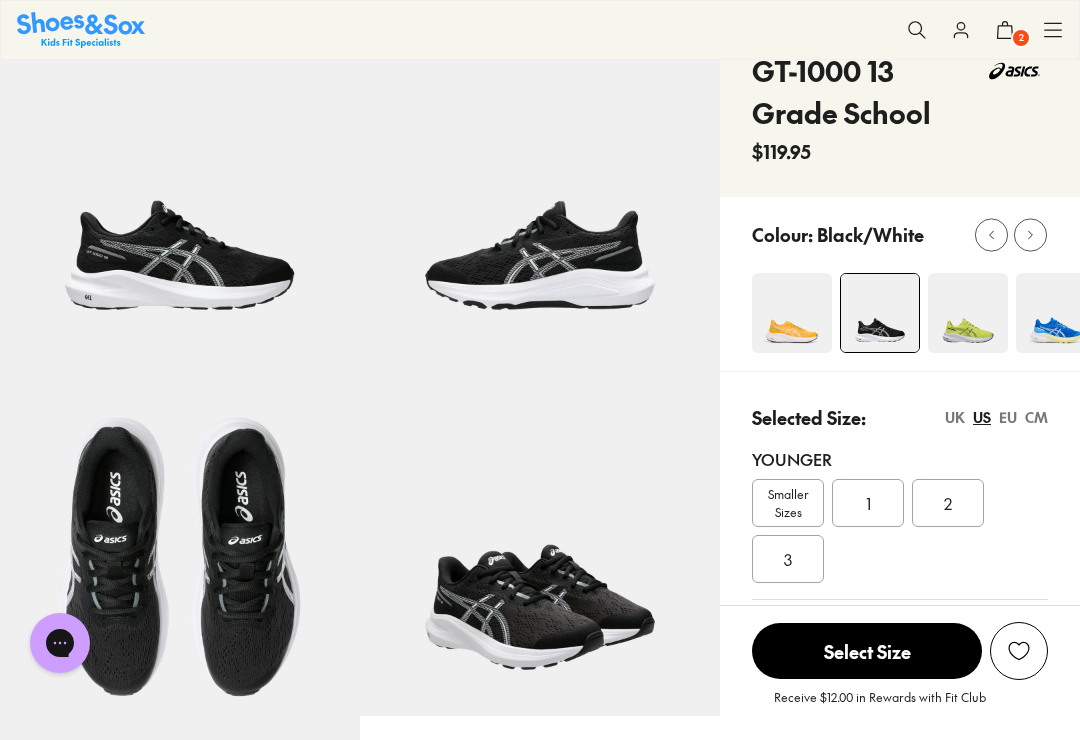 scroll, scrollTop: 0, scrollLeft: 0, axis: both 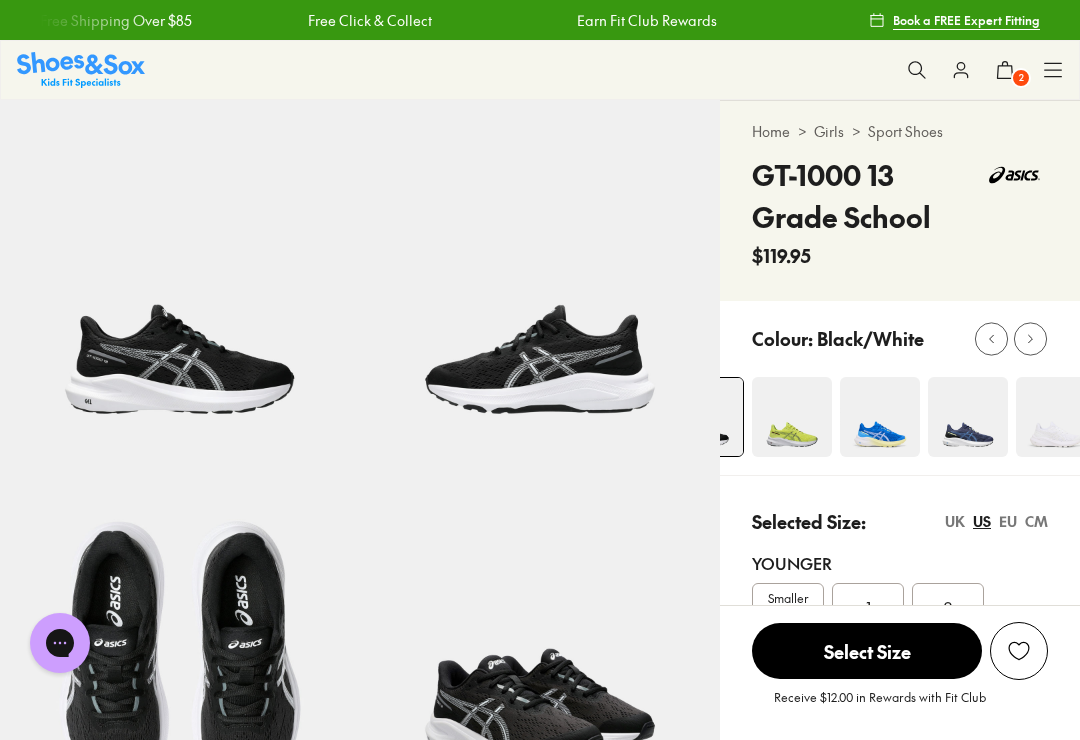 click at bounding box center [968, 417] 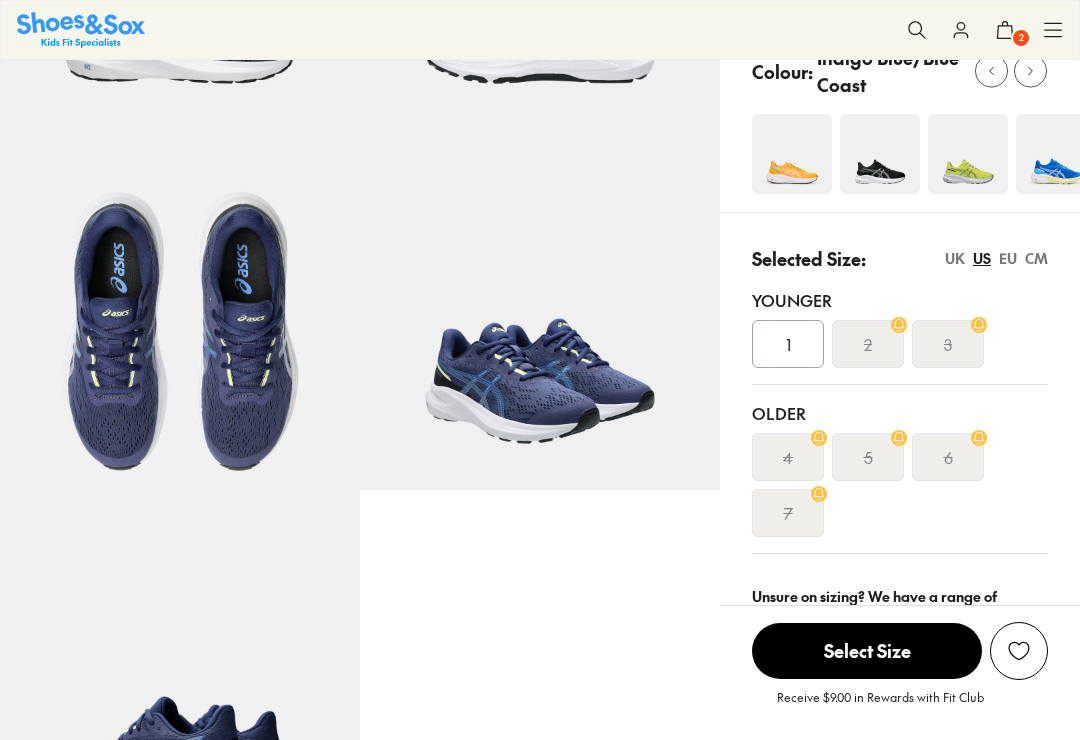 select on "*" 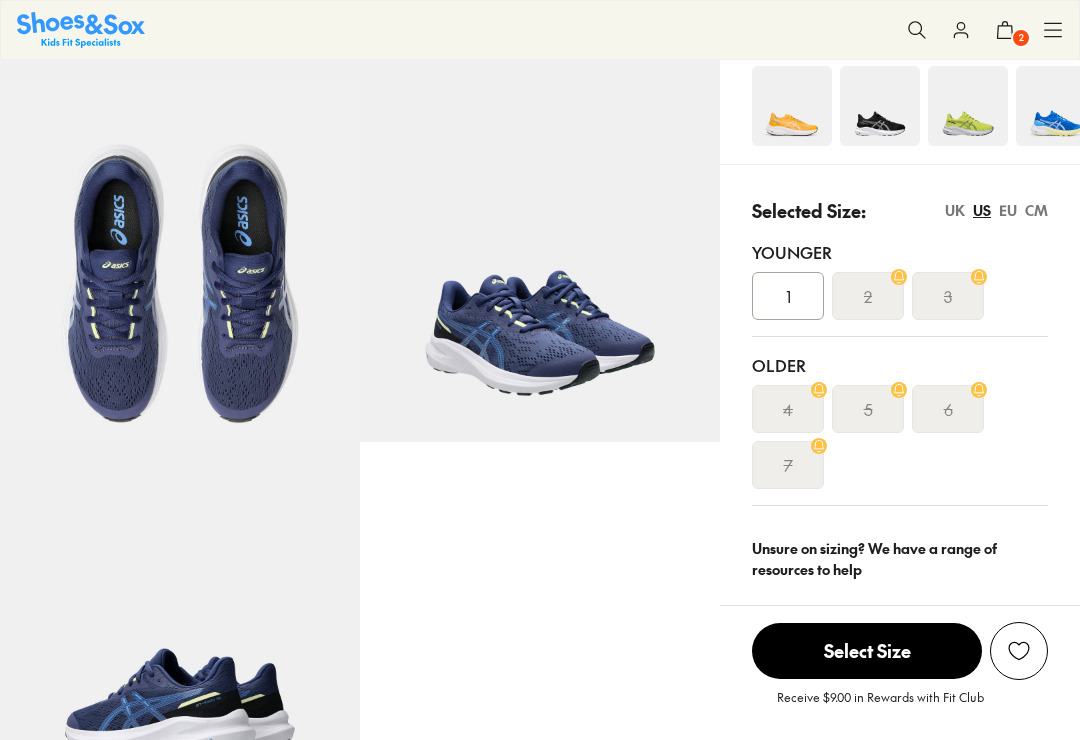 scroll, scrollTop: 0, scrollLeft: 0, axis: both 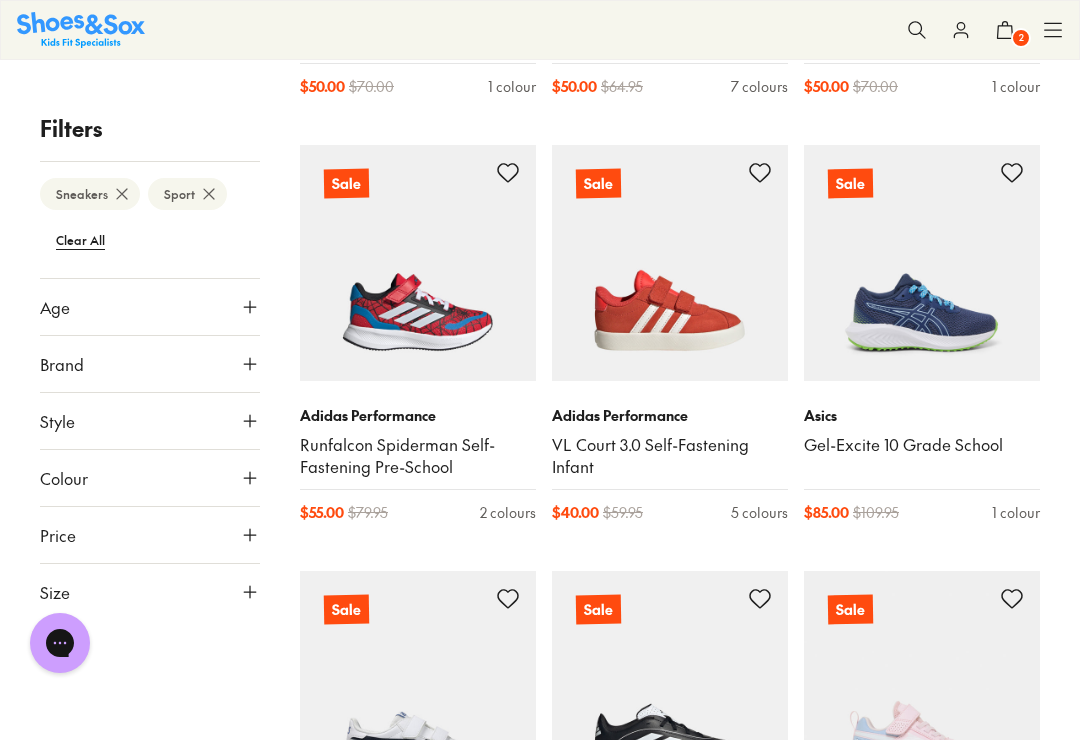 click at bounding box center (670, 263) 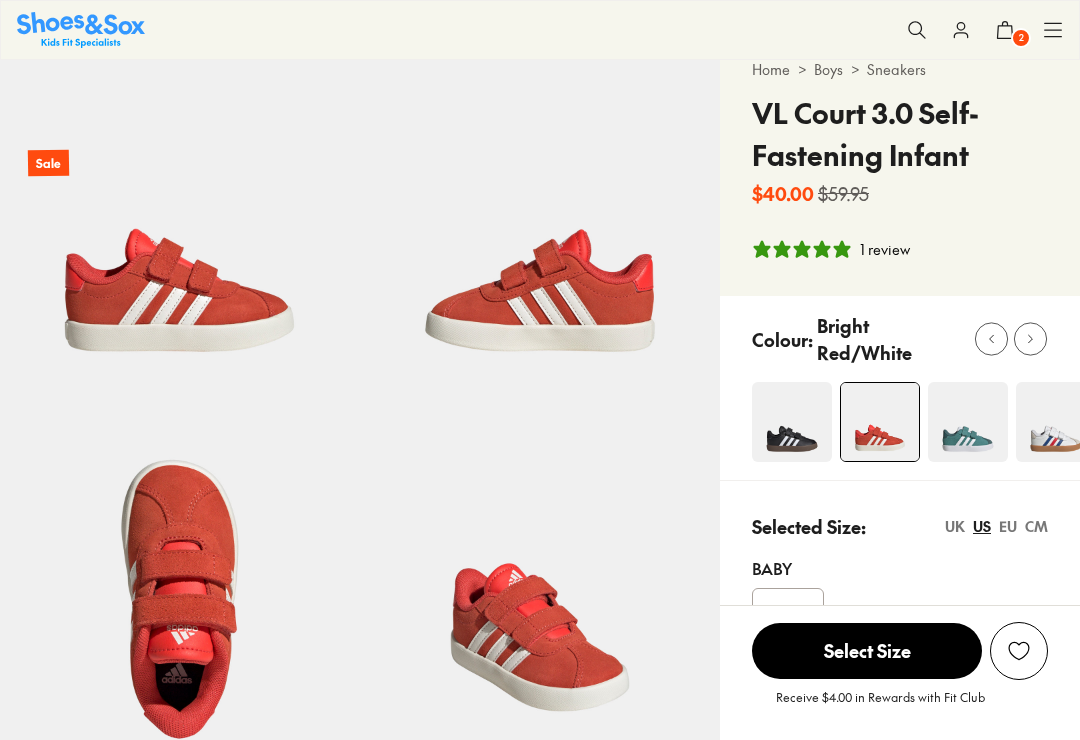 scroll, scrollTop: 62, scrollLeft: 0, axis: vertical 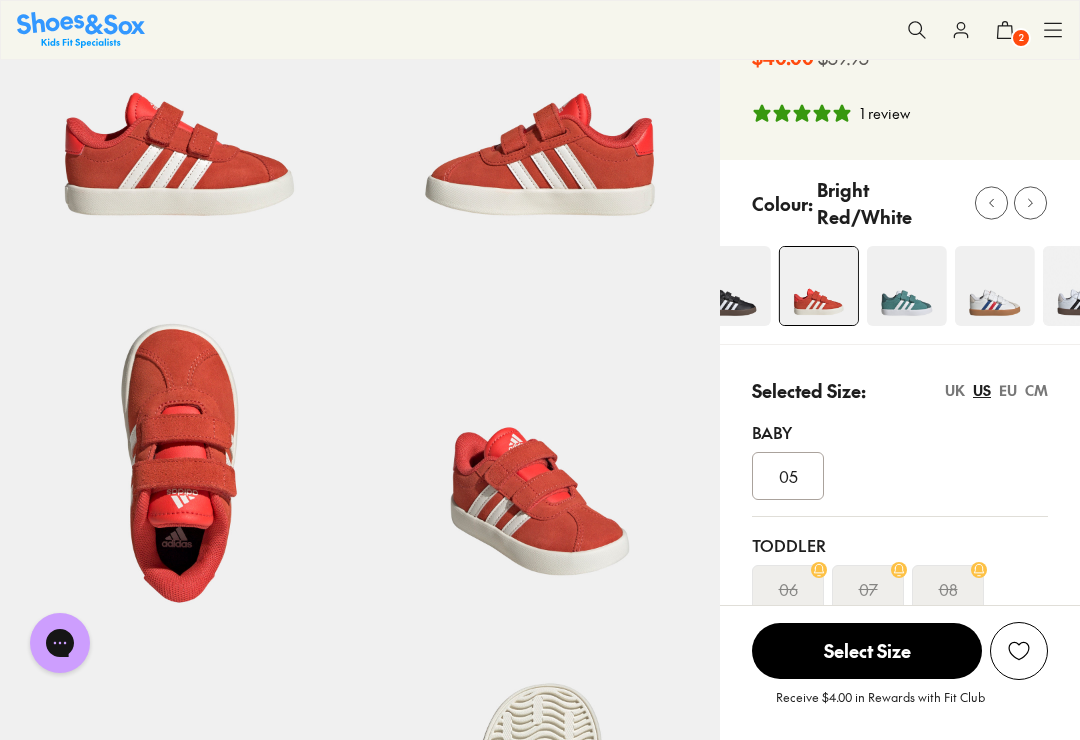 click at bounding box center [731, 286] 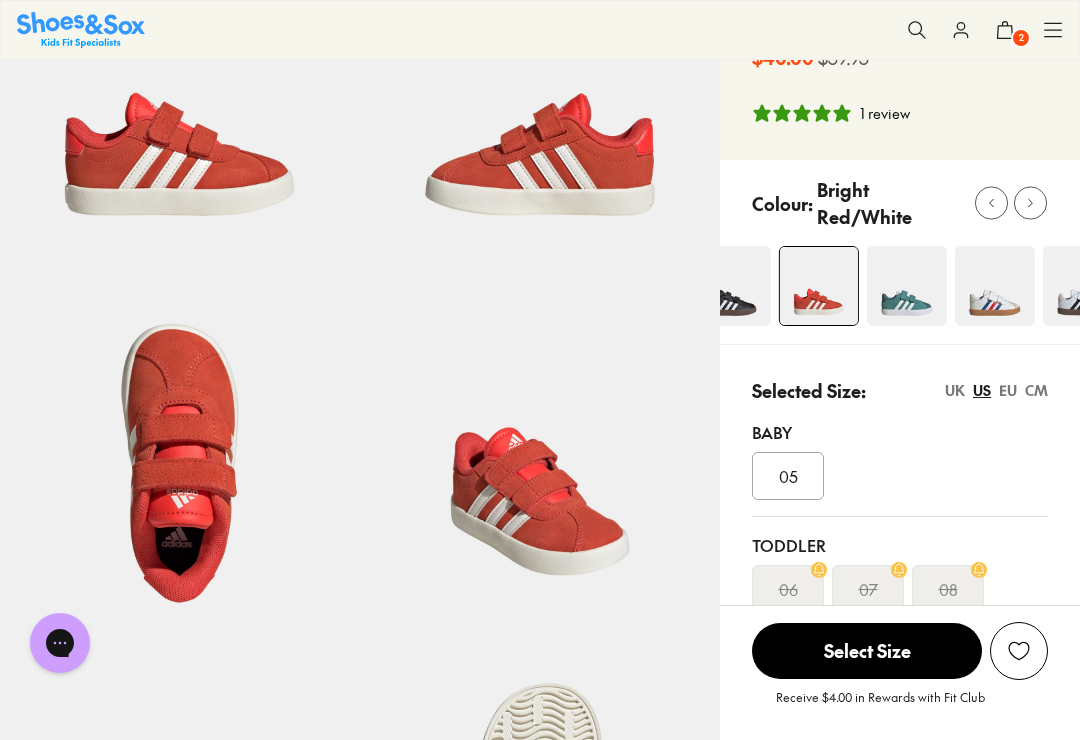 click at bounding box center (731, 286) 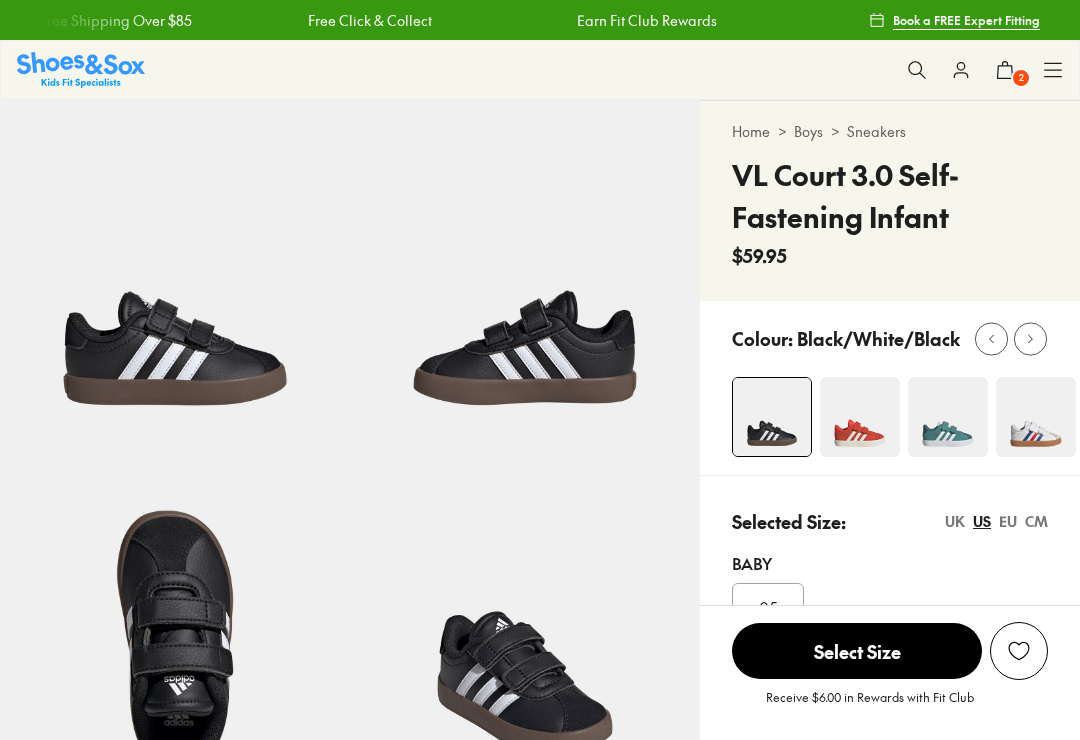 scroll, scrollTop: 0, scrollLeft: 0, axis: both 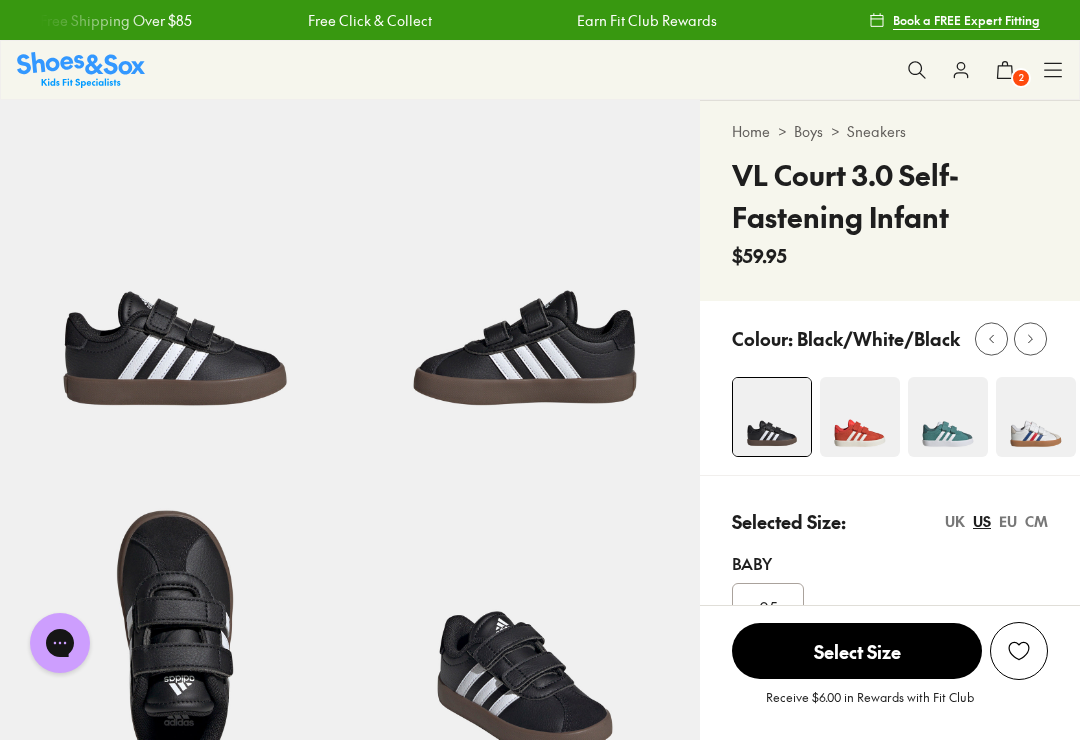click 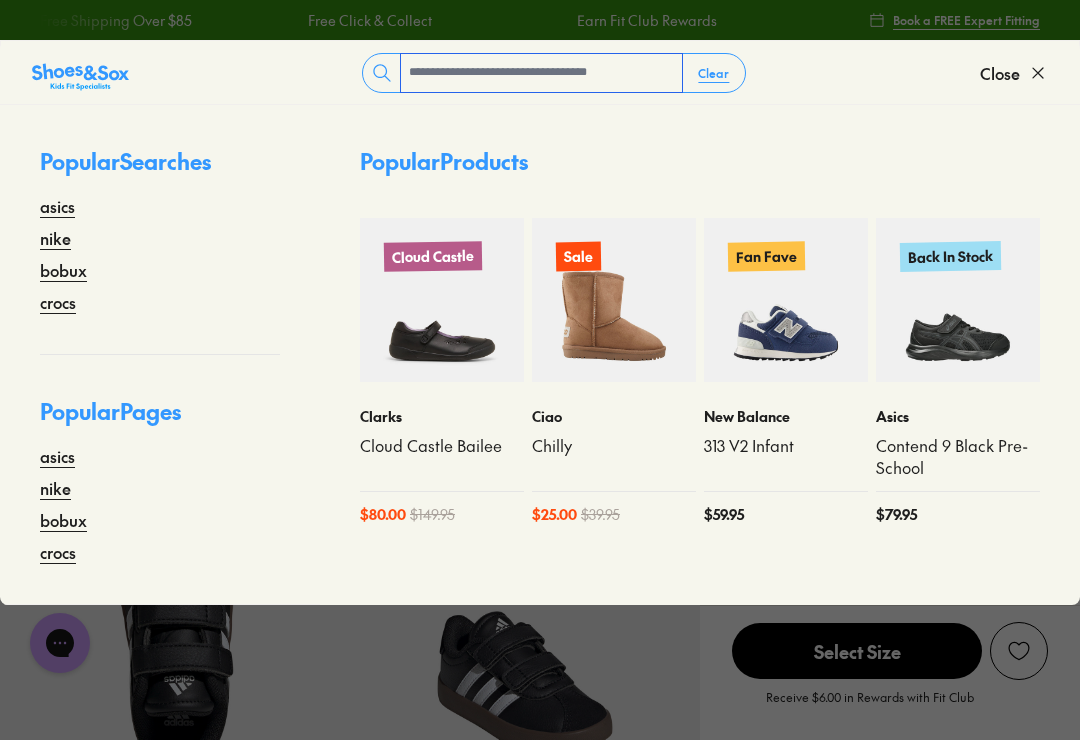 click at bounding box center [541, 73] 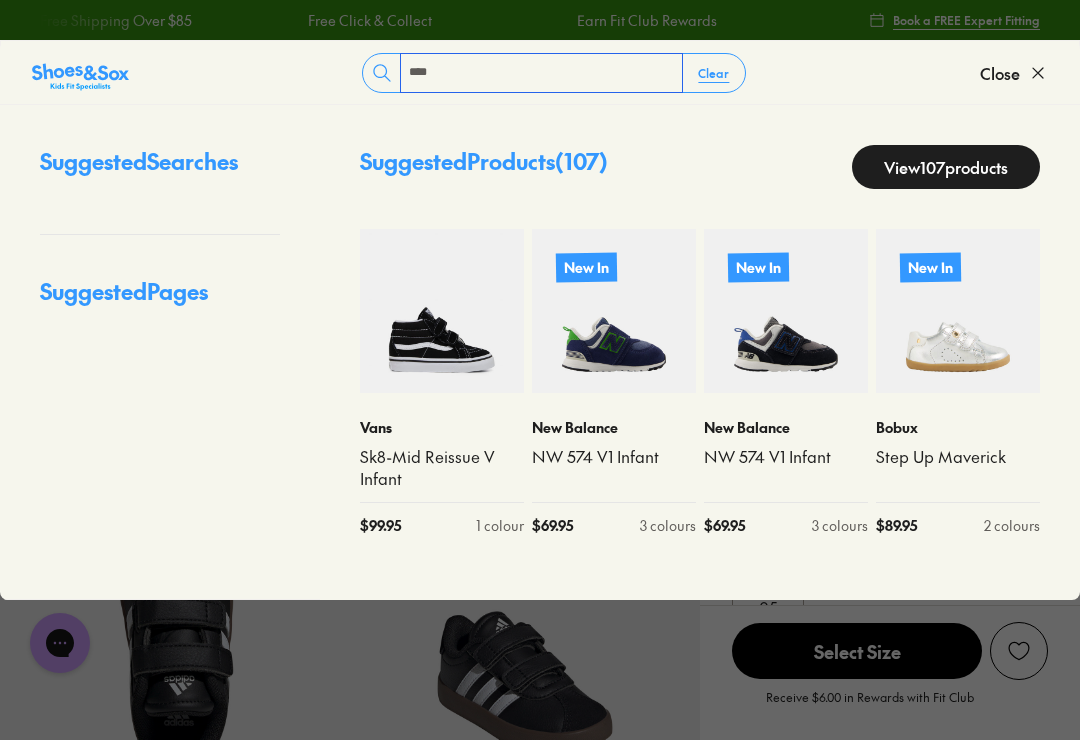 type on "****" 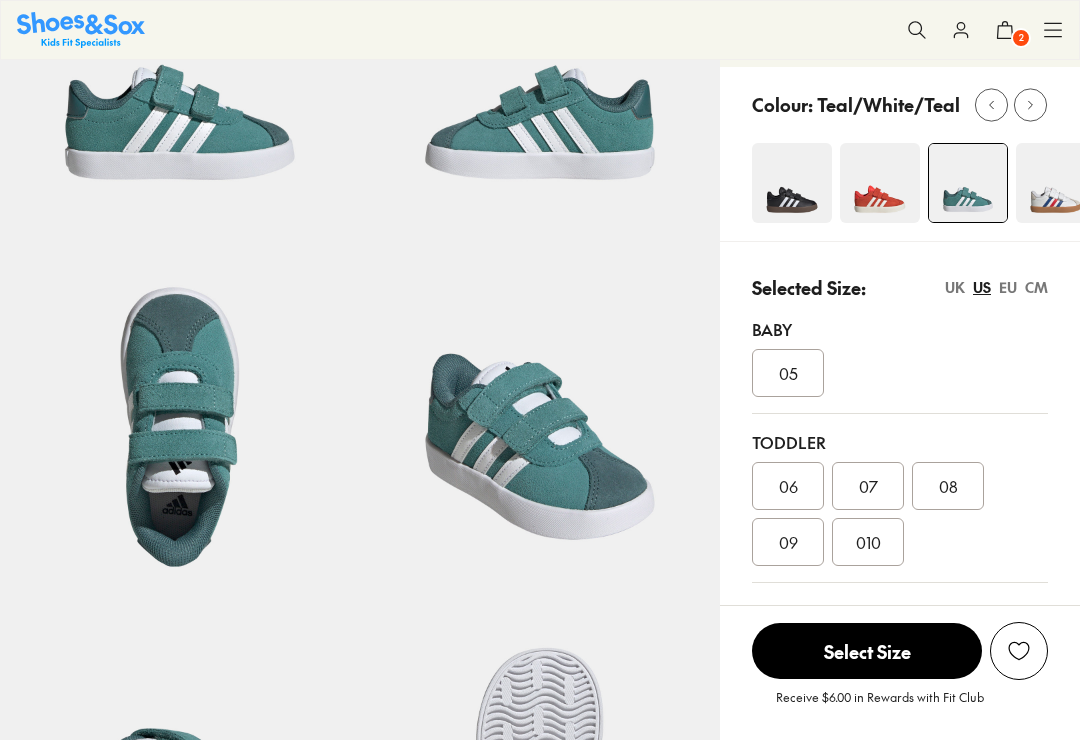 scroll, scrollTop: 234, scrollLeft: 0, axis: vertical 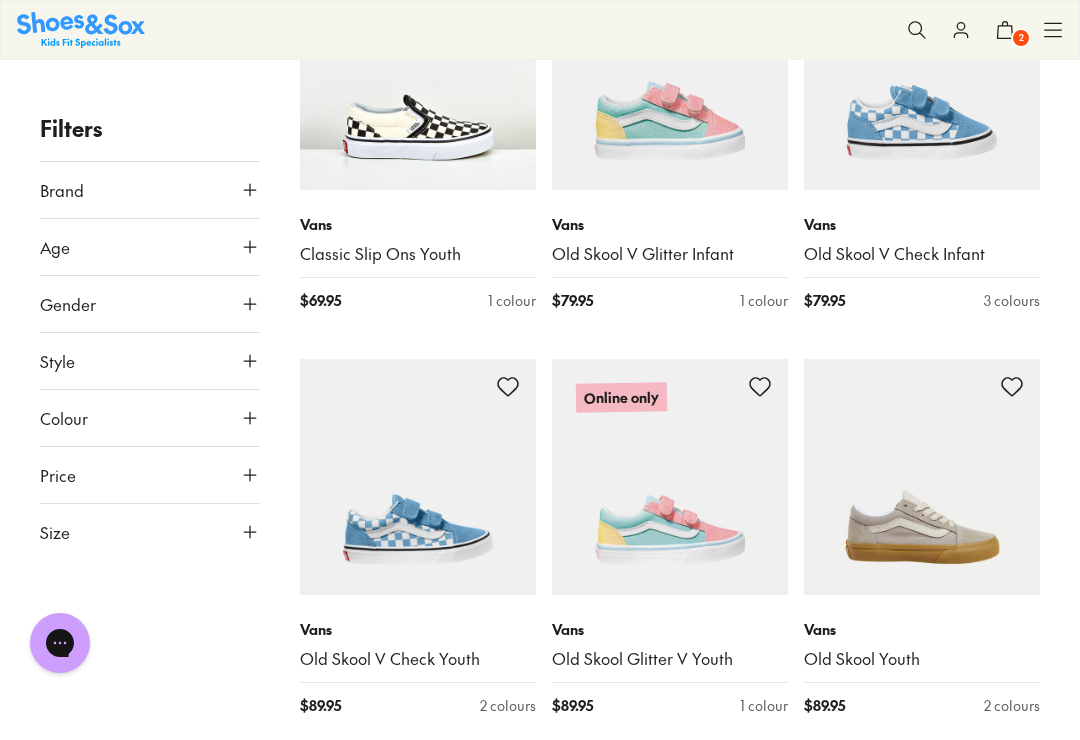 click at bounding box center (670, 477) 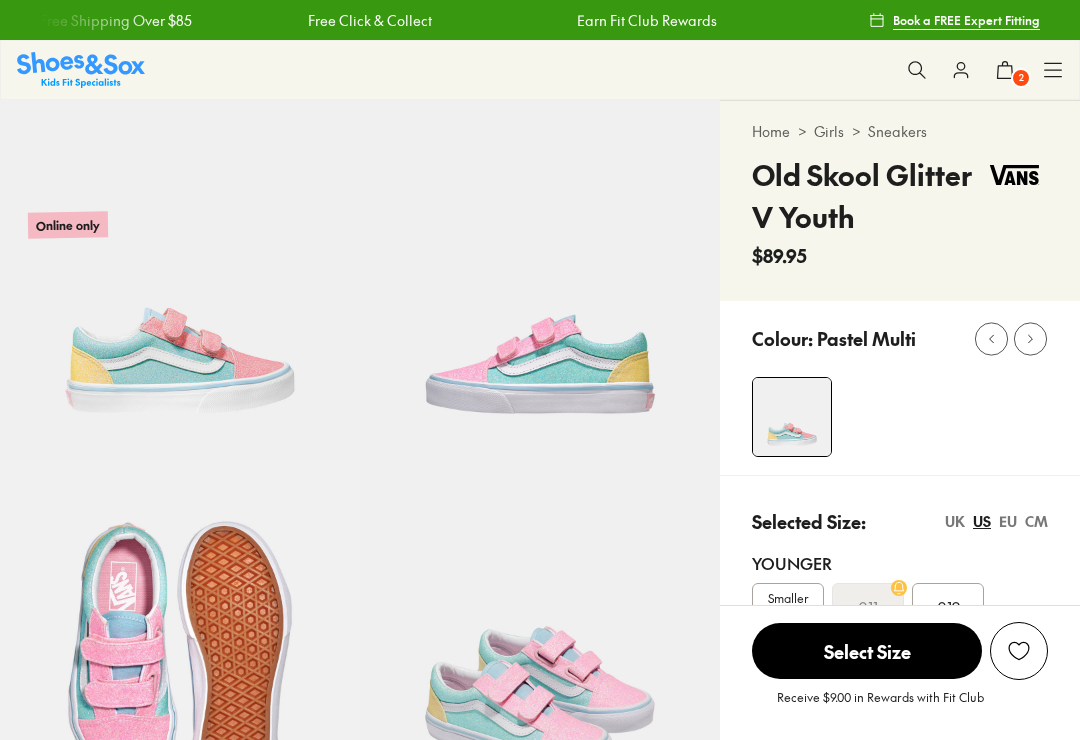 scroll, scrollTop: 234, scrollLeft: 0, axis: vertical 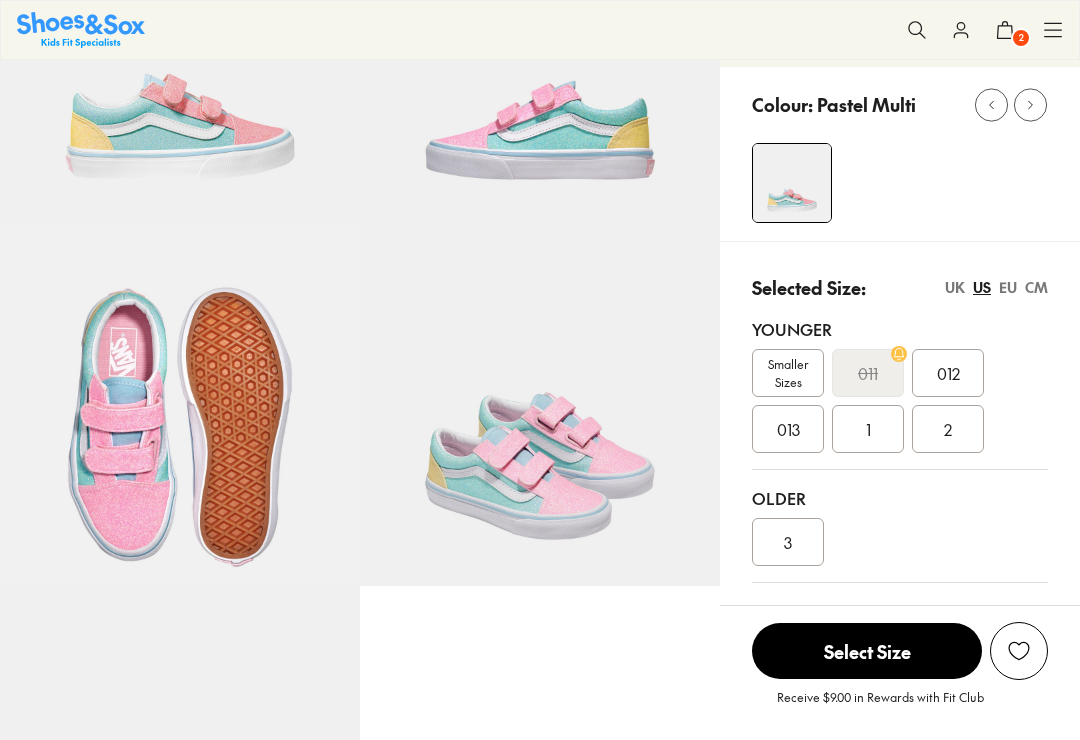 select on "*" 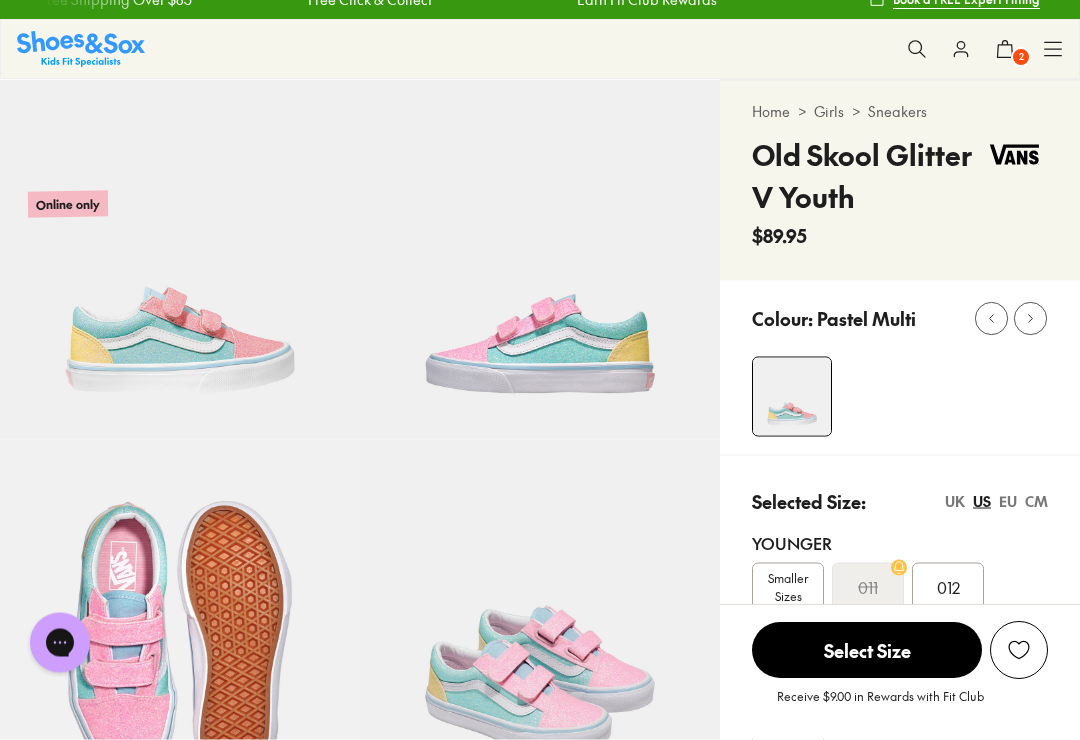 scroll, scrollTop: 21, scrollLeft: 0, axis: vertical 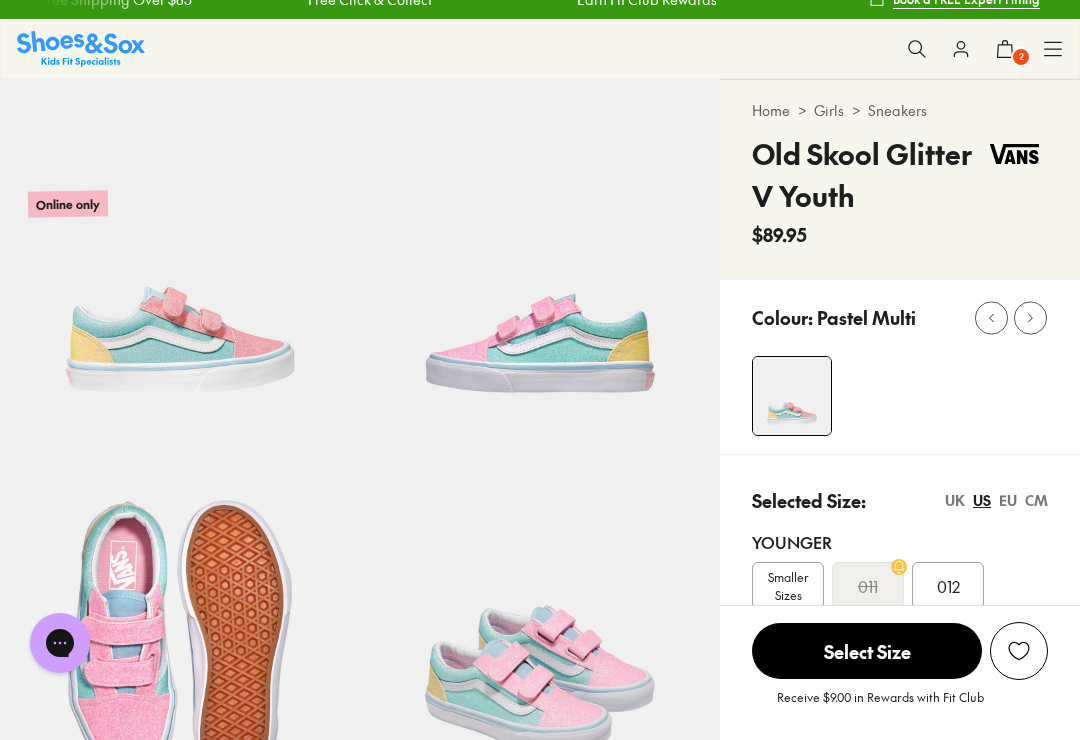 click on "$89.95" at bounding box center [779, 234] 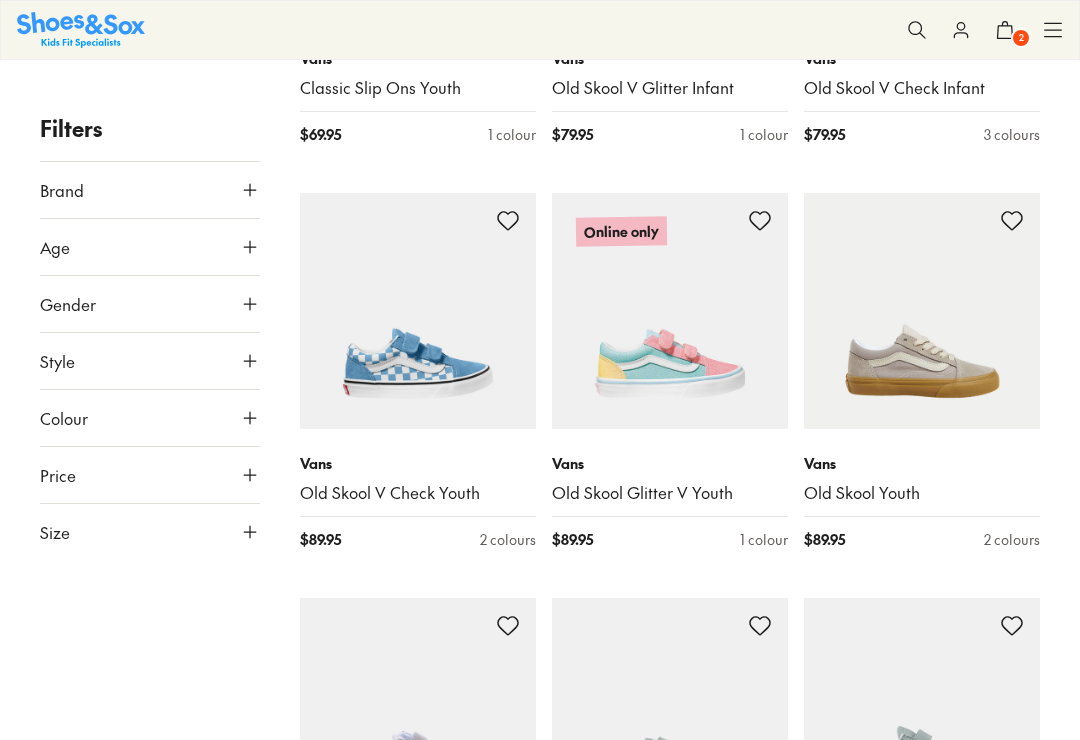 scroll, scrollTop: 1296, scrollLeft: 0, axis: vertical 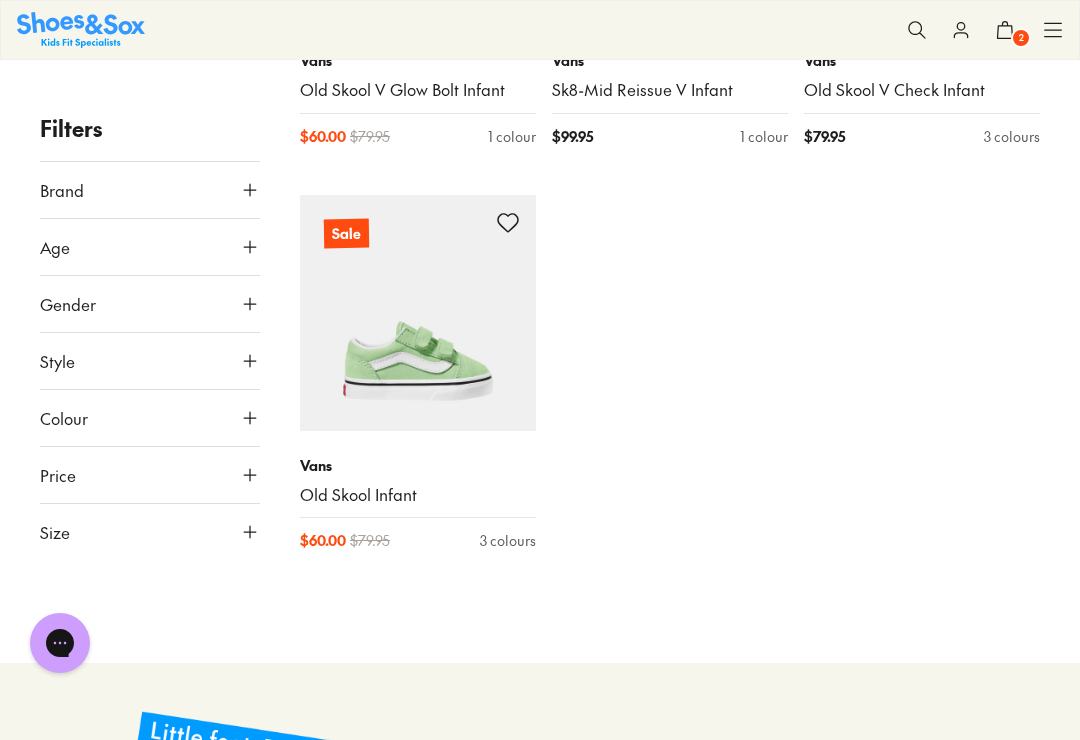 click at bounding box center [418, 313] 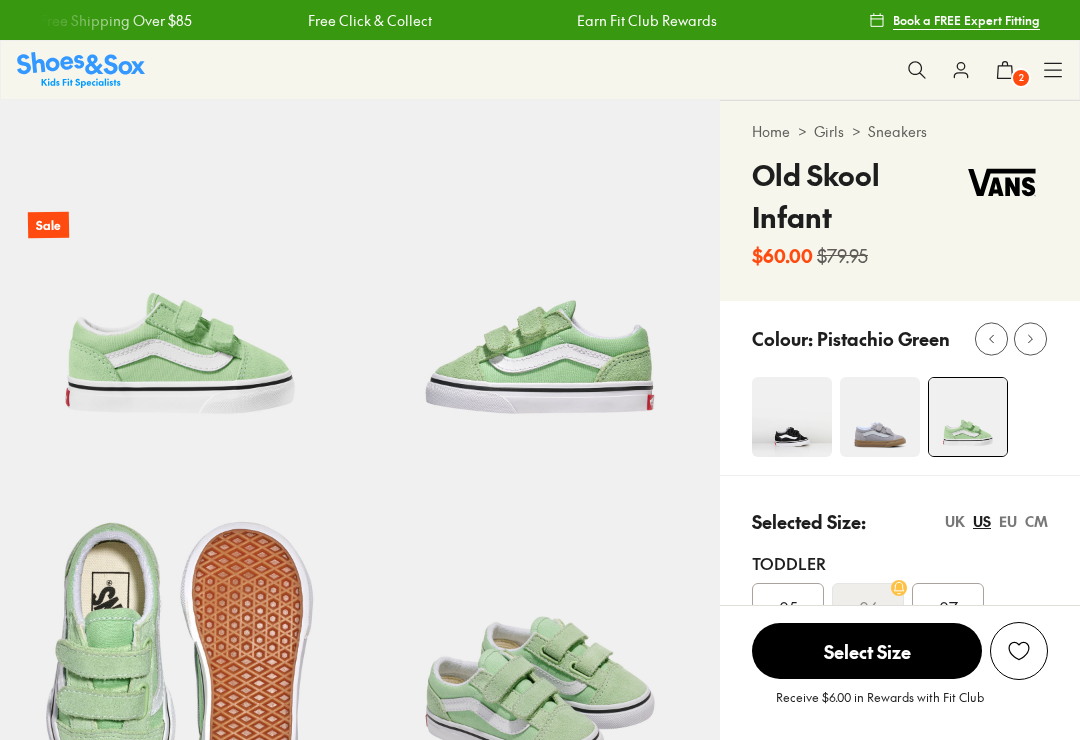 scroll, scrollTop: 0, scrollLeft: 0, axis: both 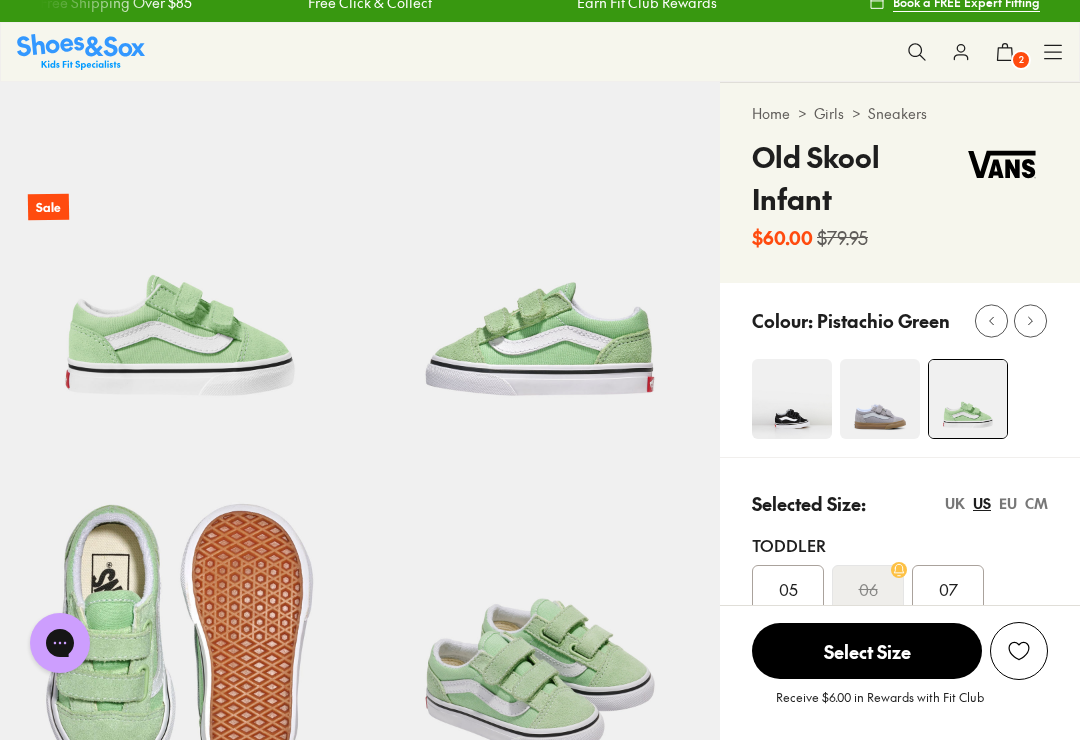 click at bounding box center (880, 399) 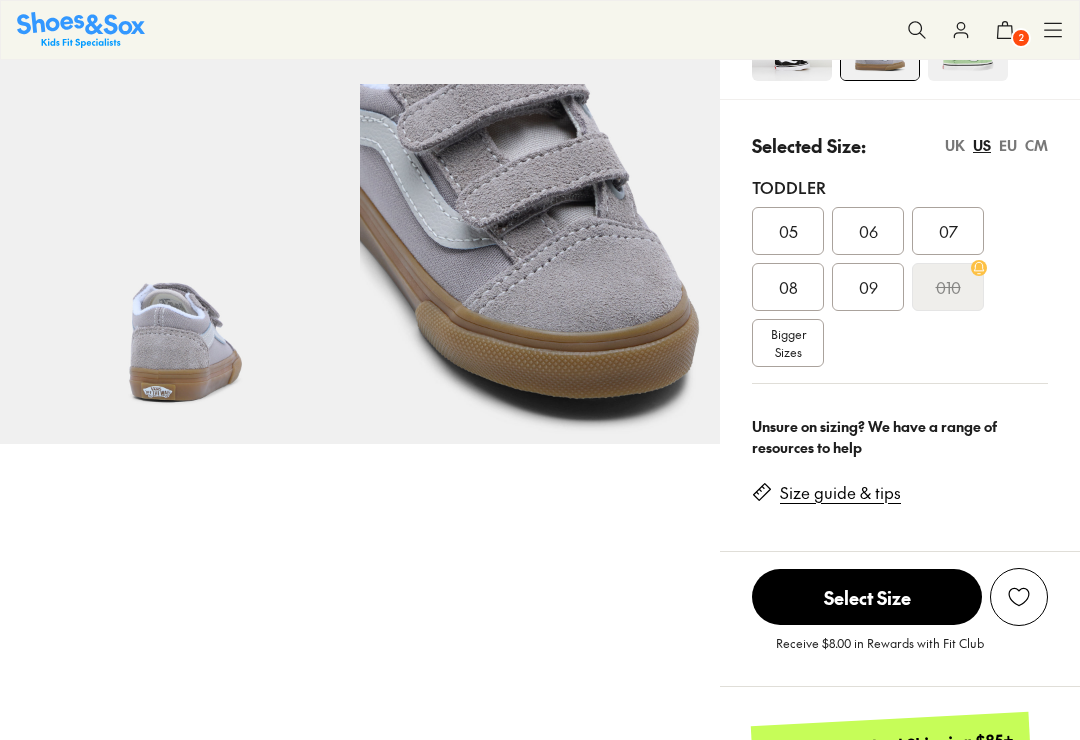 scroll, scrollTop: 272, scrollLeft: 0, axis: vertical 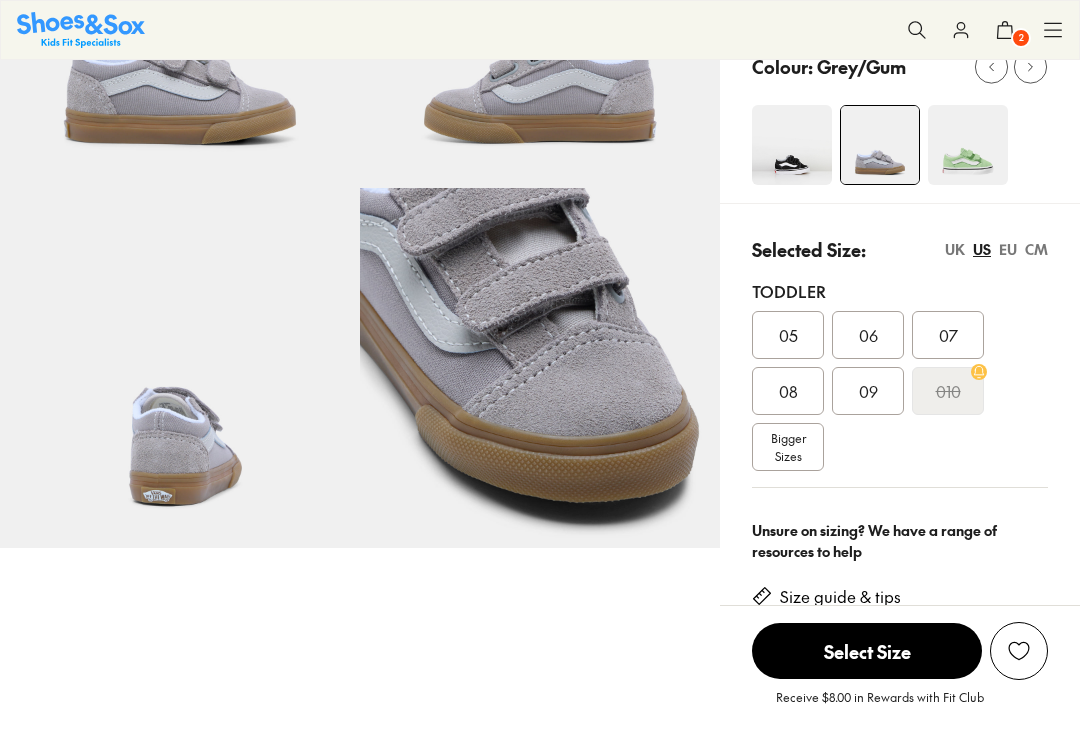 select on "*" 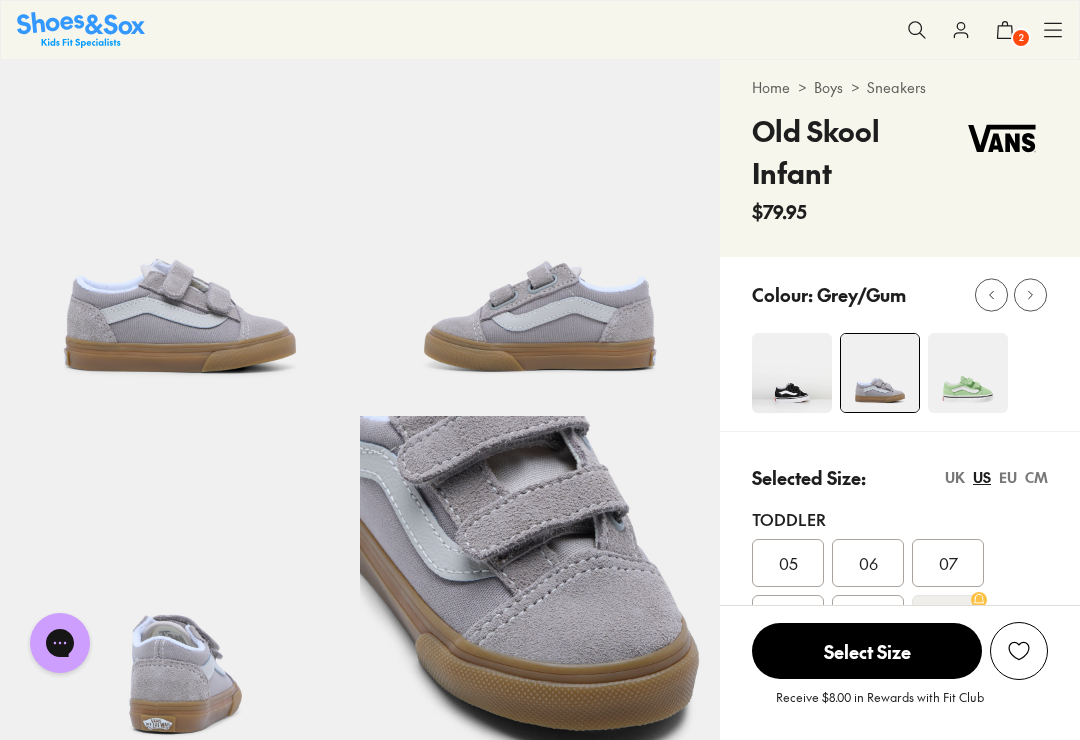 scroll, scrollTop: 4, scrollLeft: 0, axis: vertical 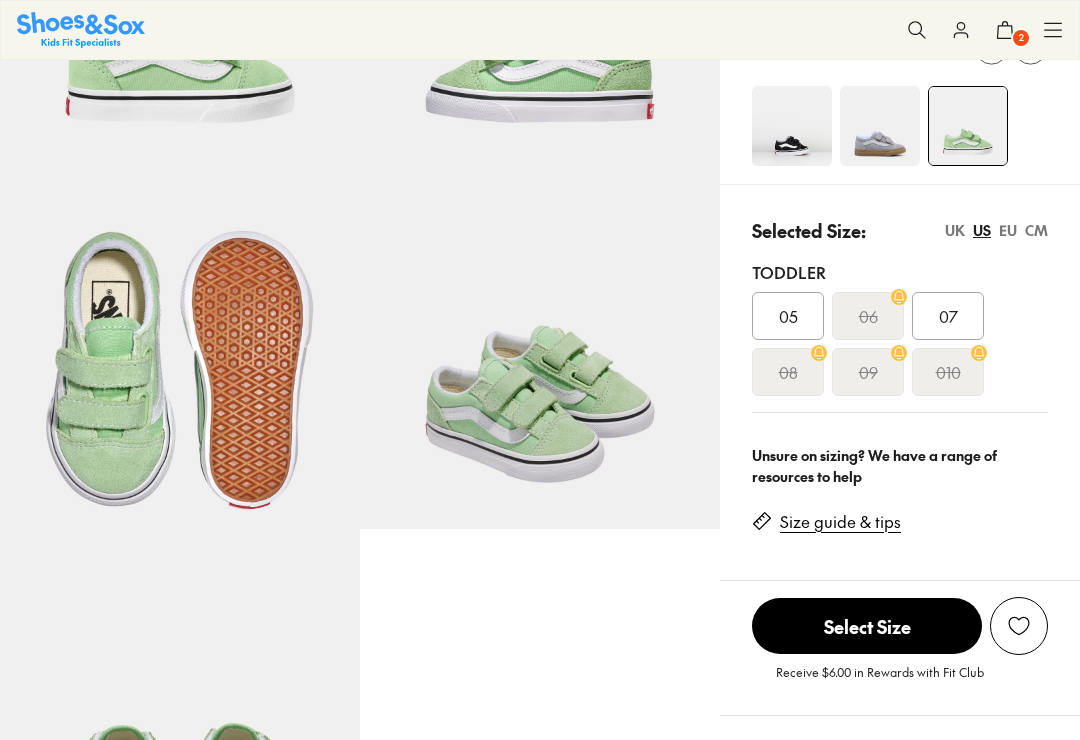 select on "*" 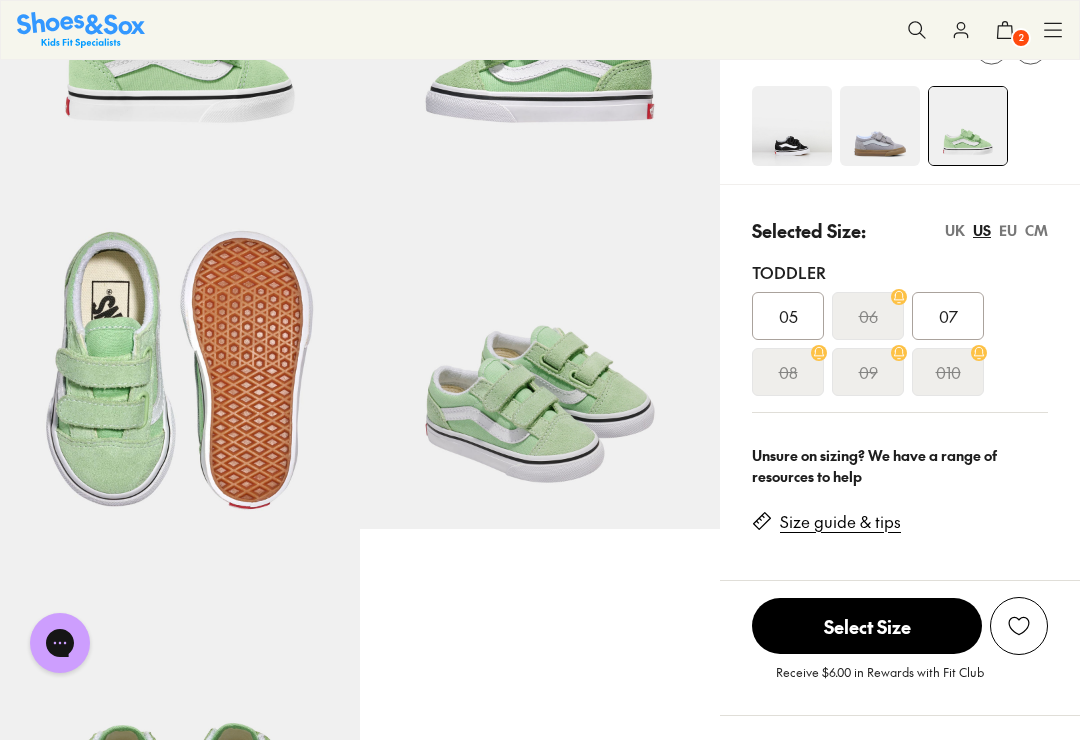 scroll, scrollTop: 0, scrollLeft: 0, axis: both 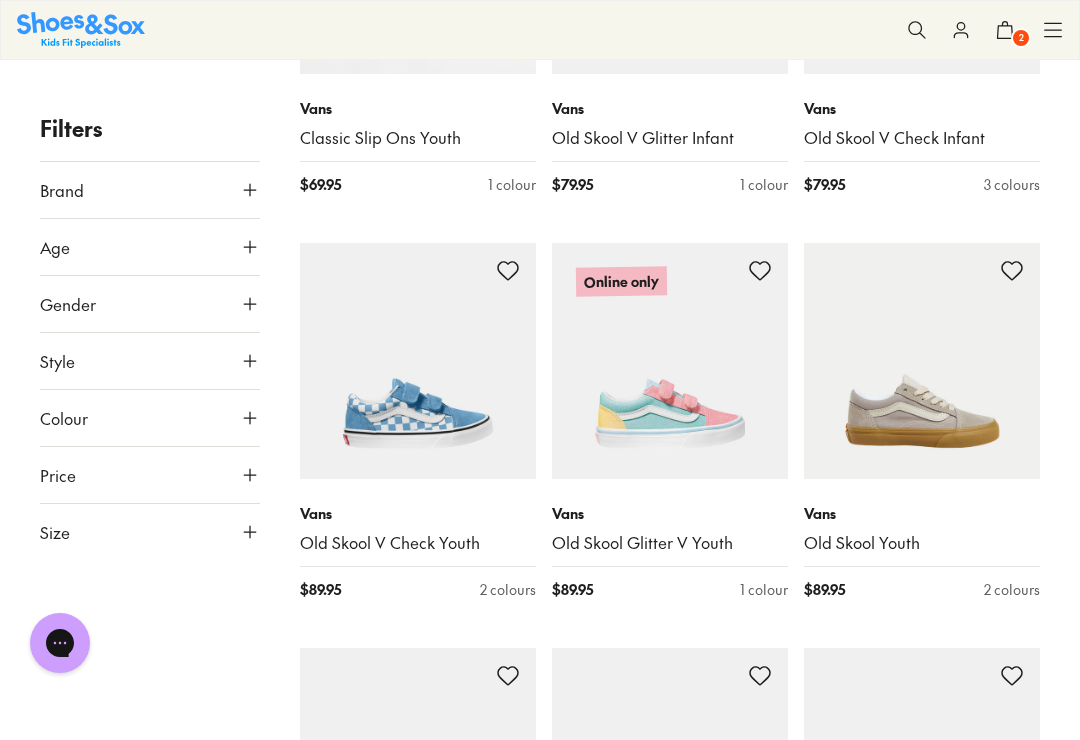 click at bounding box center (670, 361) 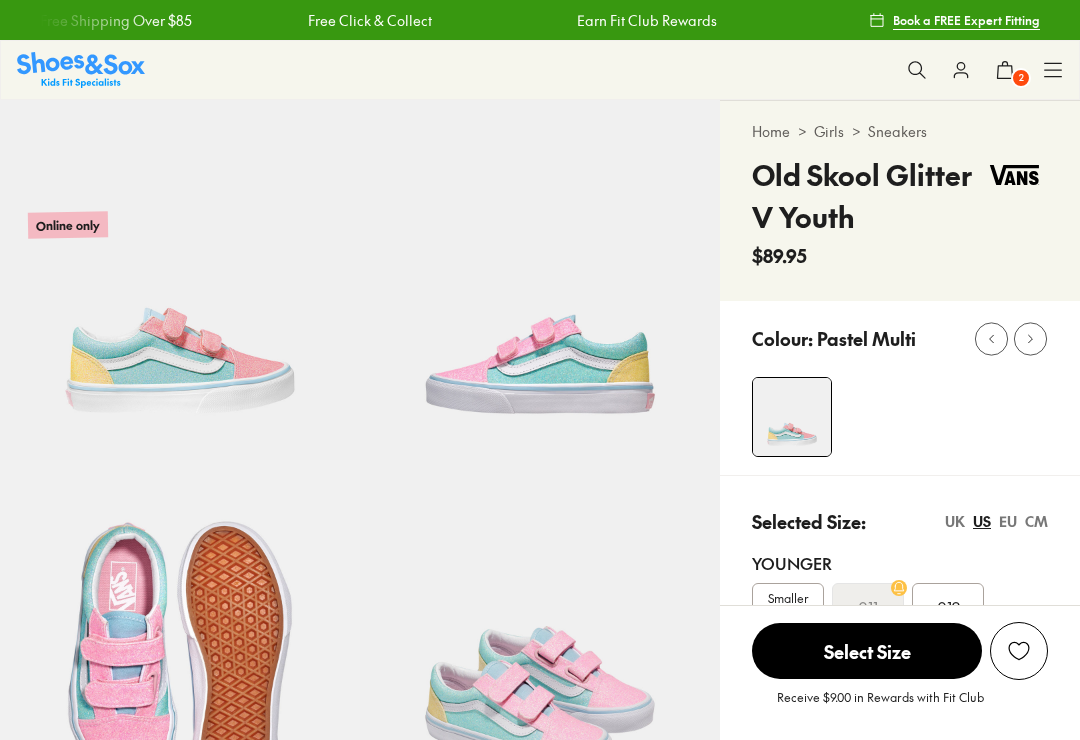scroll, scrollTop: 0, scrollLeft: 0, axis: both 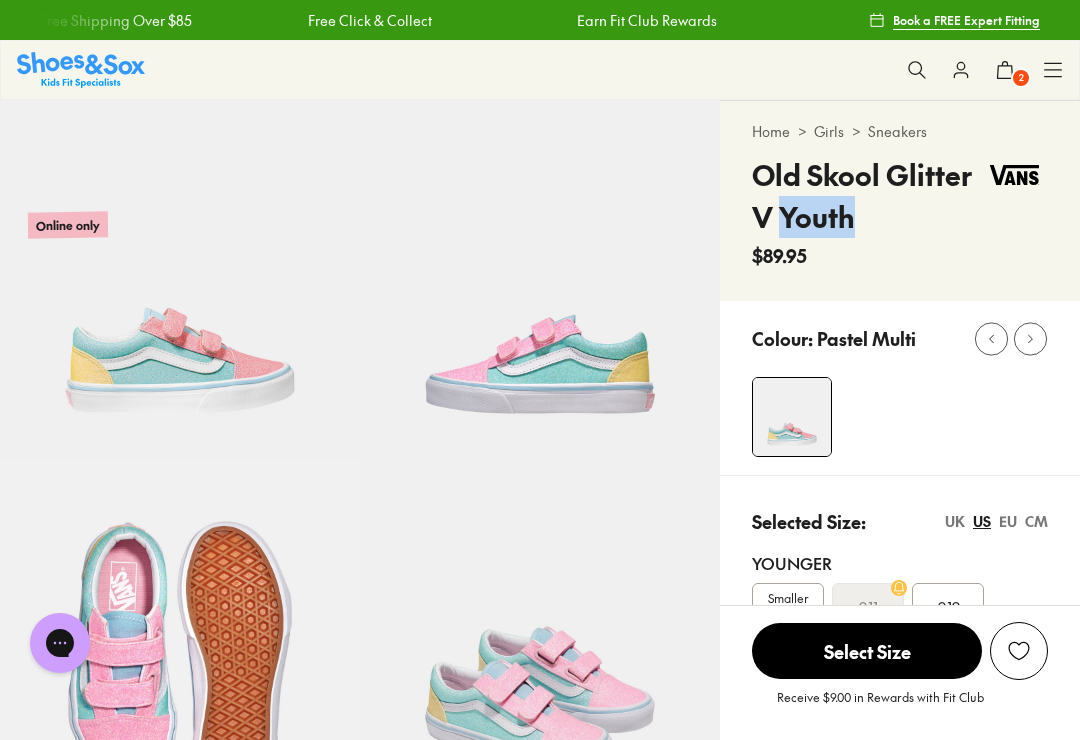 click on "Old Skool Glitter V Youth" at bounding box center (866, 196) 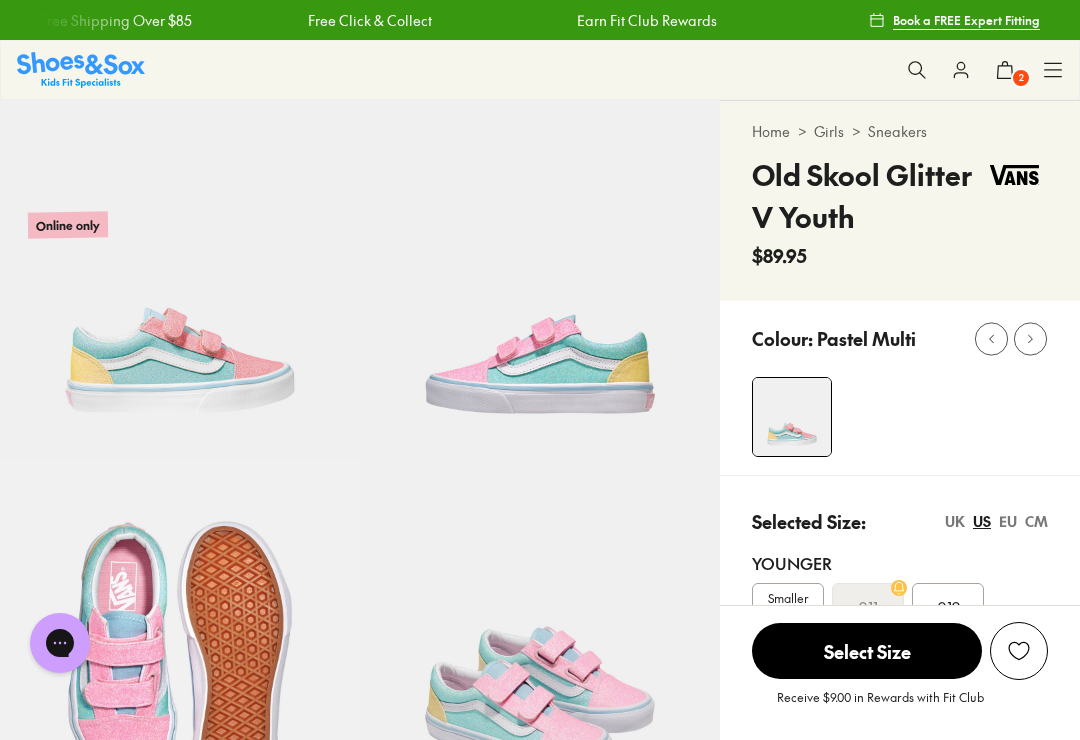 click on "Old Skool Glitter V Youth" at bounding box center [866, 196] 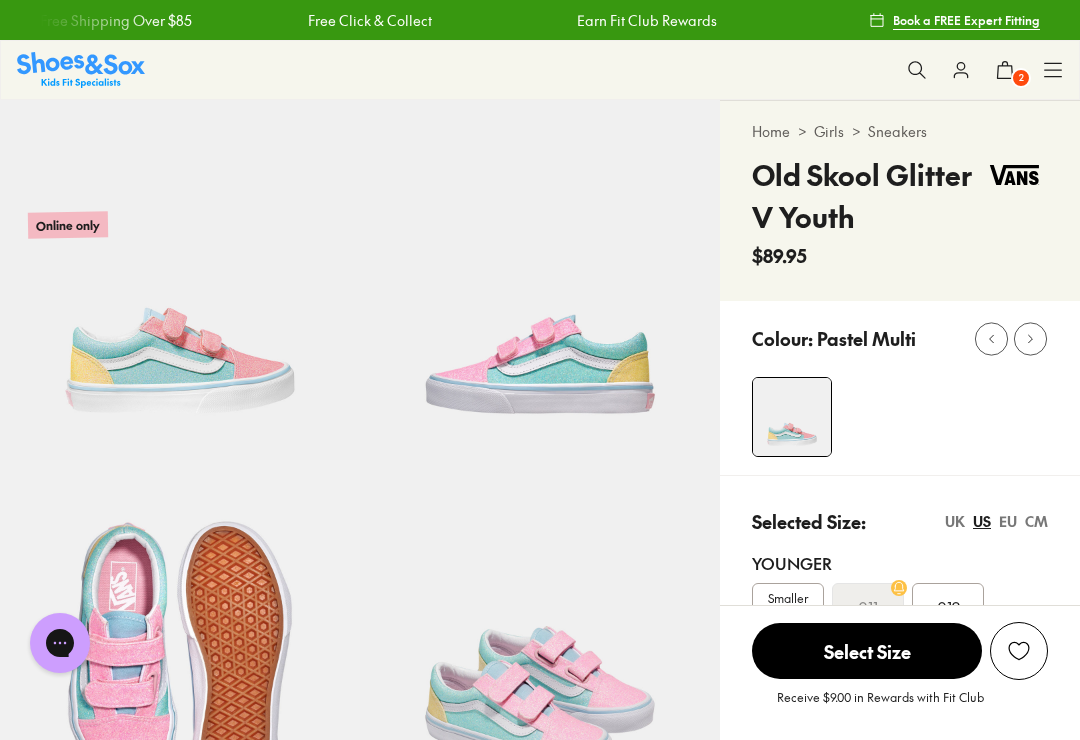 click on "Old Skool Glitter V Youth" at bounding box center [866, 196] 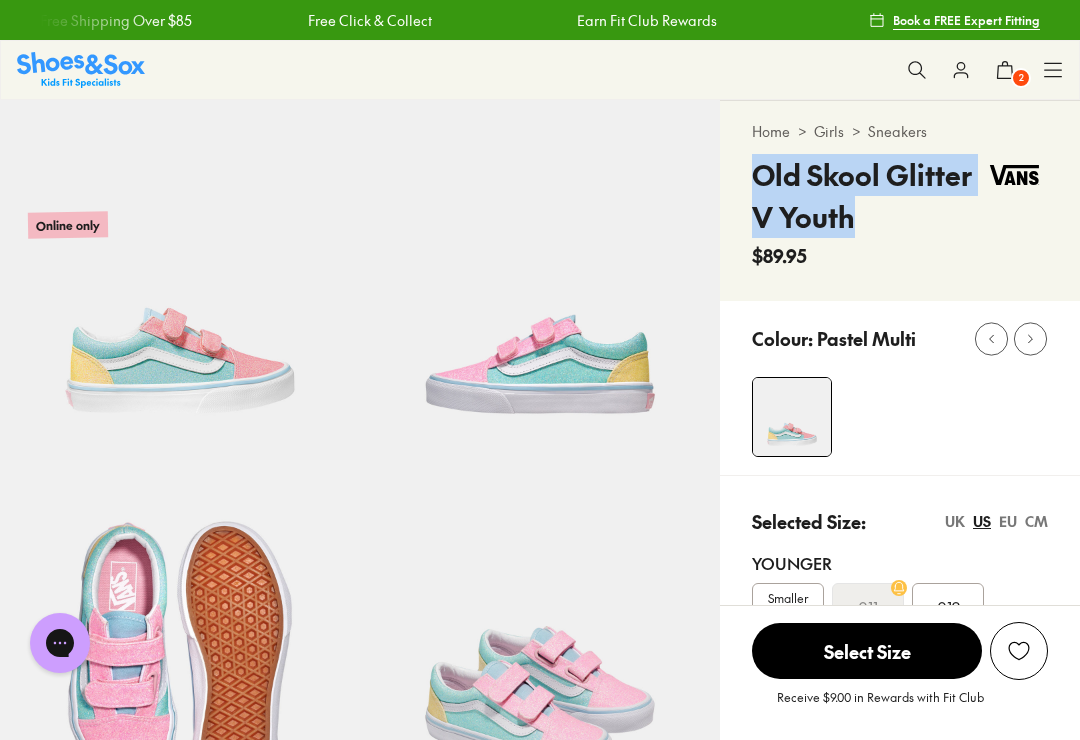 copy on "Old Skool Glitter V Youth" 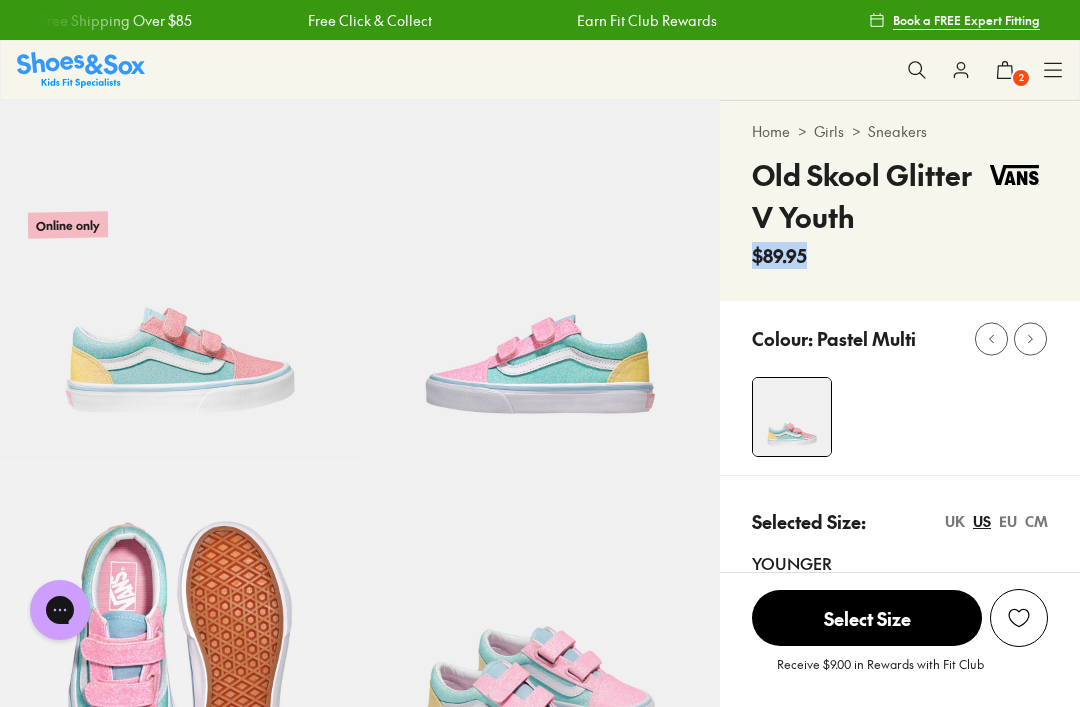 click at bounding box center [1014, 175] 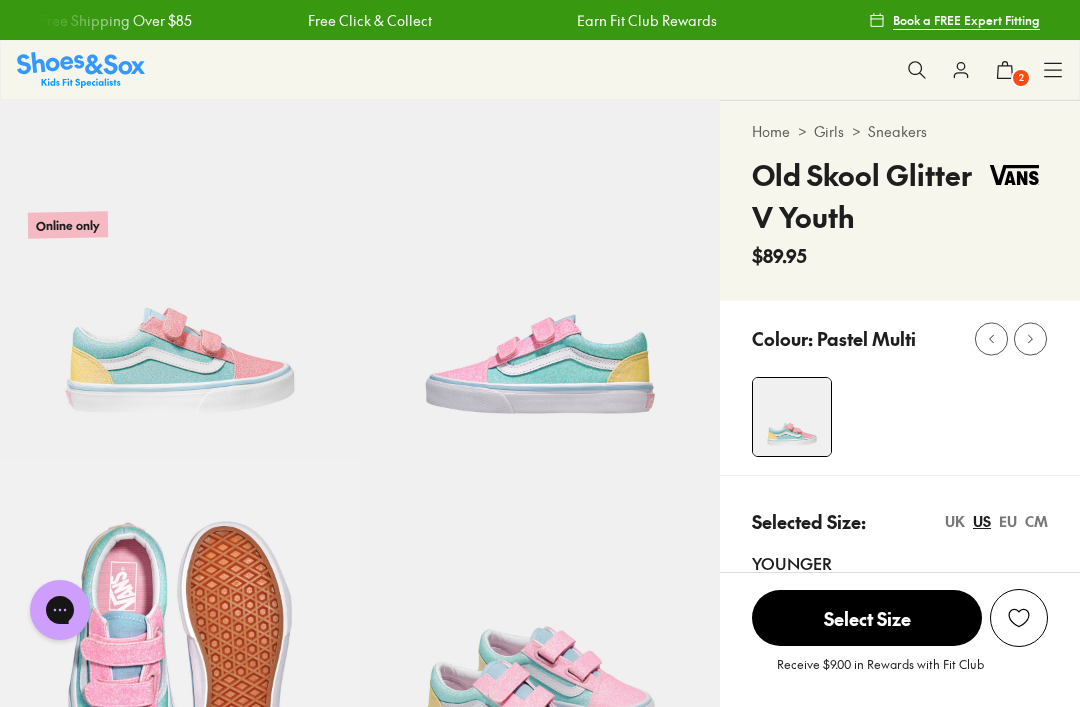 click at bounding box center [1014, 175] 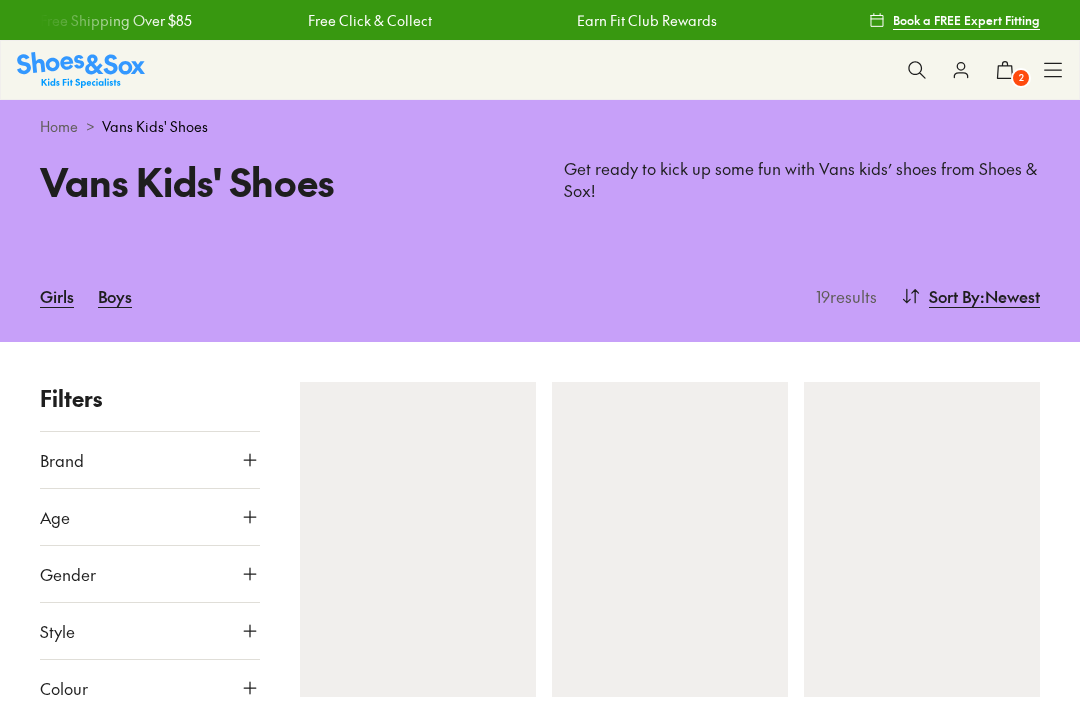scroll, scrollTop: 0, scrollLeft: 0, axis: both 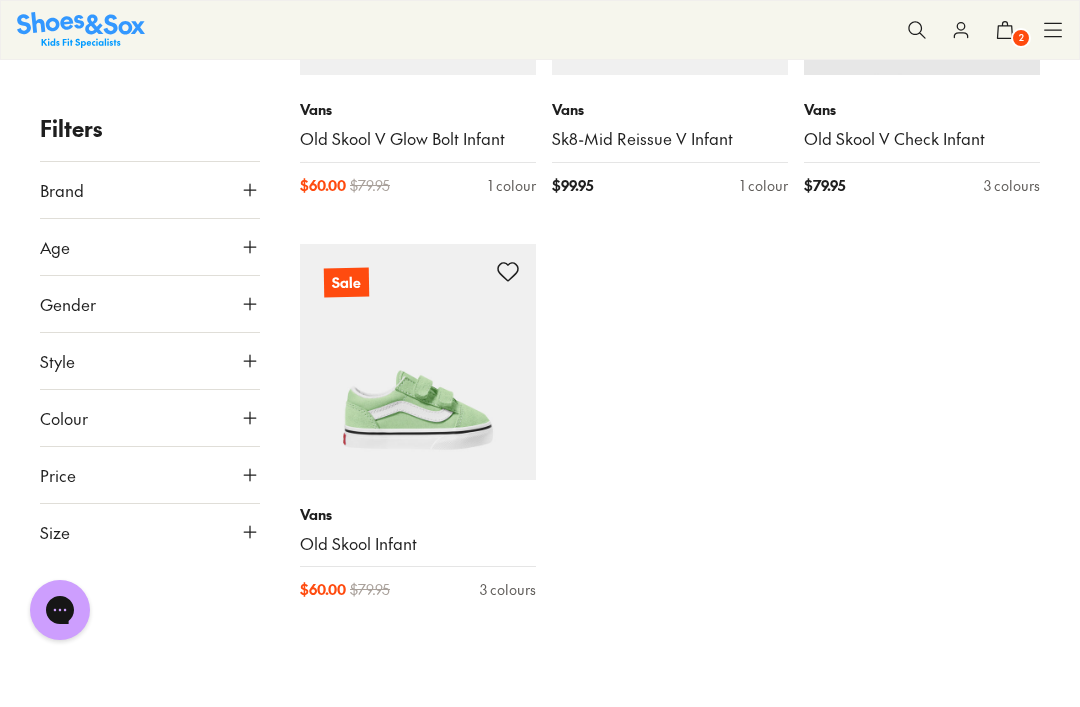 click on "2" 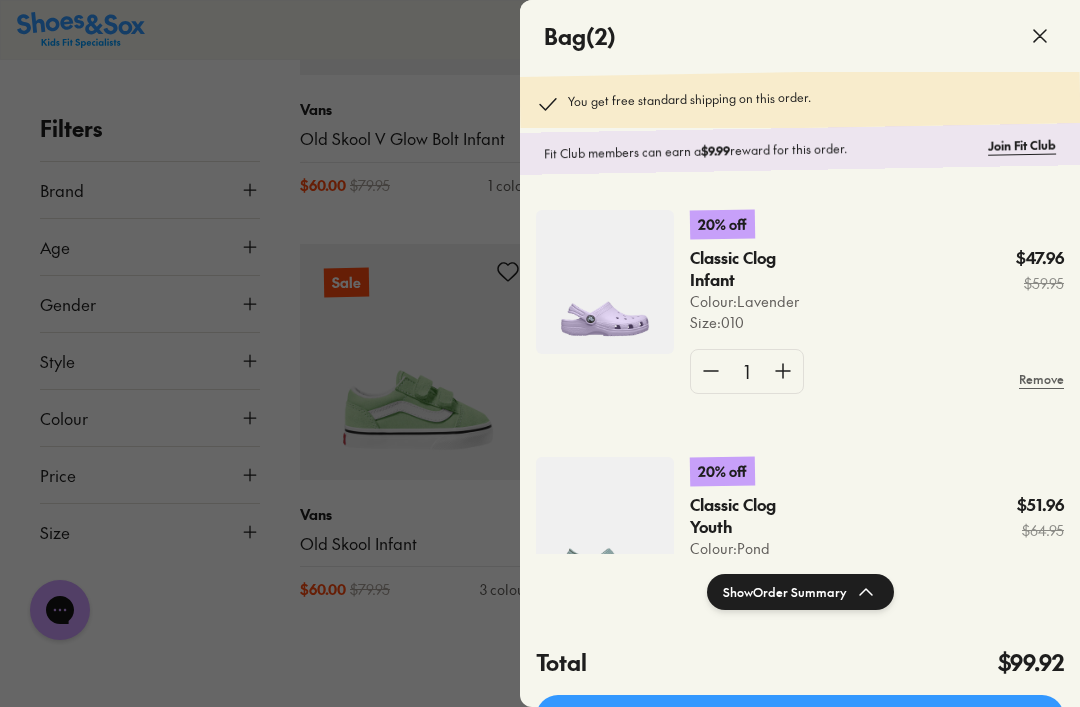 click on "Proceed to Checkout" 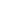 scroll, scrollTop: 0, scrollLeft: 0, axis: both 